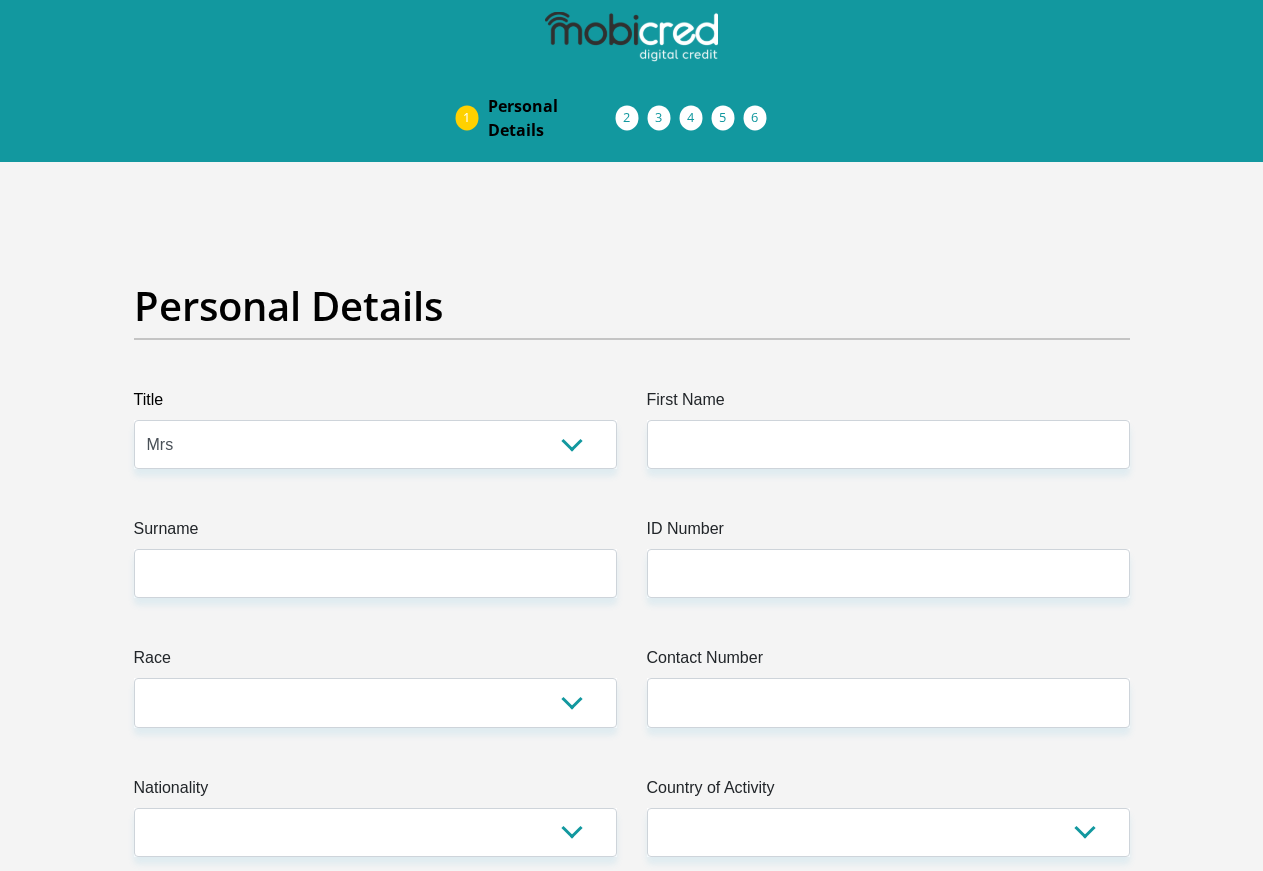 select on "Mrs" 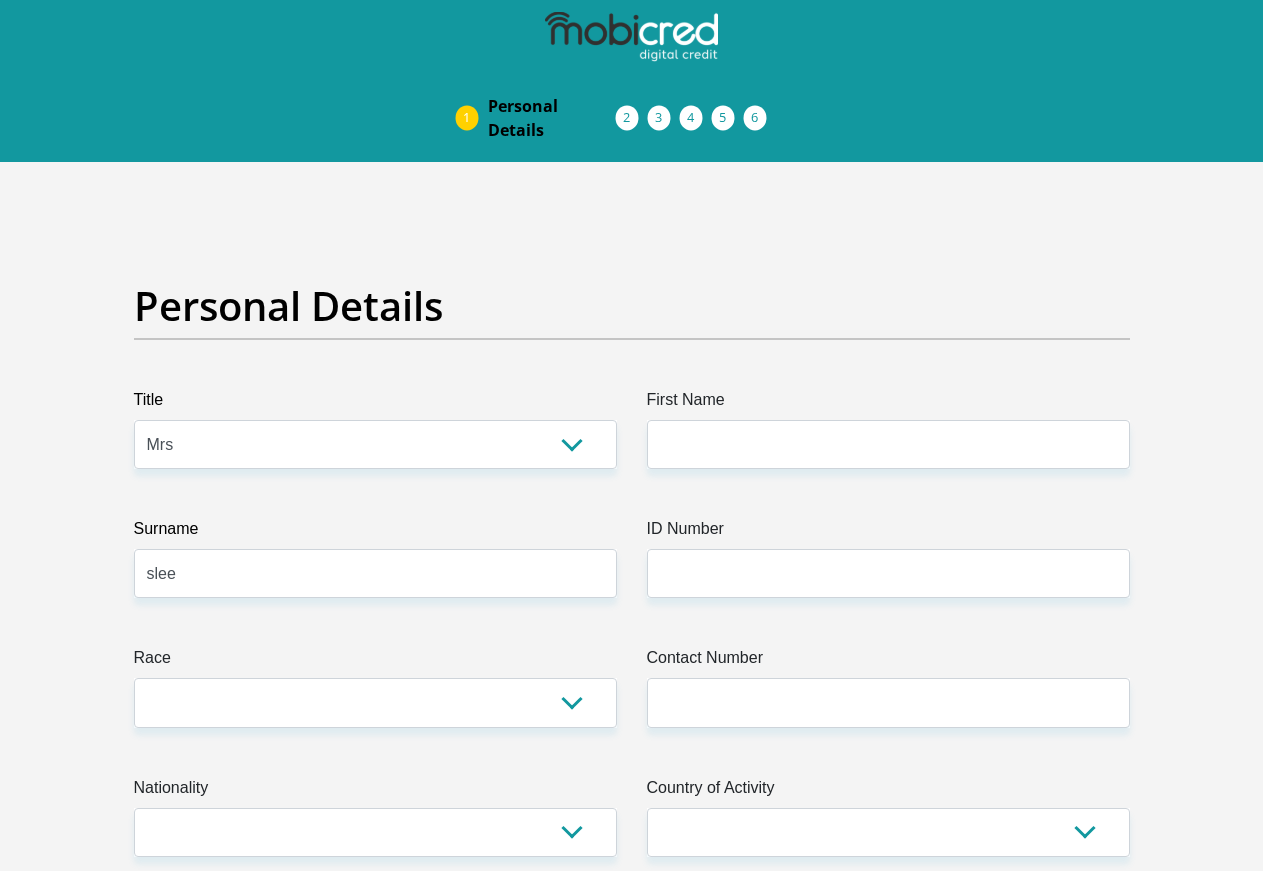 type on "slee" 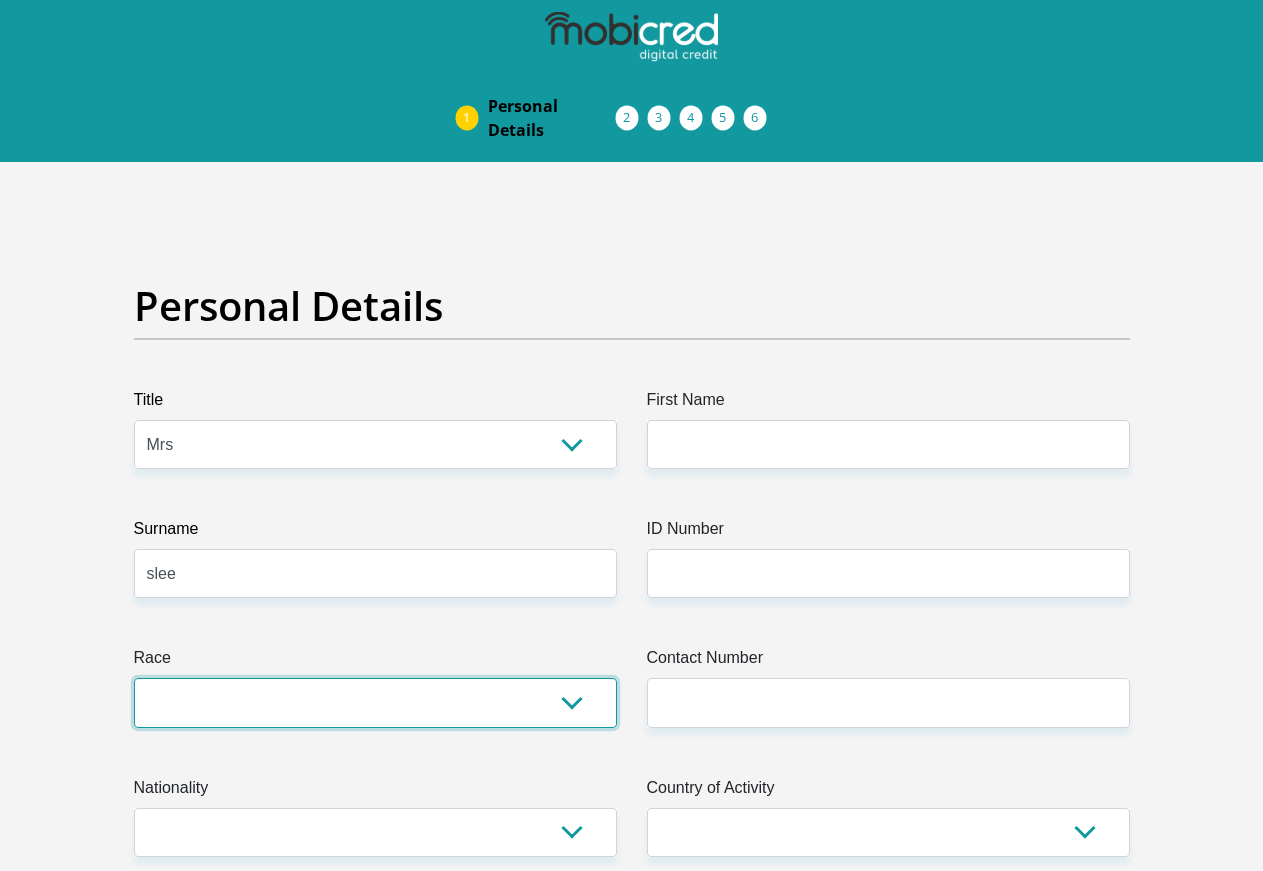 click on "Black
Coloured
Indian
White
Other" at bounding box center [375, 702] 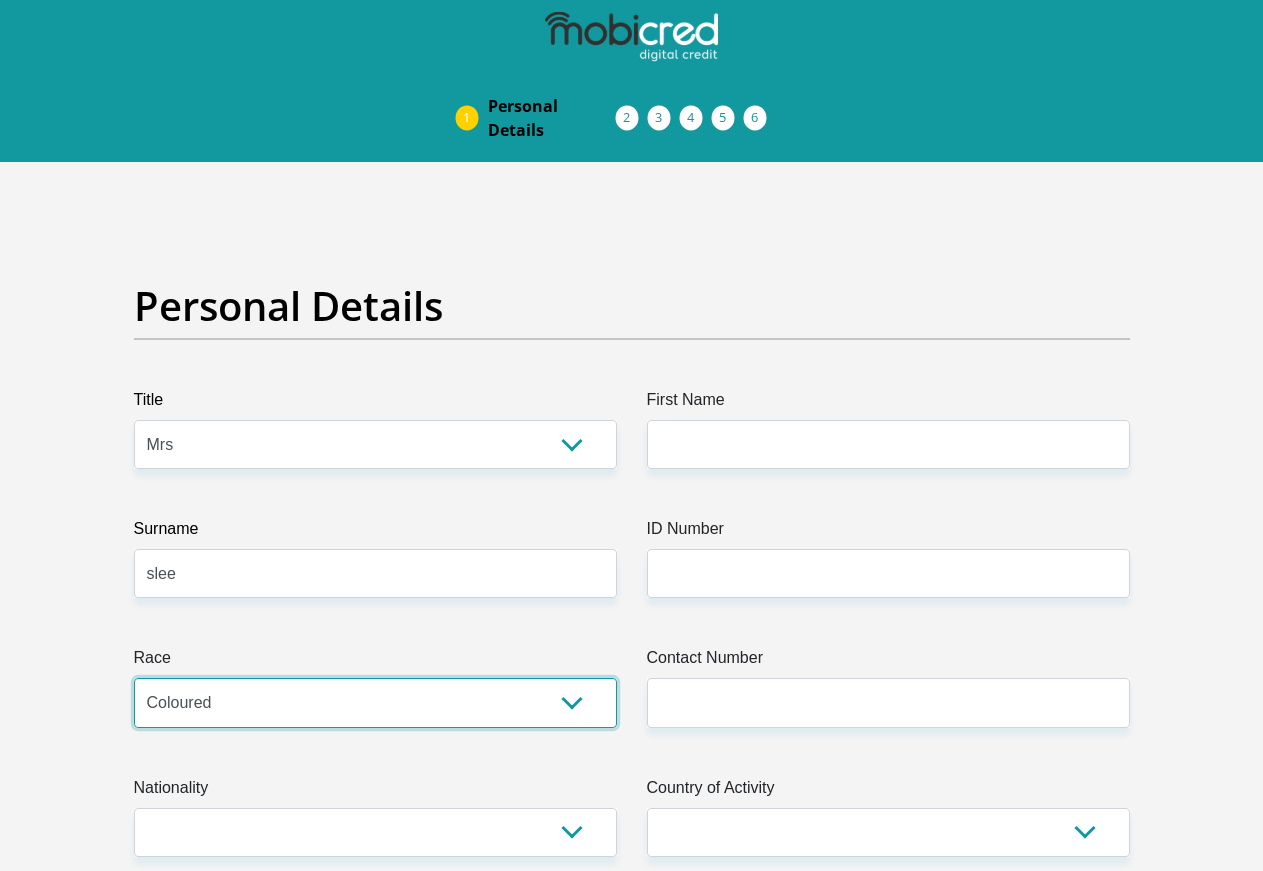 click on "Coloured" at bounding box center [0, 0] 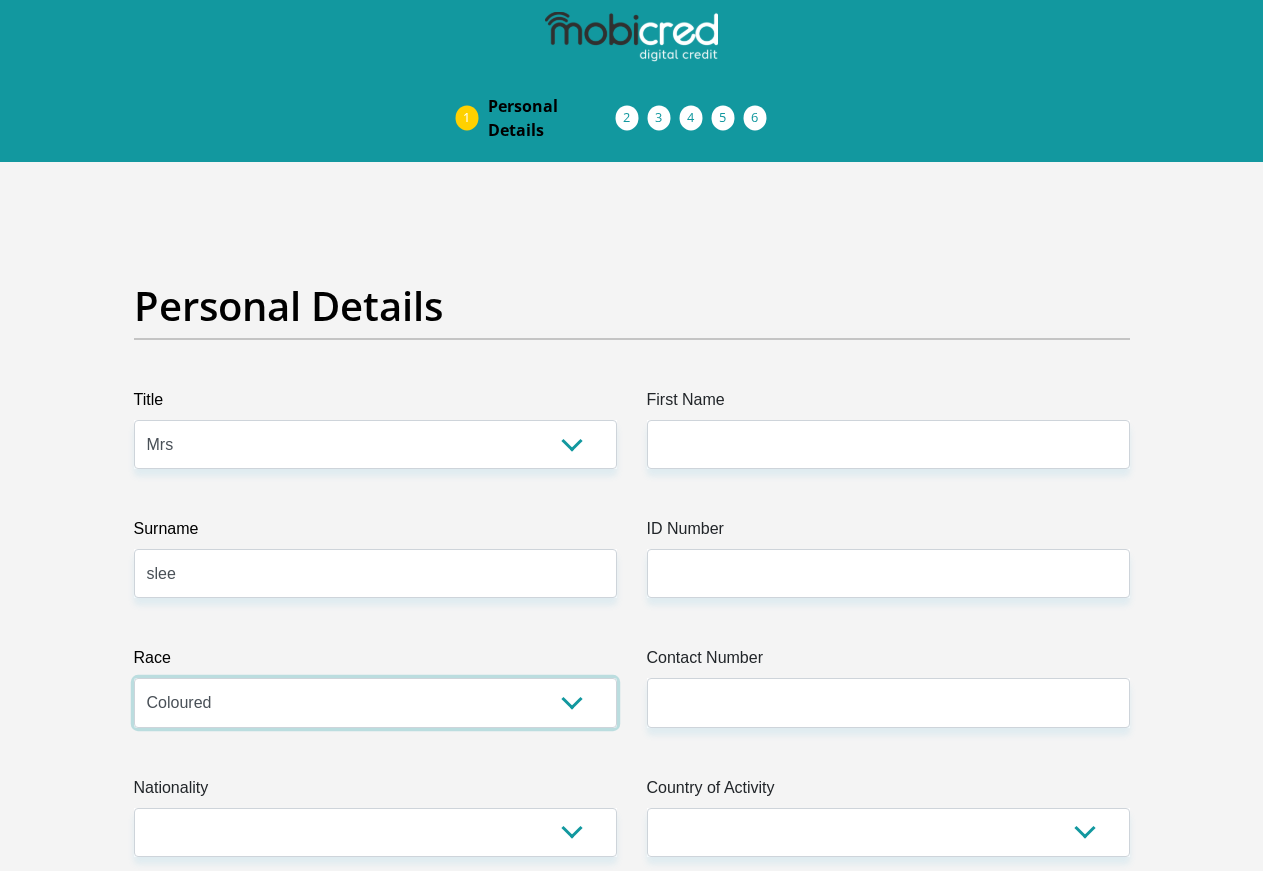 scroll, scrollTop: 0, scrollLeft: 0, axis: both 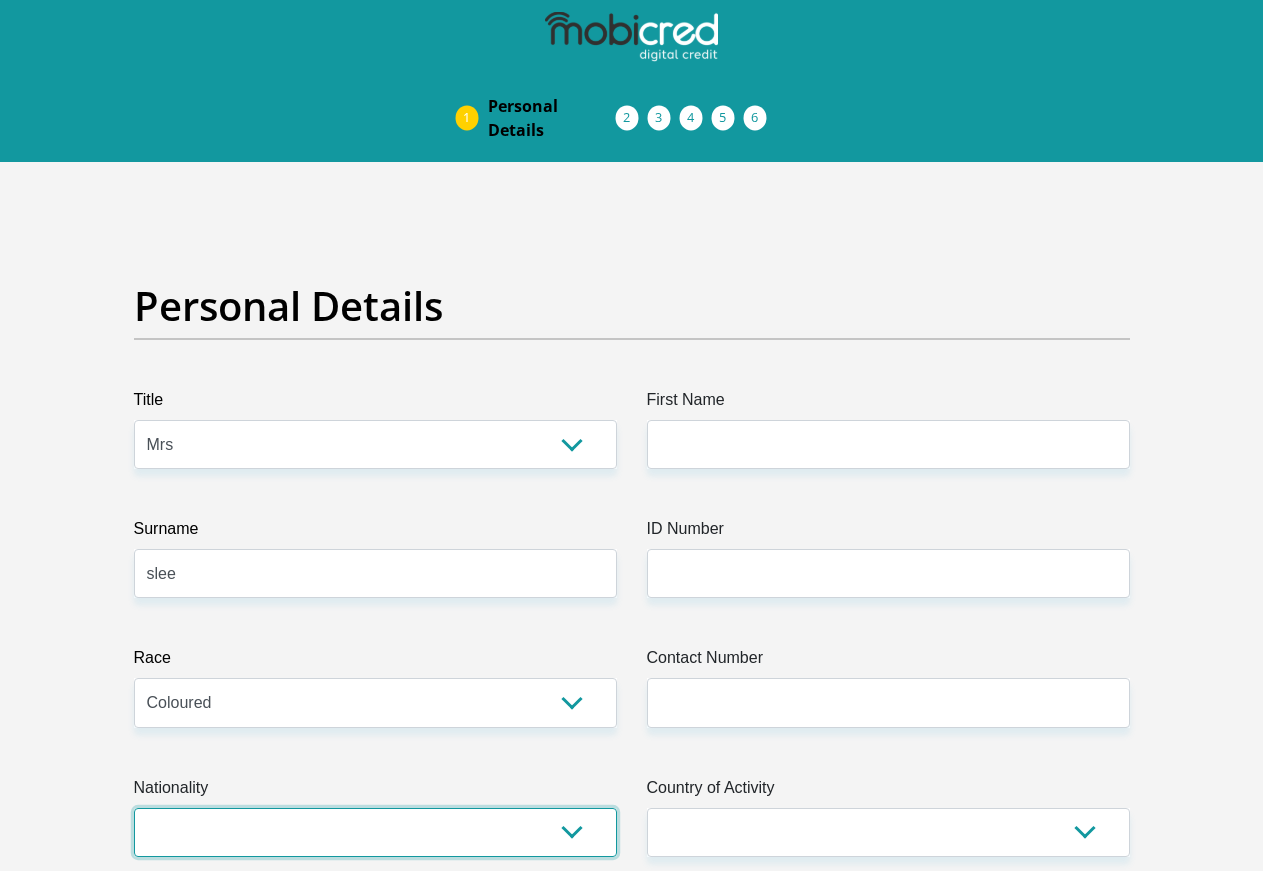click on "[GEOGRAPHIC_DATA]
[GEOGRAPHIC_DATA]
[GEOGRAPHIC_DATA]
[GEOGRAPHIC_DATA]
[GEOGRAPHIC_DATA]
[GEOGRAPHIC_DATA] [GEOGRAPHIC_DATA]
[GEOGRAPHIC_DATA]
[GEOGRAPHIC_DATA]
[GEOGRAPHIC_DATA]
[GEOGRAPHIC_DATA]
[GEOGRAPHIC_DATA]
[GEOGRAPHIC_DATA]
[GEOGRAPHIC_DATA]
[GEOGRAPHIC_DATA]
[GEOGRAPHIC_DATA]
[DATE][GEOGRAPHIC_DATA]
[GEOGRAPHIC_DATA]
[GEOGRAPHIC_DATA]
[GEOGRAPHIC_DATA]
[GEOGRAPHIC_DATA]
[GEOGRAPHIC_DATA]
[GEOGRAPHIC_DATA]
[GEOGRAPHIC_DATA]
[GEOGRAPHIC_DATA]" at bounding box center [375, 832] 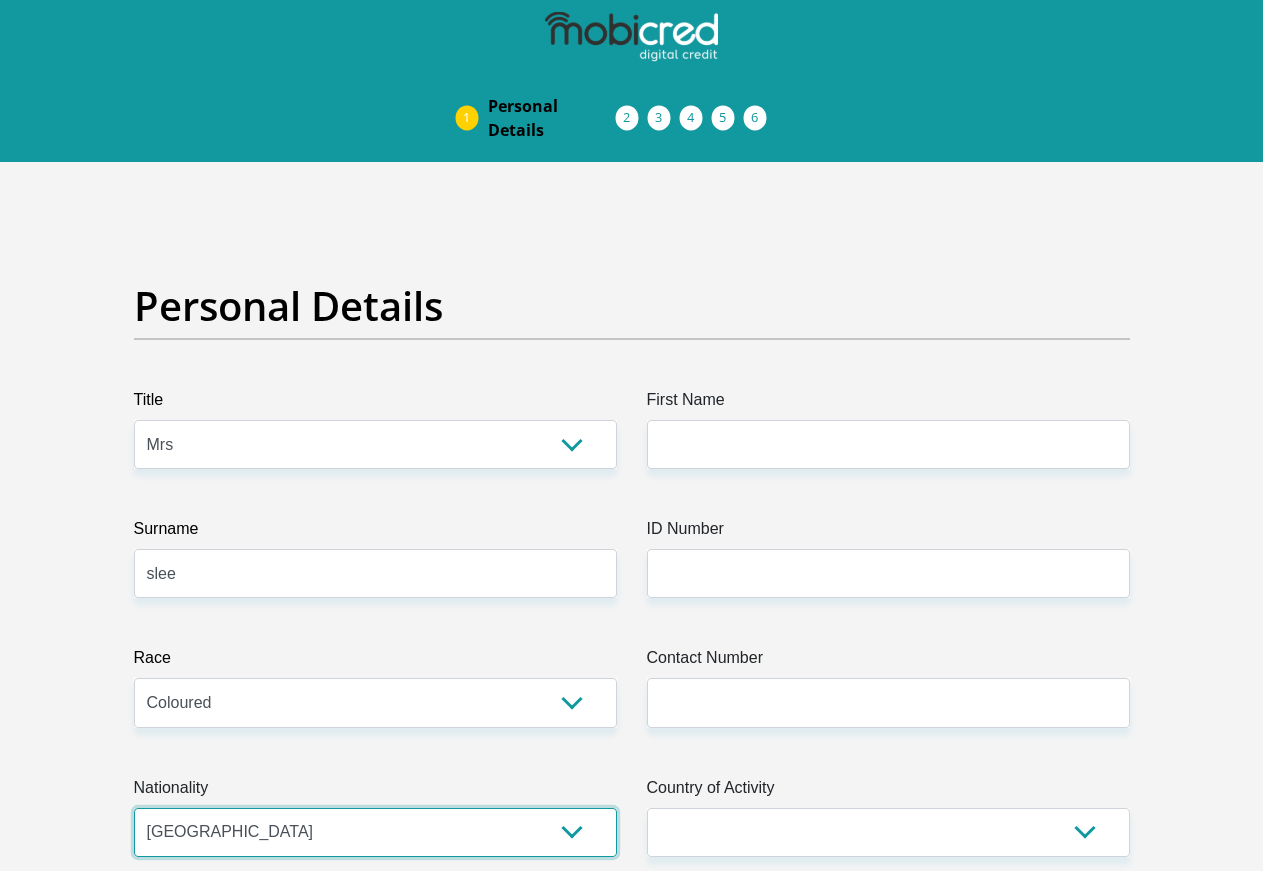 click on "[GEOGRAPHIC_DATA]" at bounding box center (0, 0) 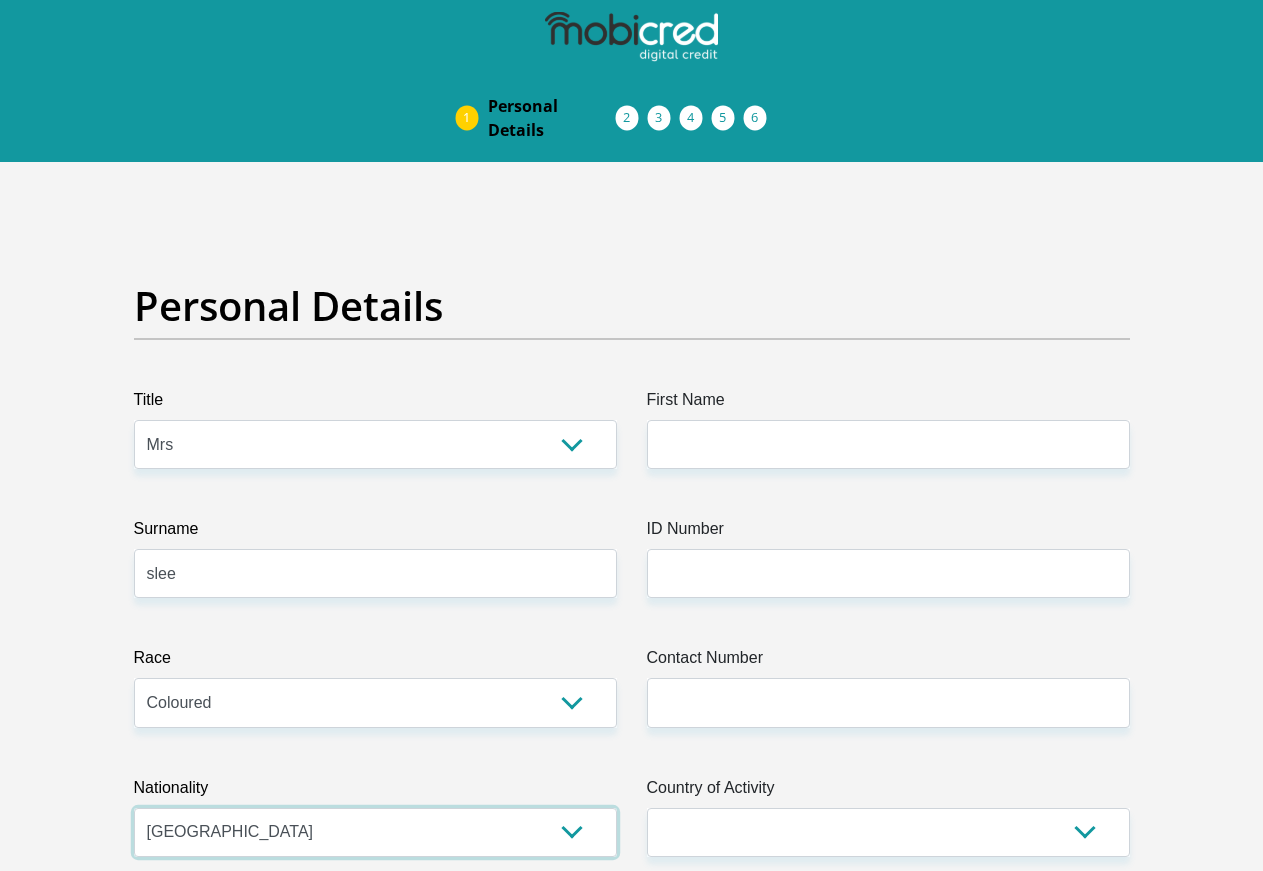 scroll, scrollTop: 0, scrollLeft: 0, axis: both 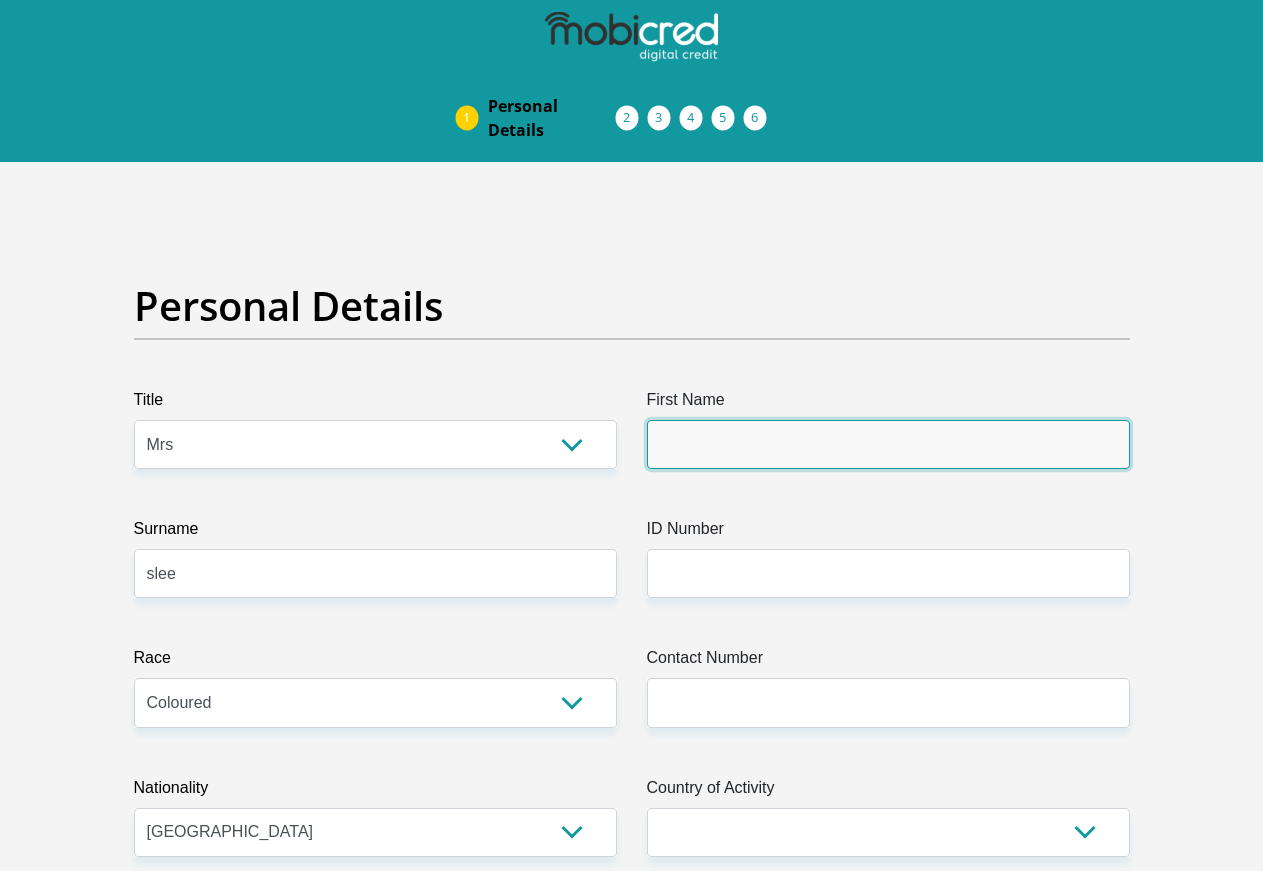 click on "First Name" at bounding box center (888, 444) 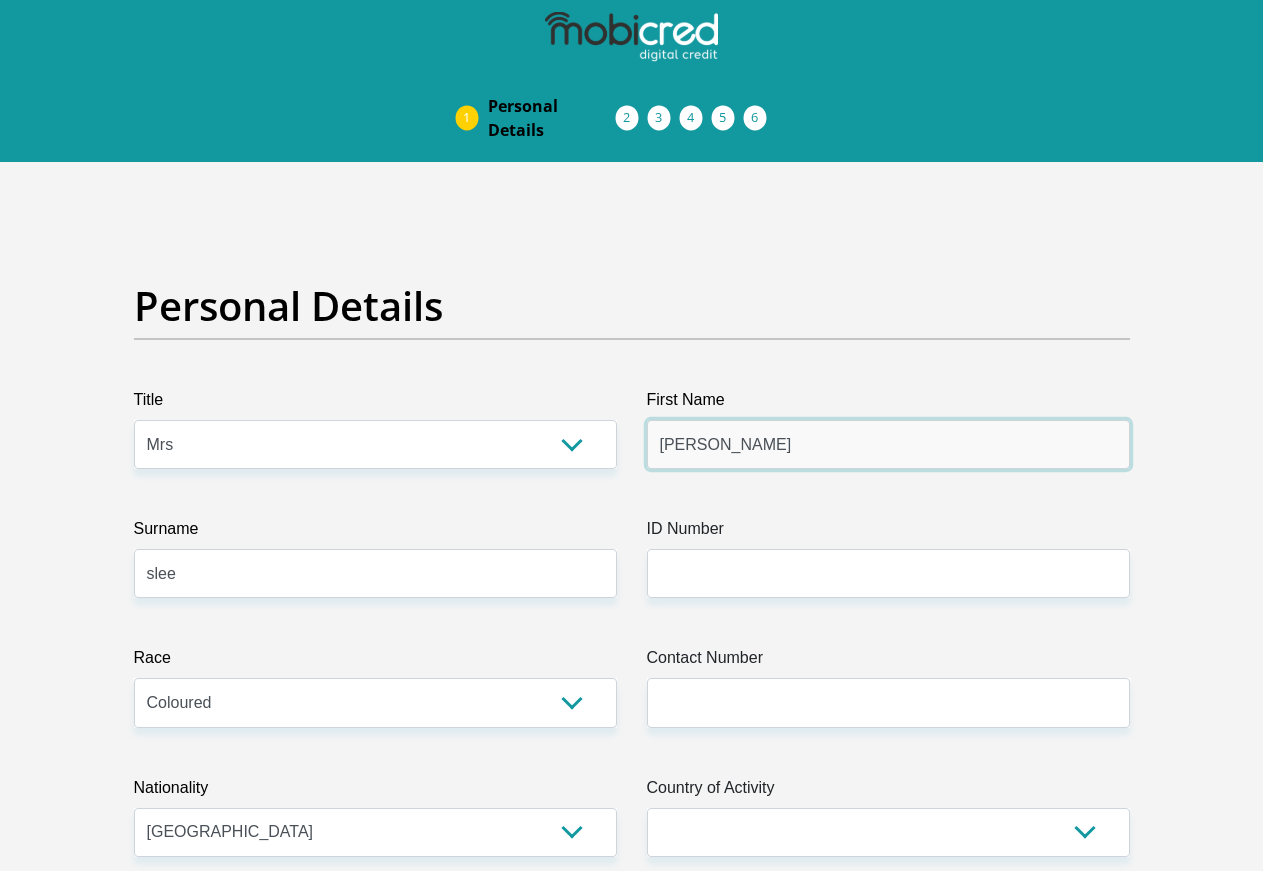 type on "[PERSON_NAME]" 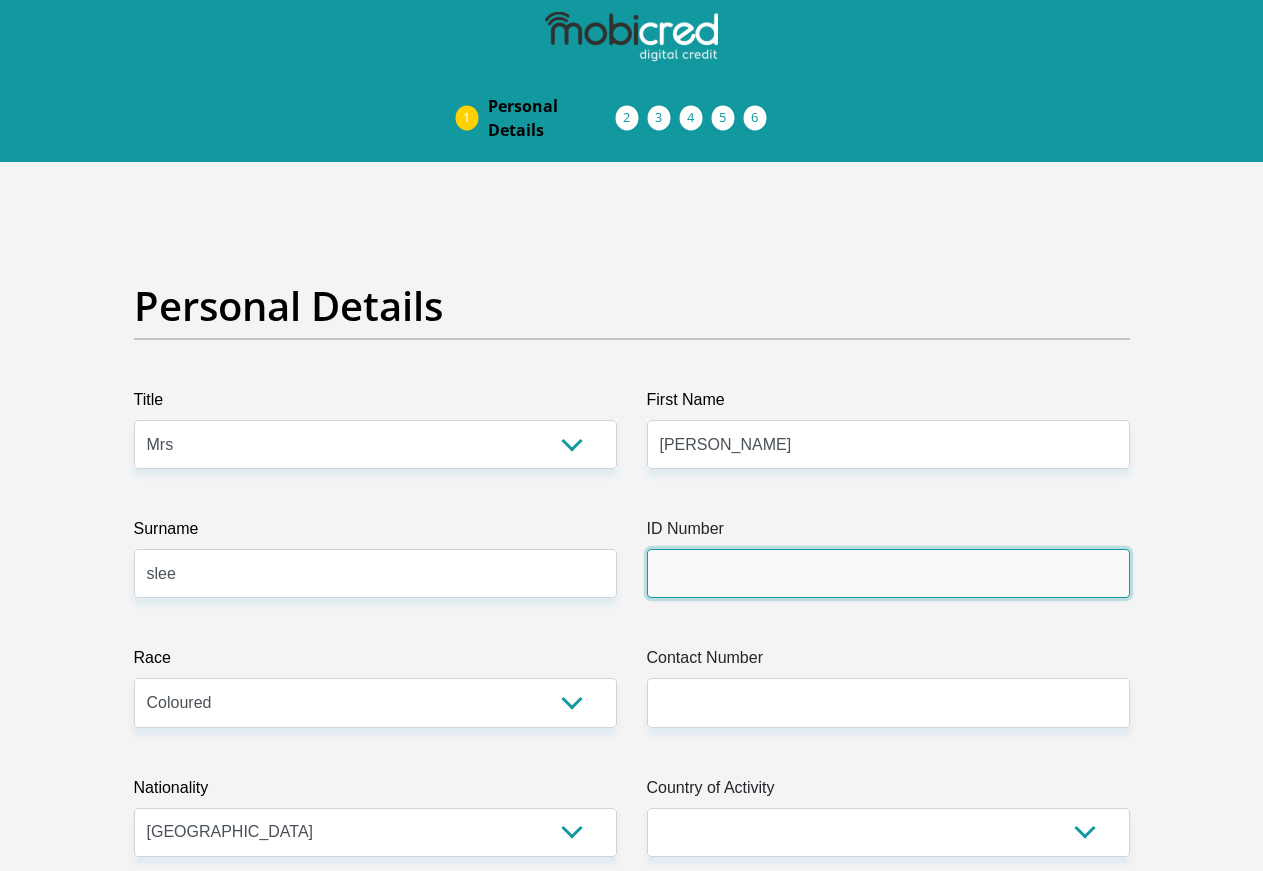 click on "ID Number" at bounding box center [888, 573] 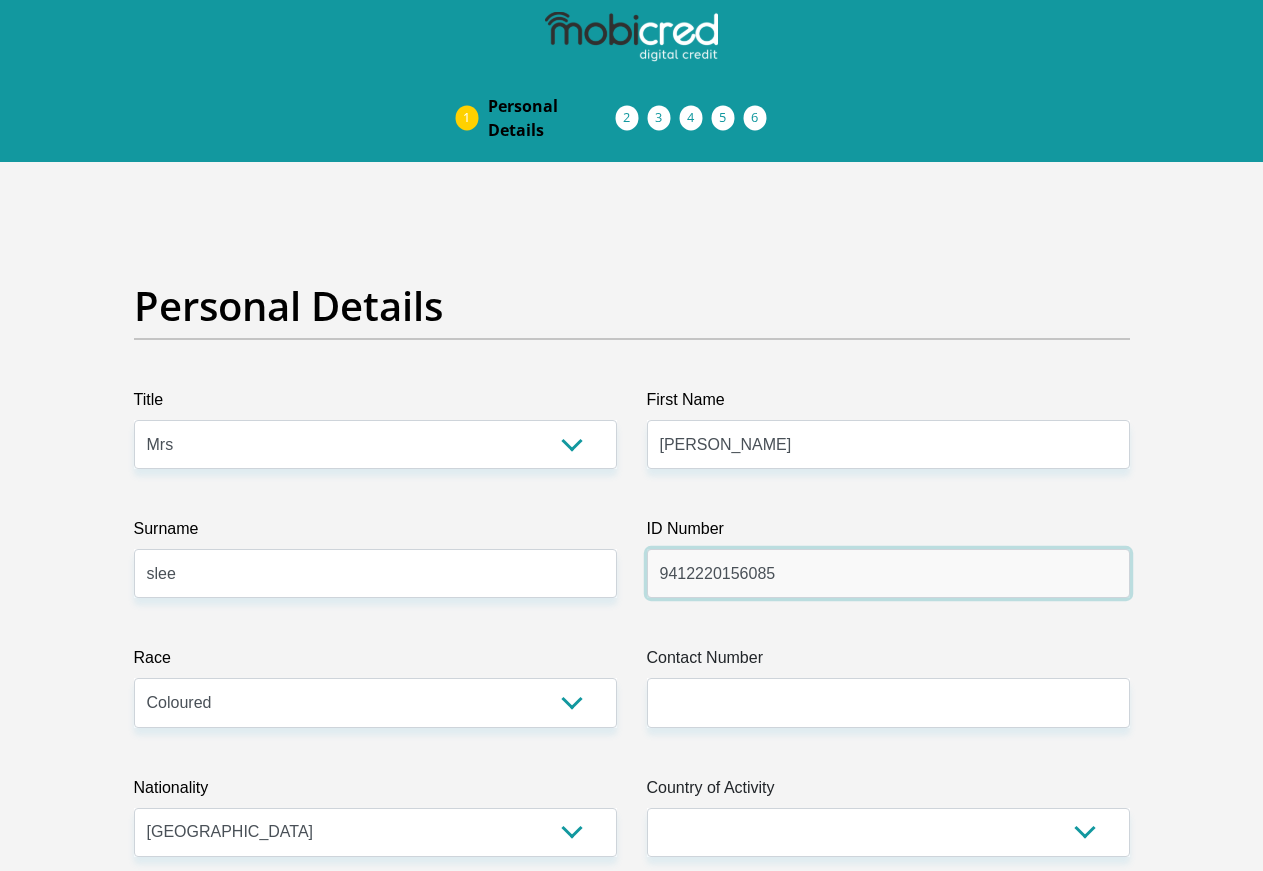type on "9412220156085" 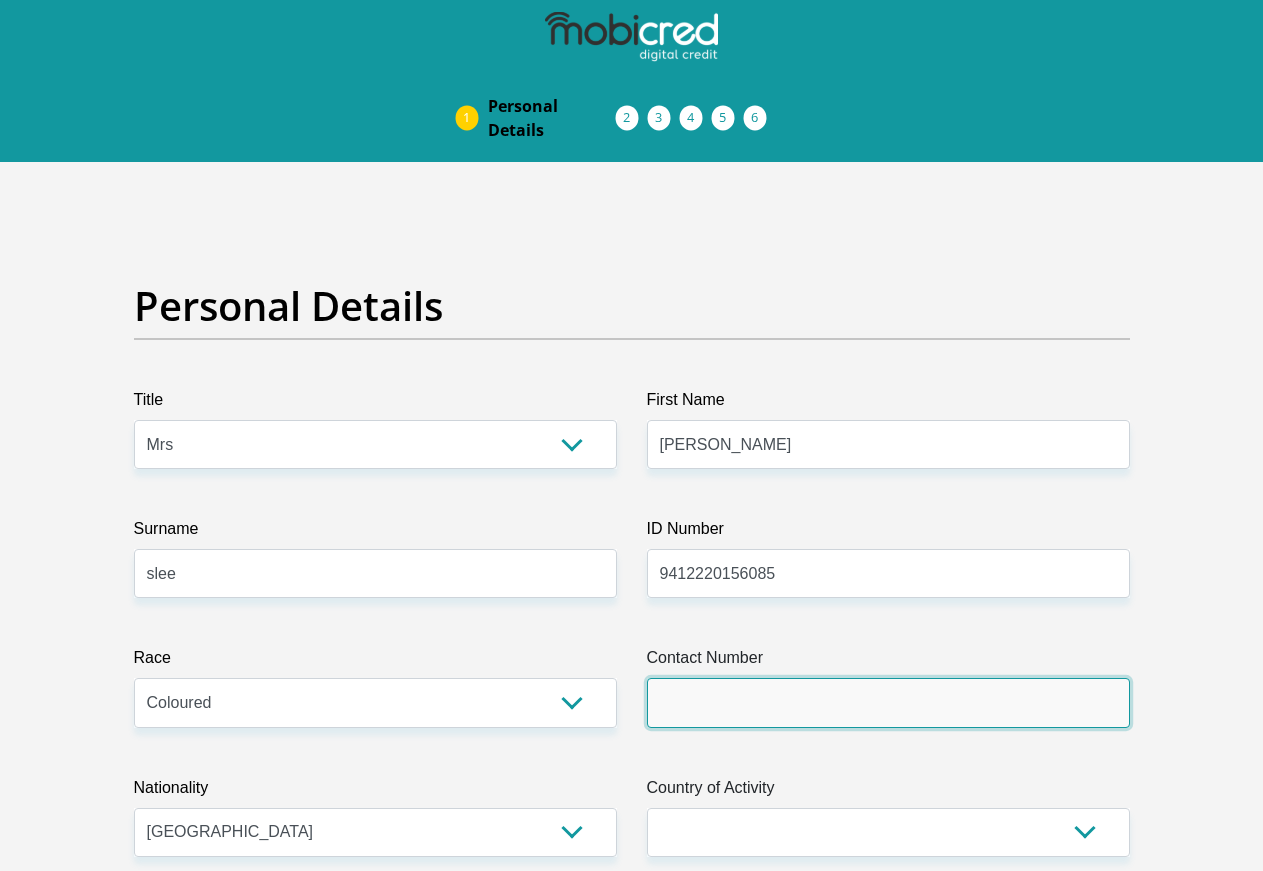 click on "Contact Number" at bounding box center (888, 702) 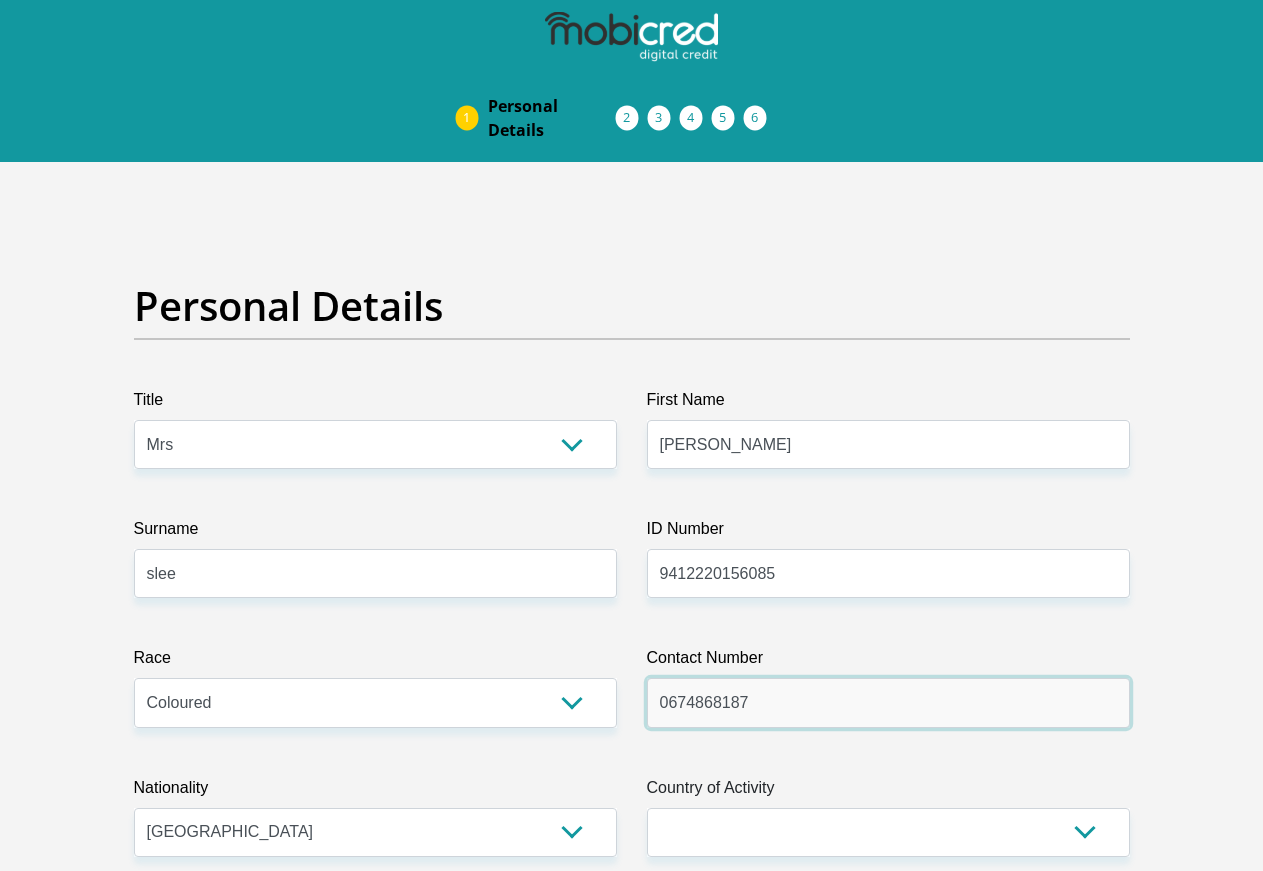 type on "0674868187" 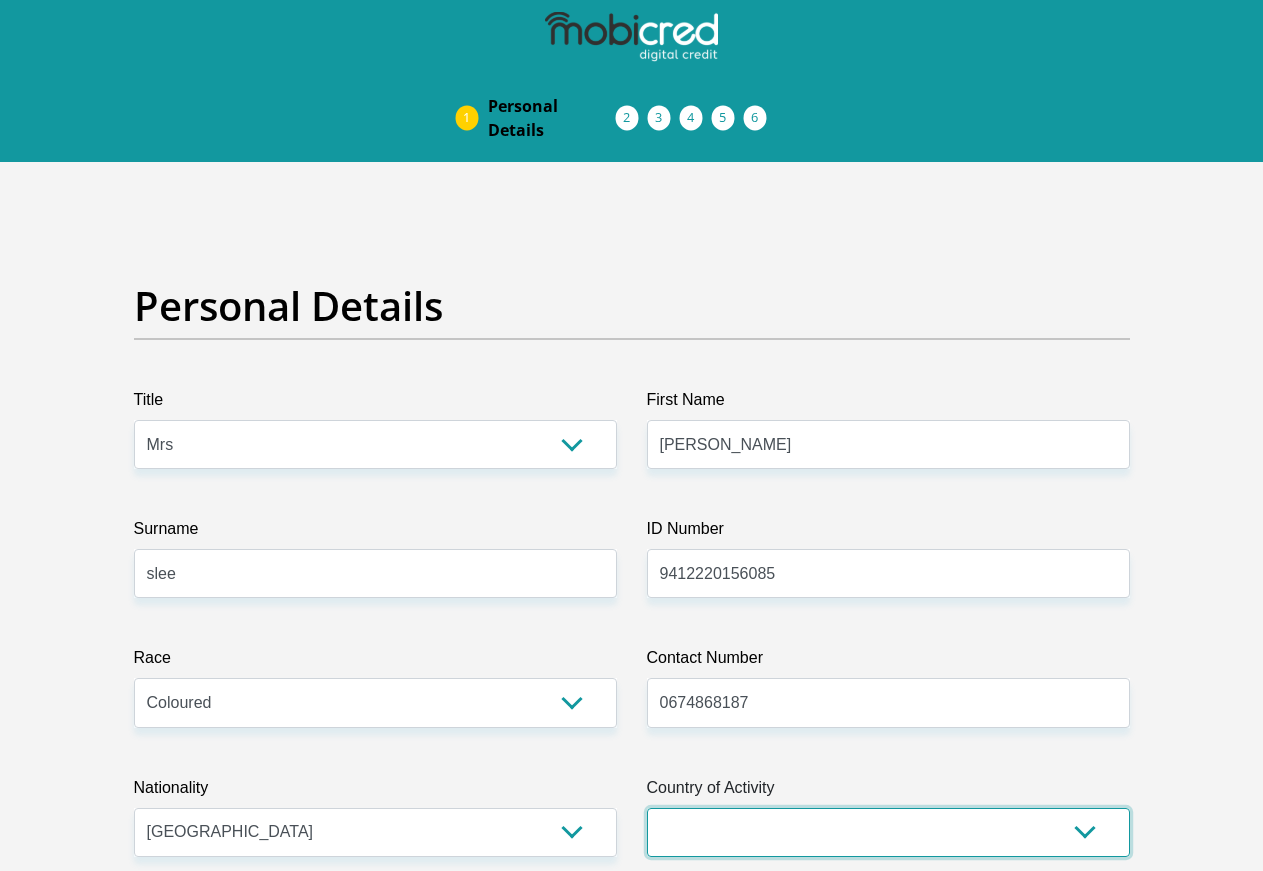 click on "[GEOGRAPHIC_DATA]
[GEOGRAPHIC_DATA]
[GEOGRAPHIC_DATA]
[GEOGRAPHIC_DATA]
[GEOGRAPHIC_DATA]
[GEOGRAPHIC_DATA] [GEOGRAPHIC_DATA]
[GEOGRAPHIC_DATA]
[GEOGRAPHIC_DATA]
[GEOGRAPHIC_DATA]
[GEOGRAPHIC_DATA]
[GEOGRAPHIC_DATA]
[GEOGRAPHIC_DATA]
[GEOGRAPHIC_DATA]
[GEOGRAPHIC_DATA]
[GEOGRAPHIC_DATA]
[DATE][GEOGRAPHIC_DATA]
[GEOGRAPHIC_DATA]
[GEOGRAPHIC_DATA]
[GEOGRAPHIC_DATA]
[GEOGRAPHIC_DATA]" at bounding box center [888, 832] 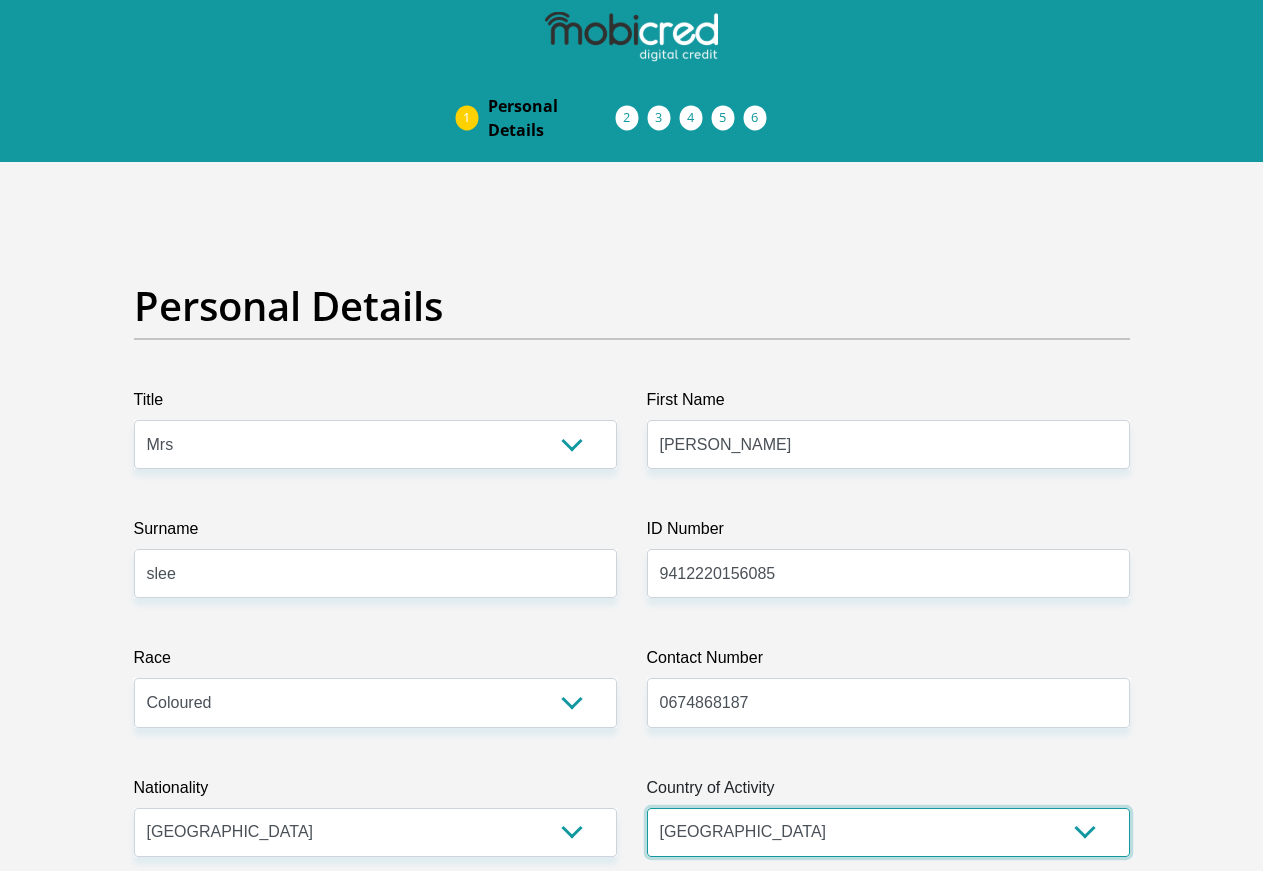click on "[GEOGRAPHIC_DATA]" at bounding box center [0, 0] 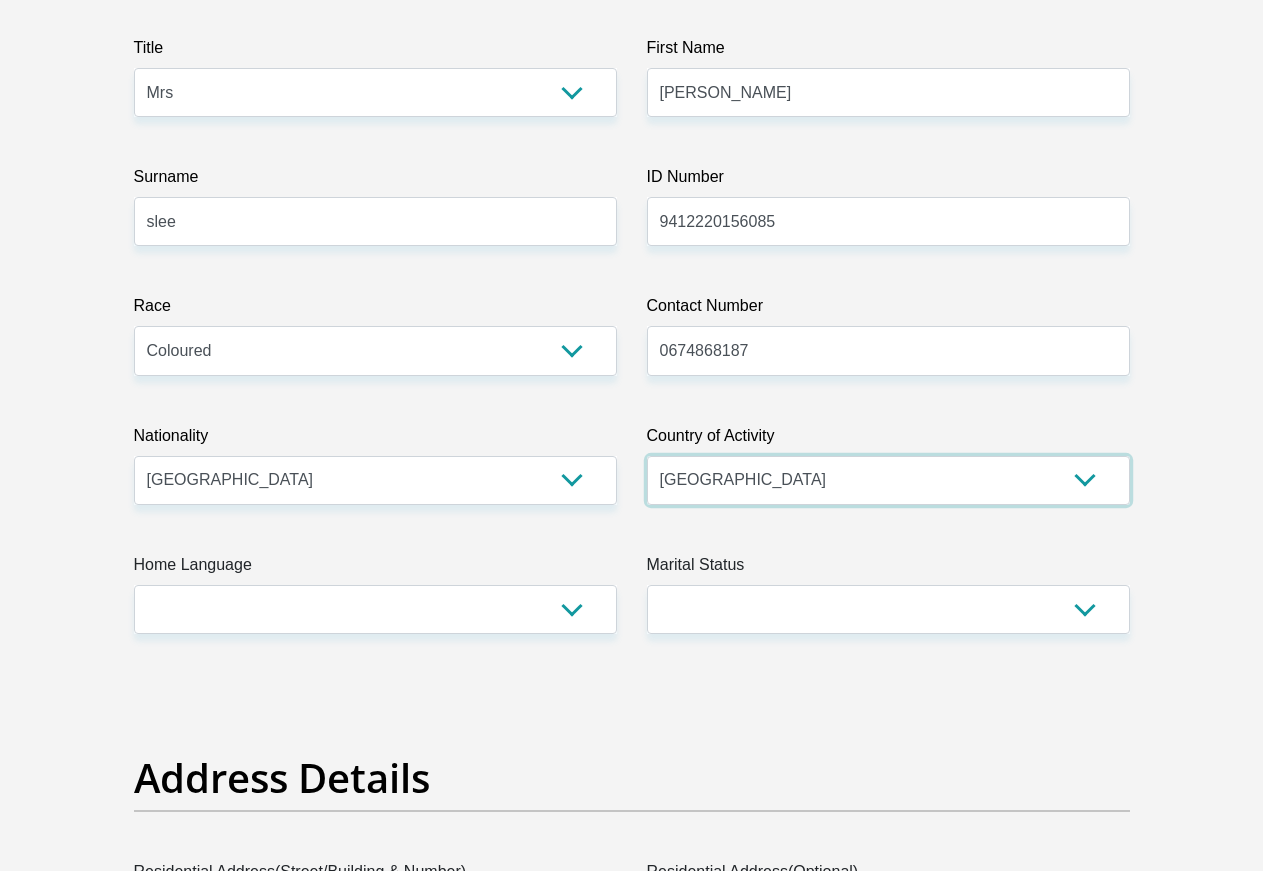 scroll, scrollTop: 408, scrollLeft: 0, axis: vertical 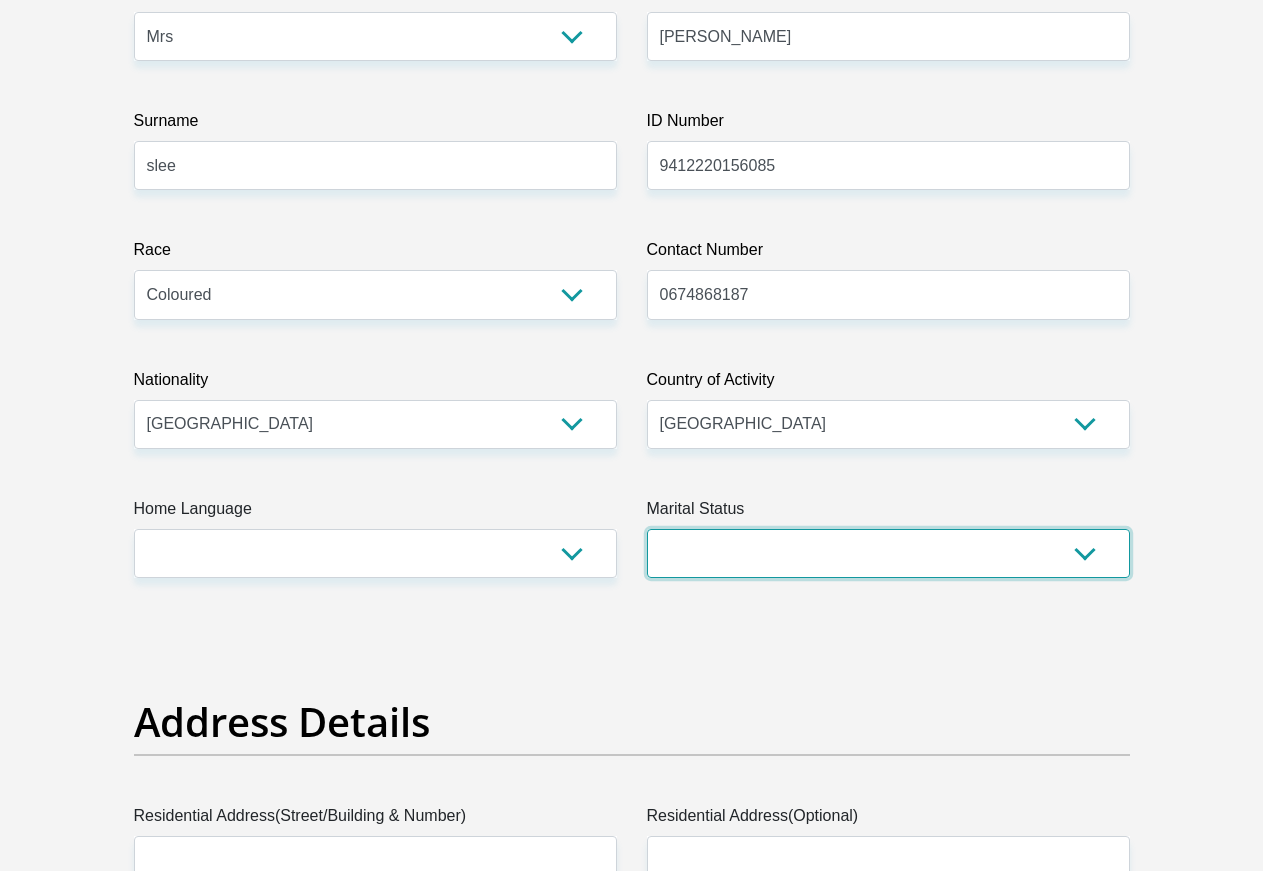 click on "Married ANC
Single
Divorced
Widowed
Married COP or Customary Law" at bounding box center [888, 553] 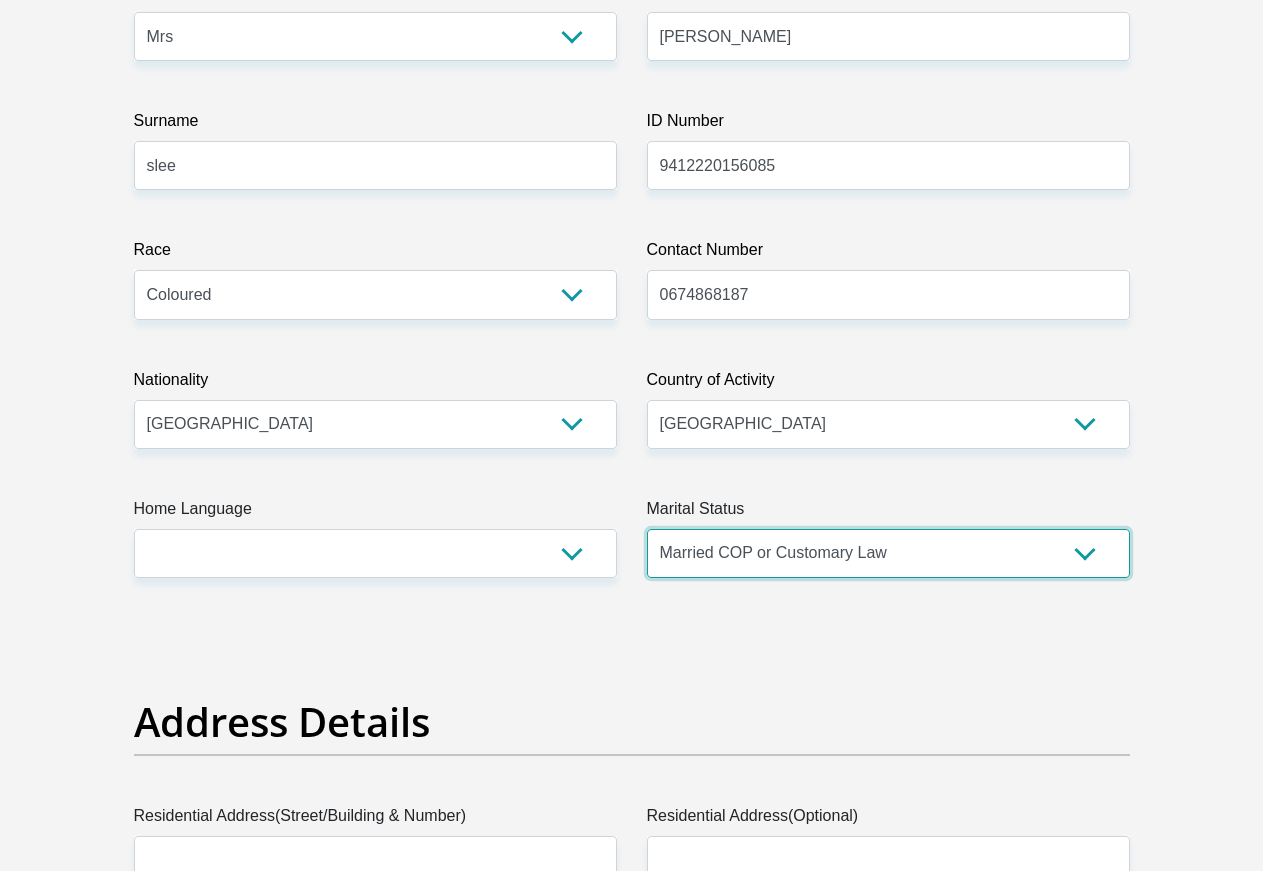 click on "Married COP or Customary Law" at bounding box center (0, 0) 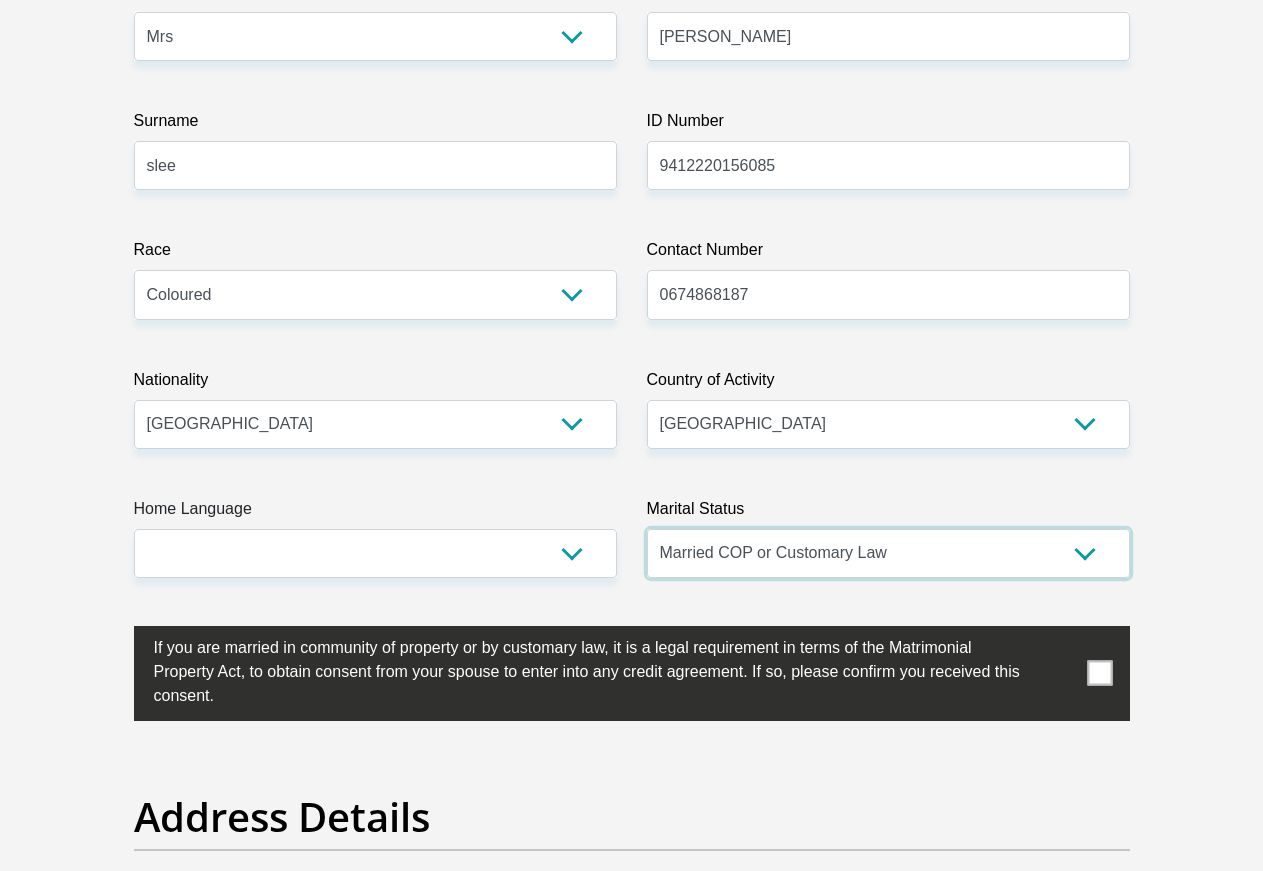 scroll, scrollTop: 0, scrollLeft: 0, axis: both 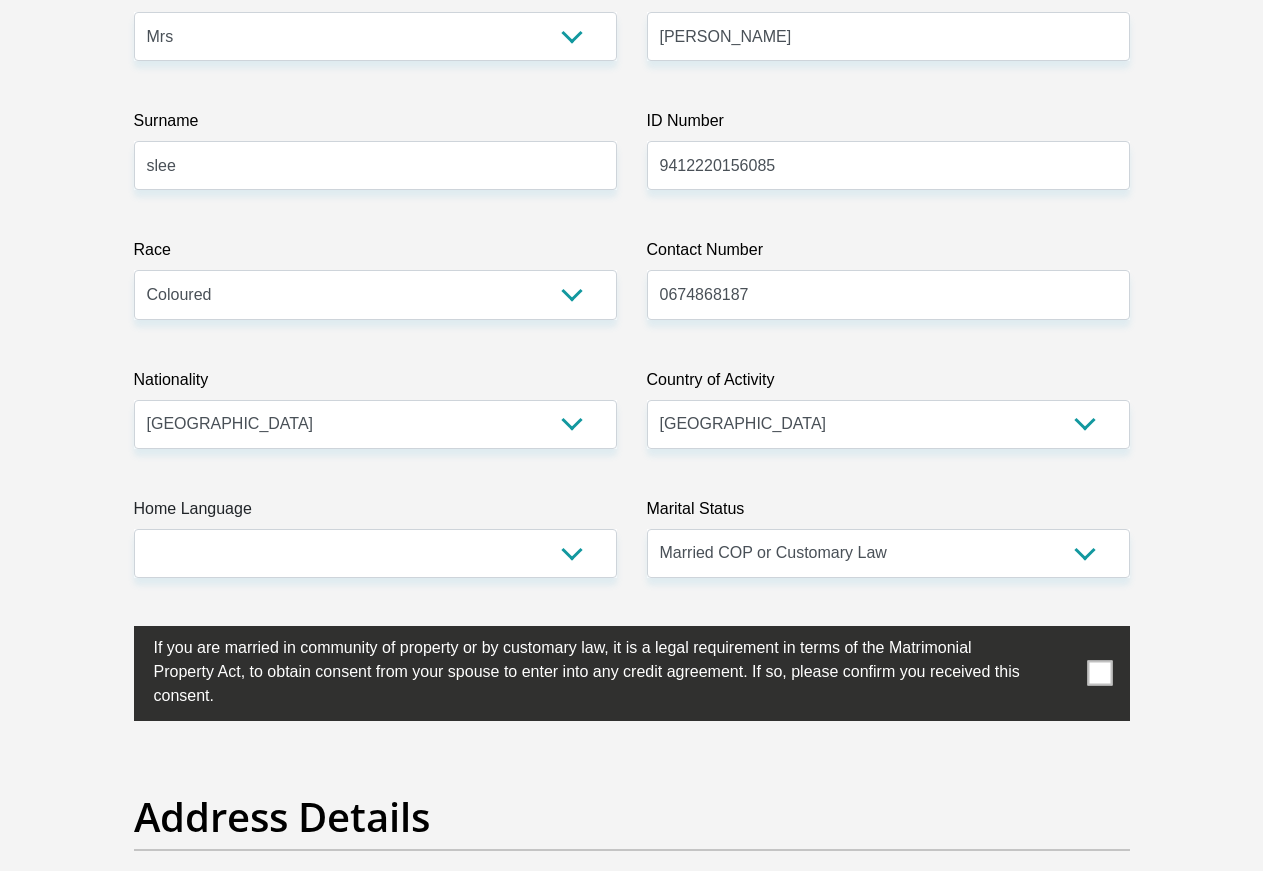 click at bounding box center (1099, 673) 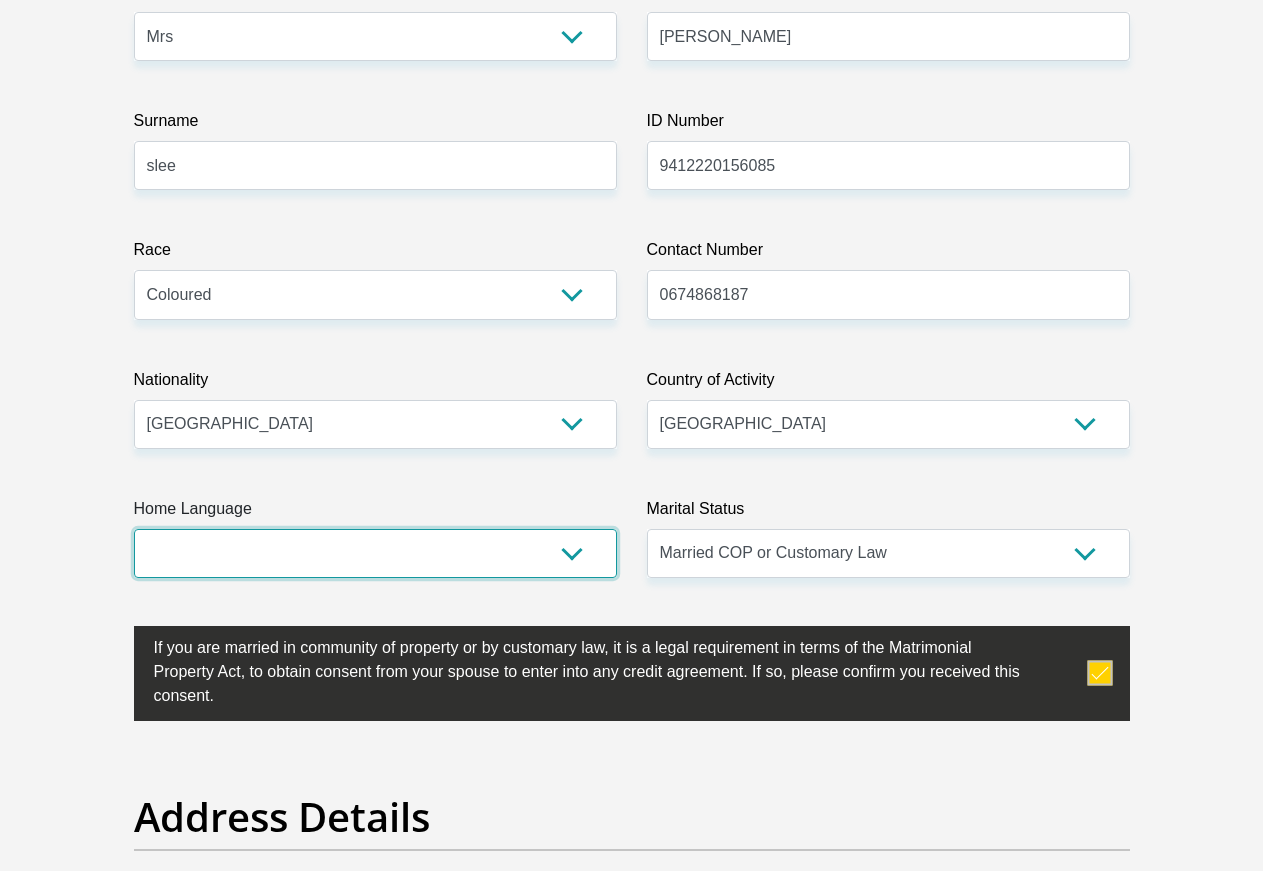 click on "Afrikaans
English
Sepedi
South Ndebele
Southern Sotho
Swati
Tsonga
Tswana
Venda
Xhosa
Zulu
Other" at bounding box center (375, 553) 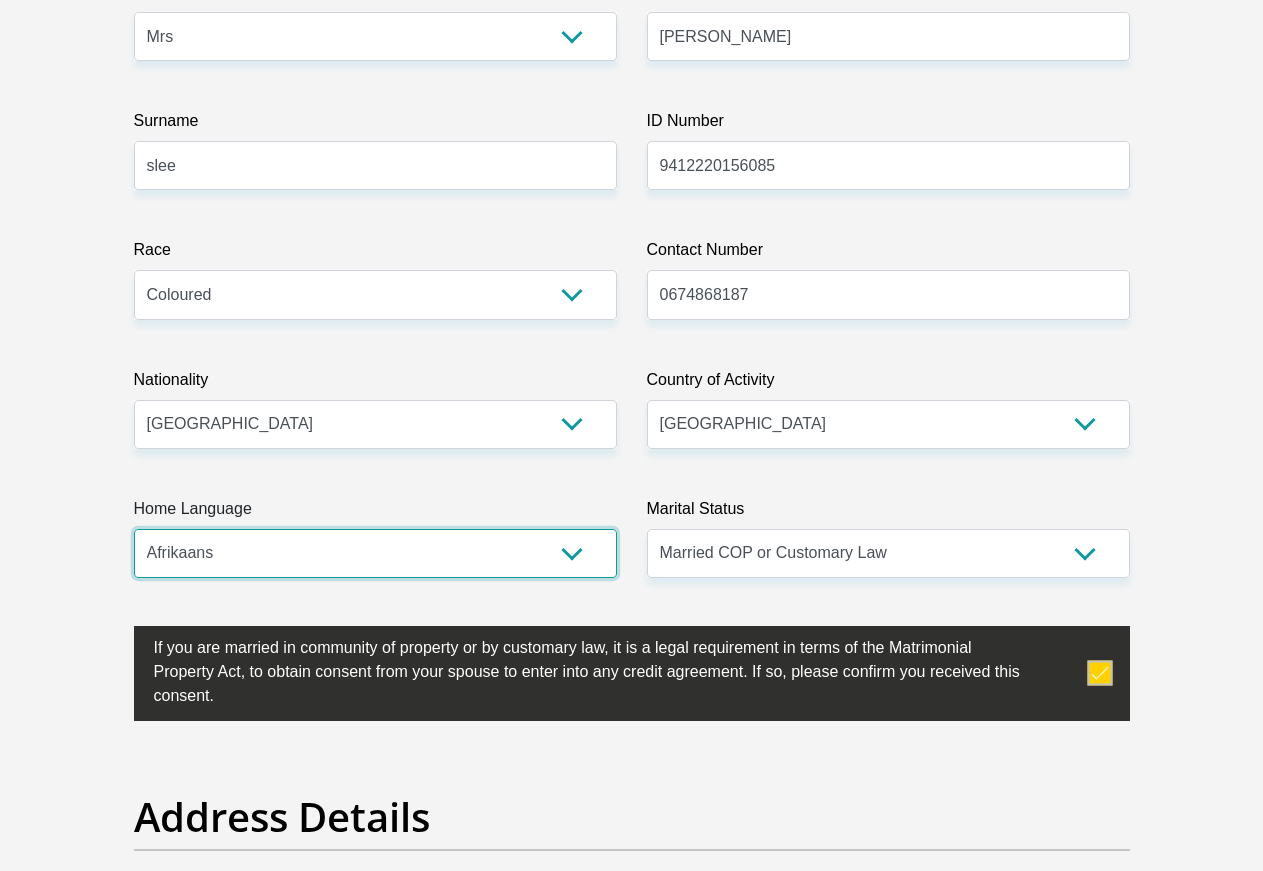 click on "Afrikaans" at bounding box center [0, 0] 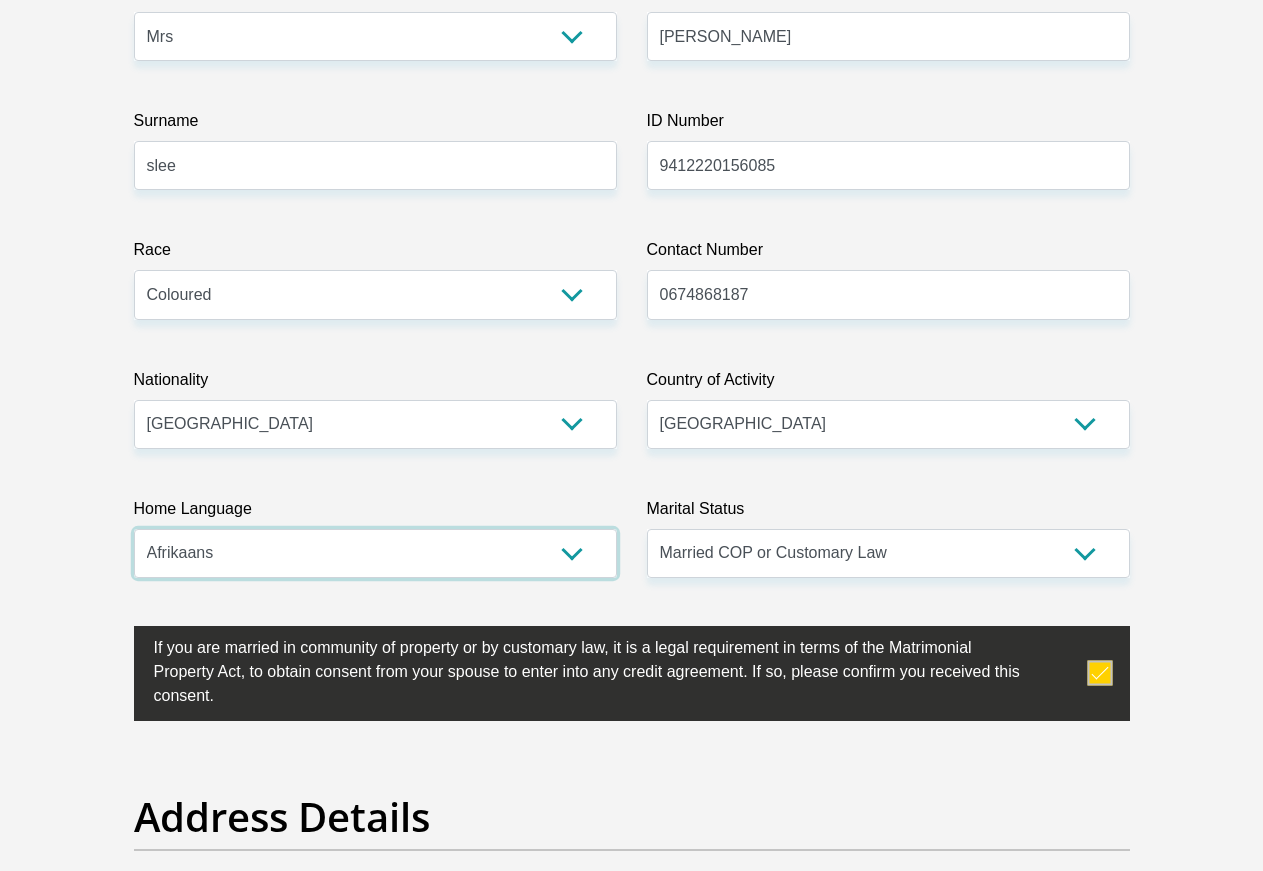 scroll, scrollTop: 0, scrollLeft: 0, axis: both 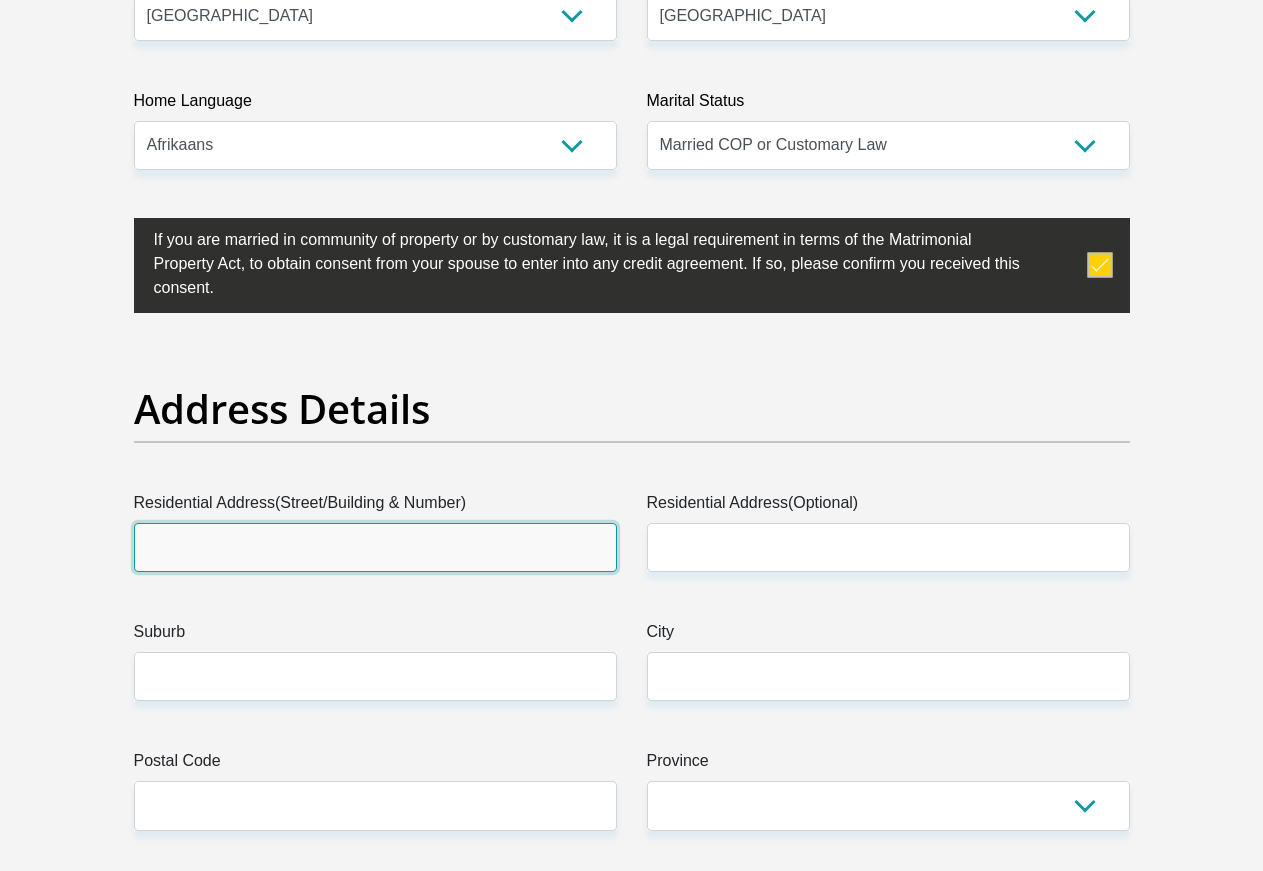 click on "Residential Address(Street/Building & Number)" at bounding box center (375, 547) 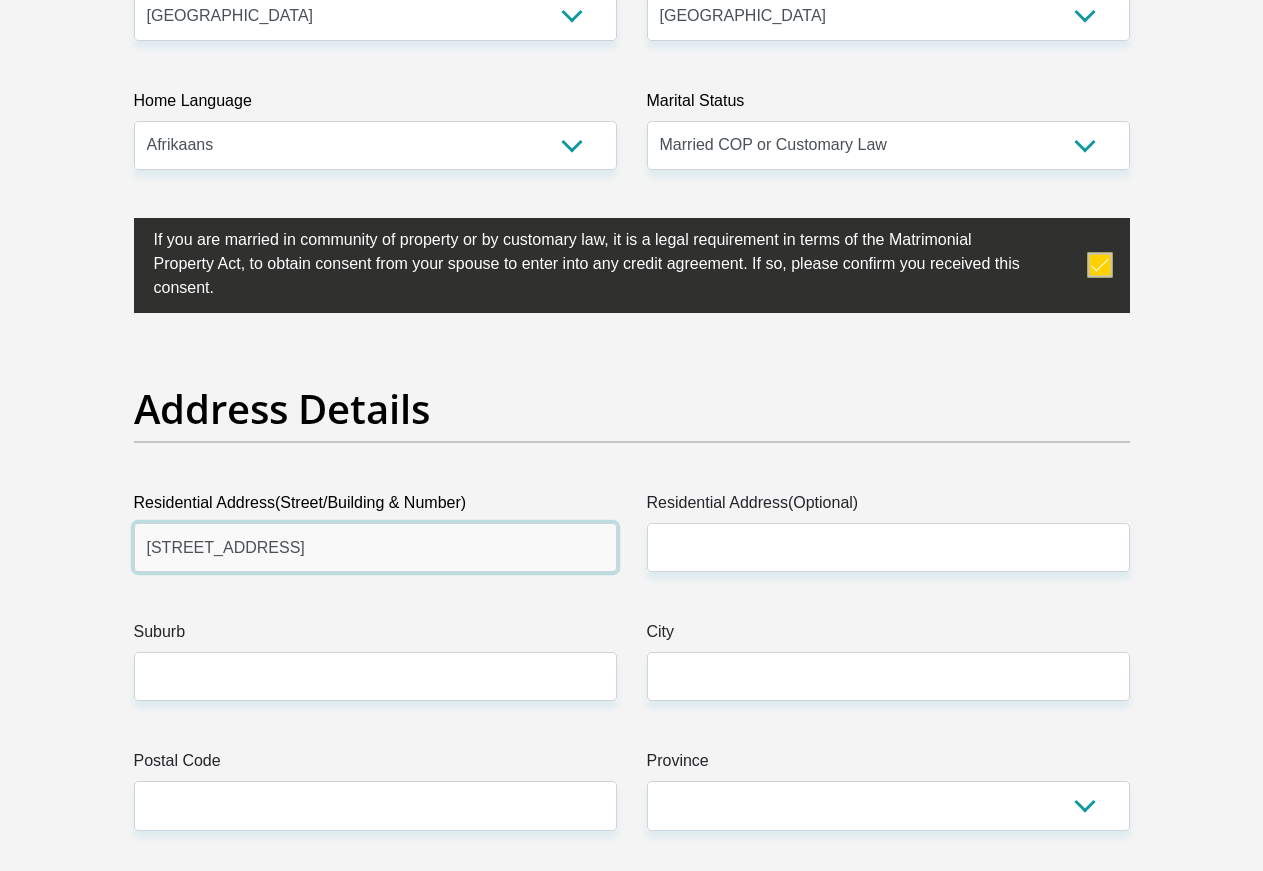 type on "[STREET_ADDRESS]" 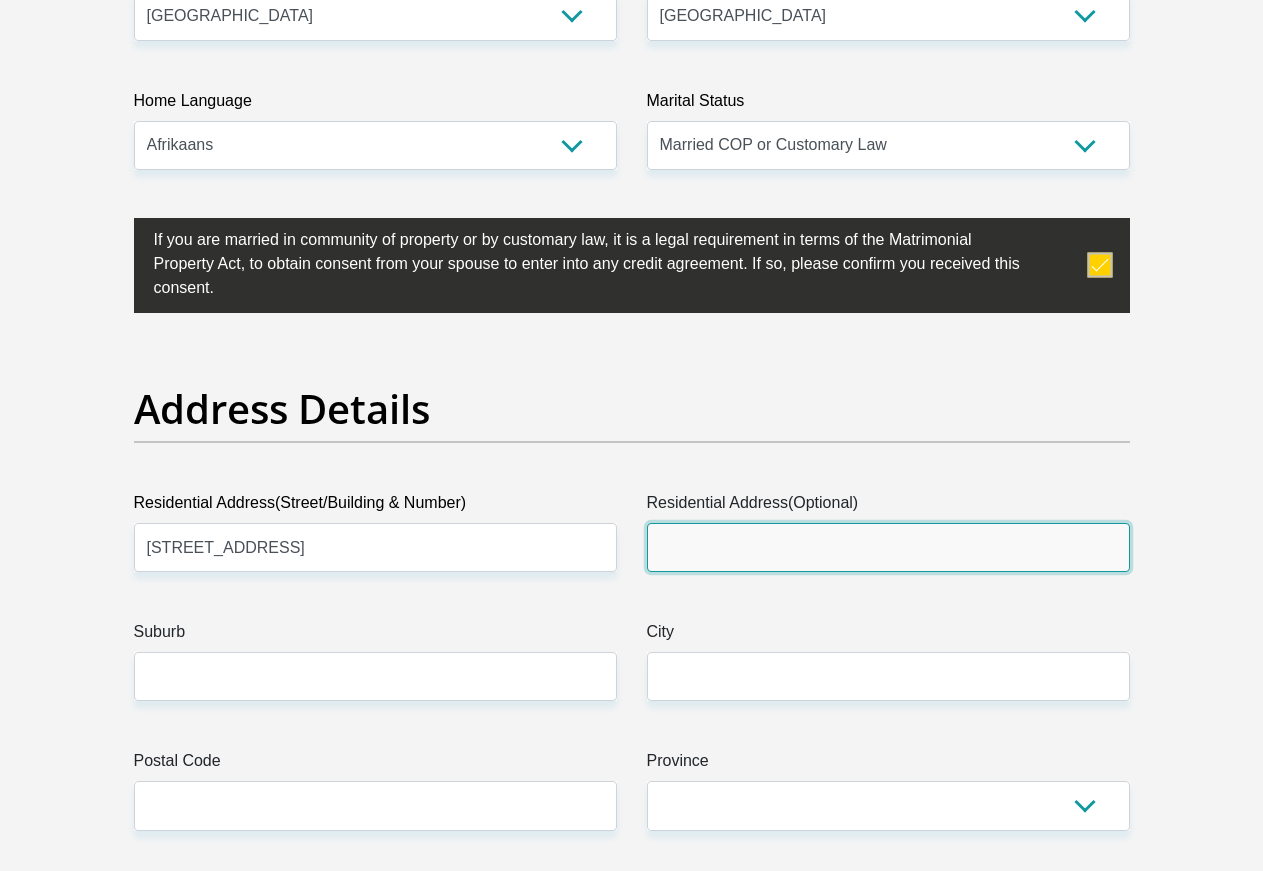 click on "Residential Address(Optional)" at bounding box center [888, 547] 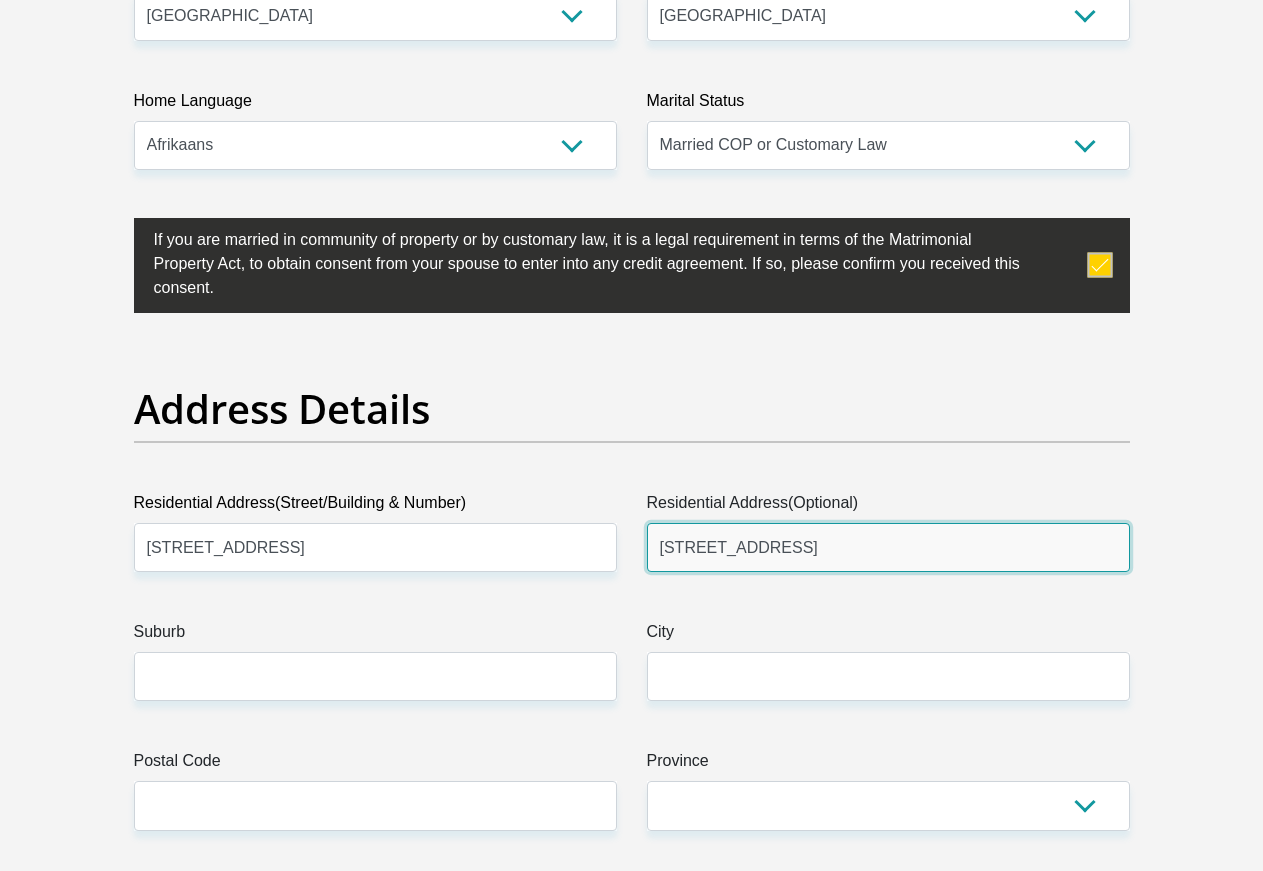 type on "[STREET_ADDRESS]" 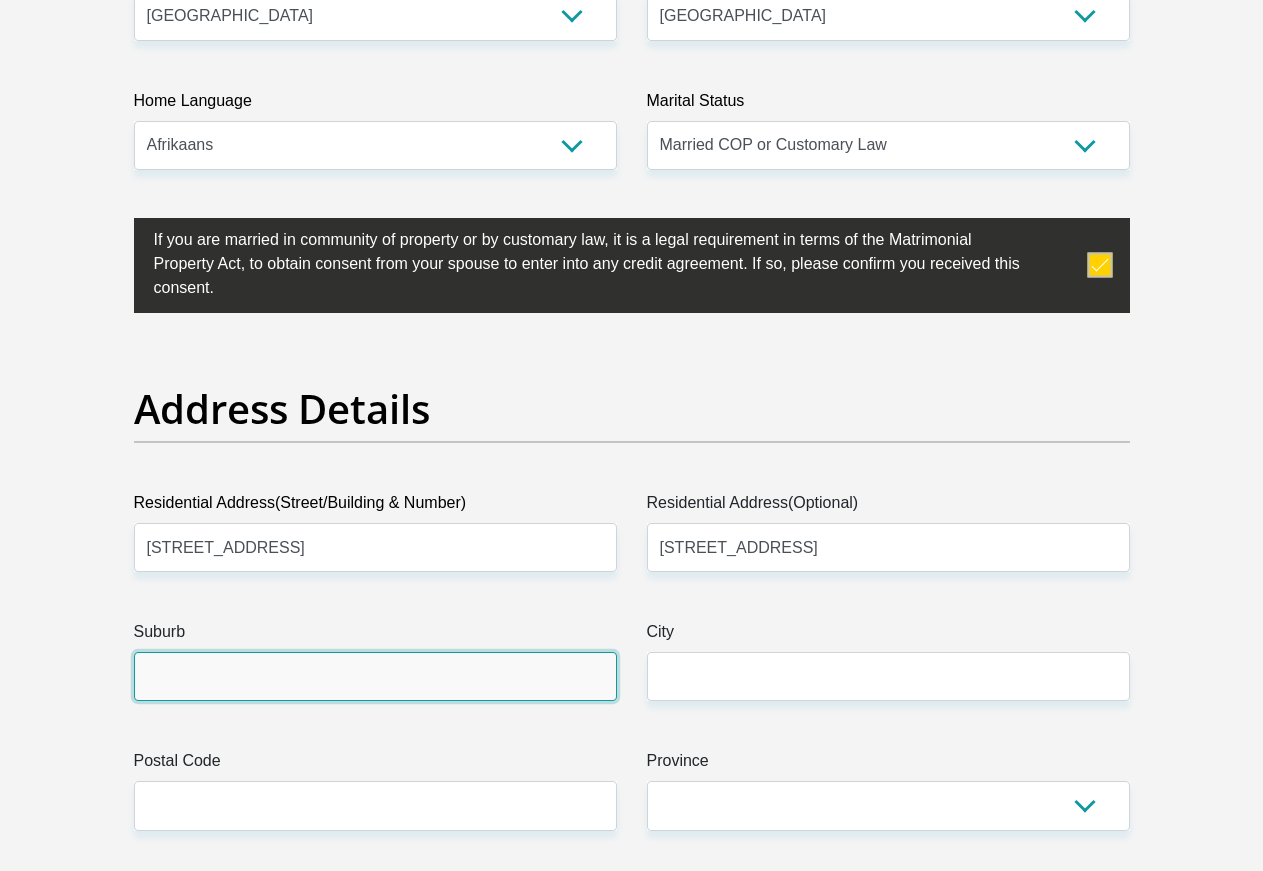 click on "Suburb" at bounding box center (375, 676) 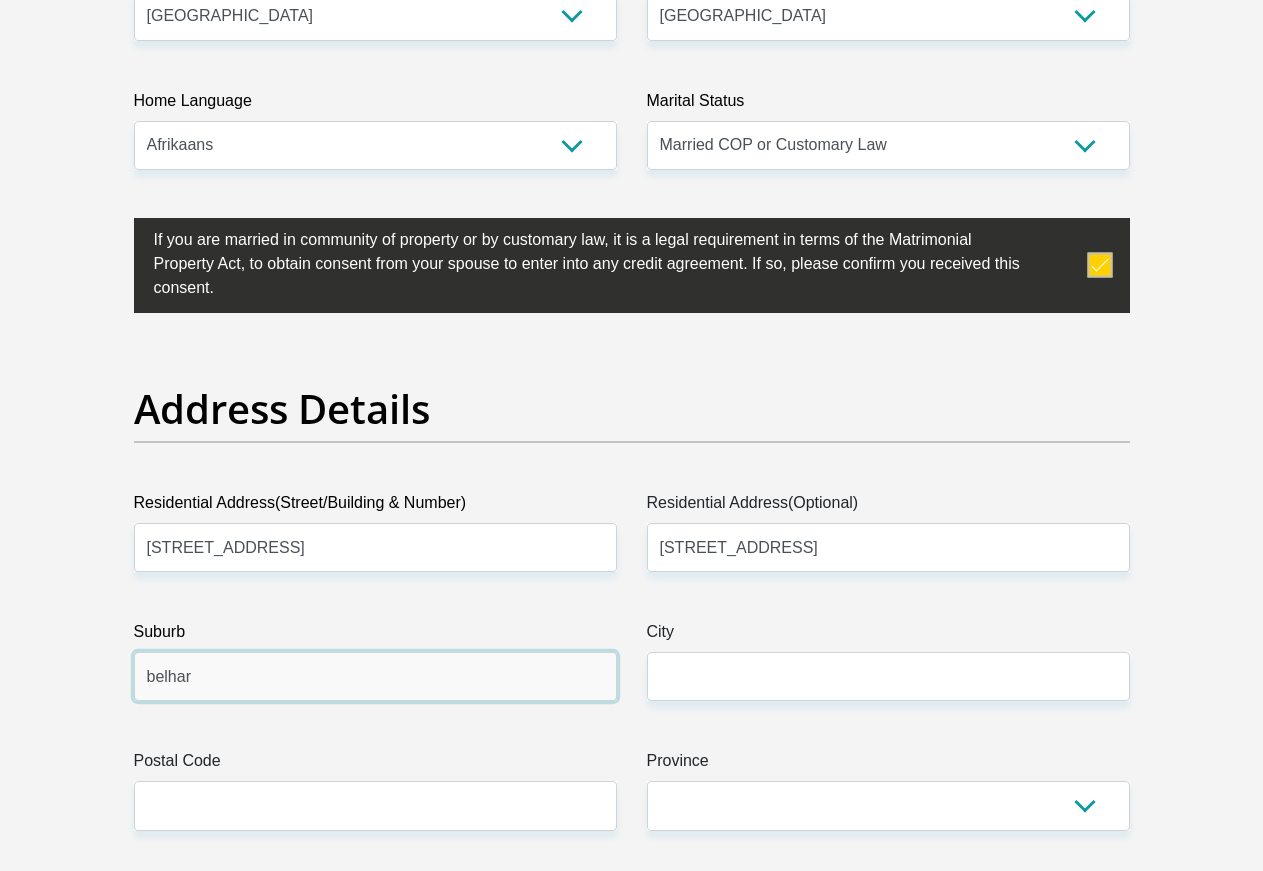 type on "belhar" 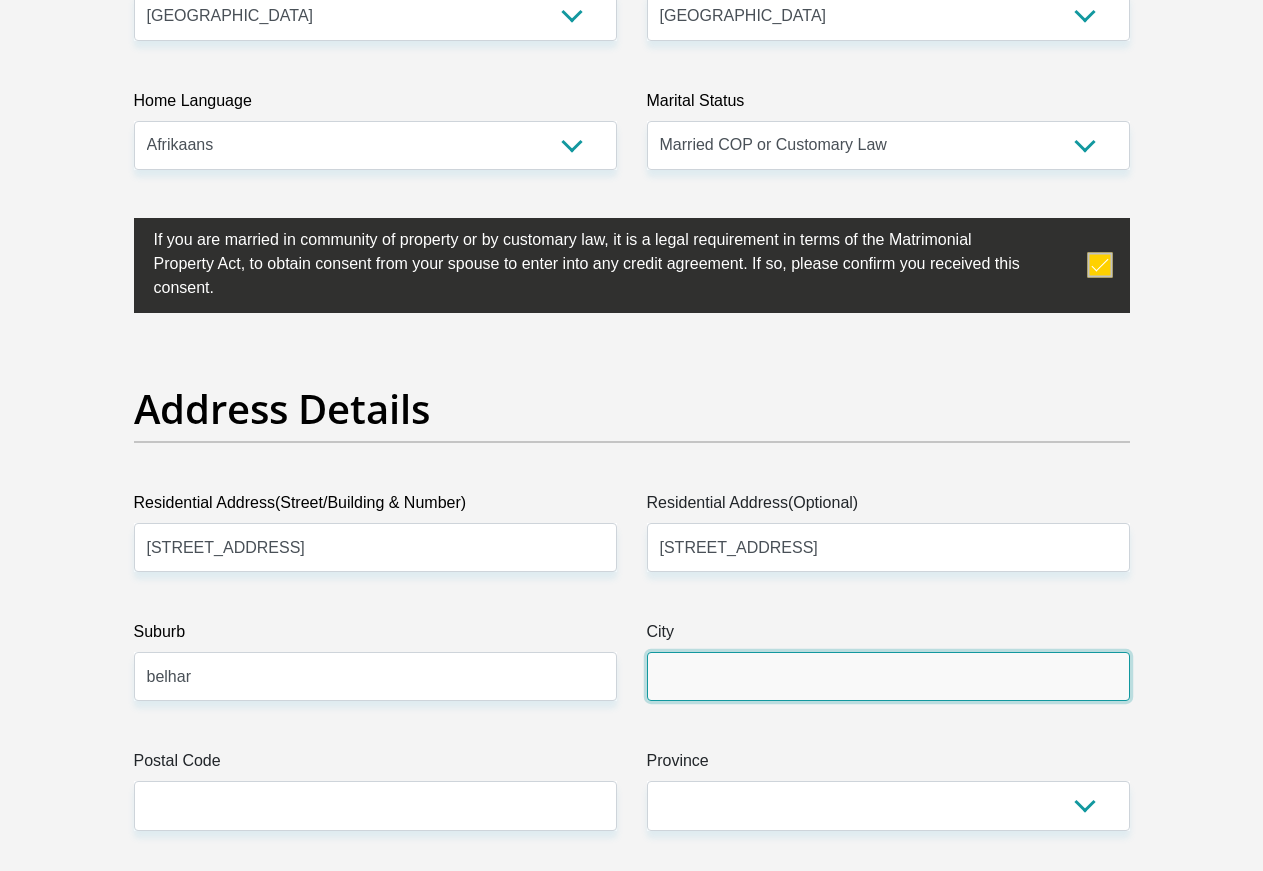click on "City" at bounding box center [888, 676] 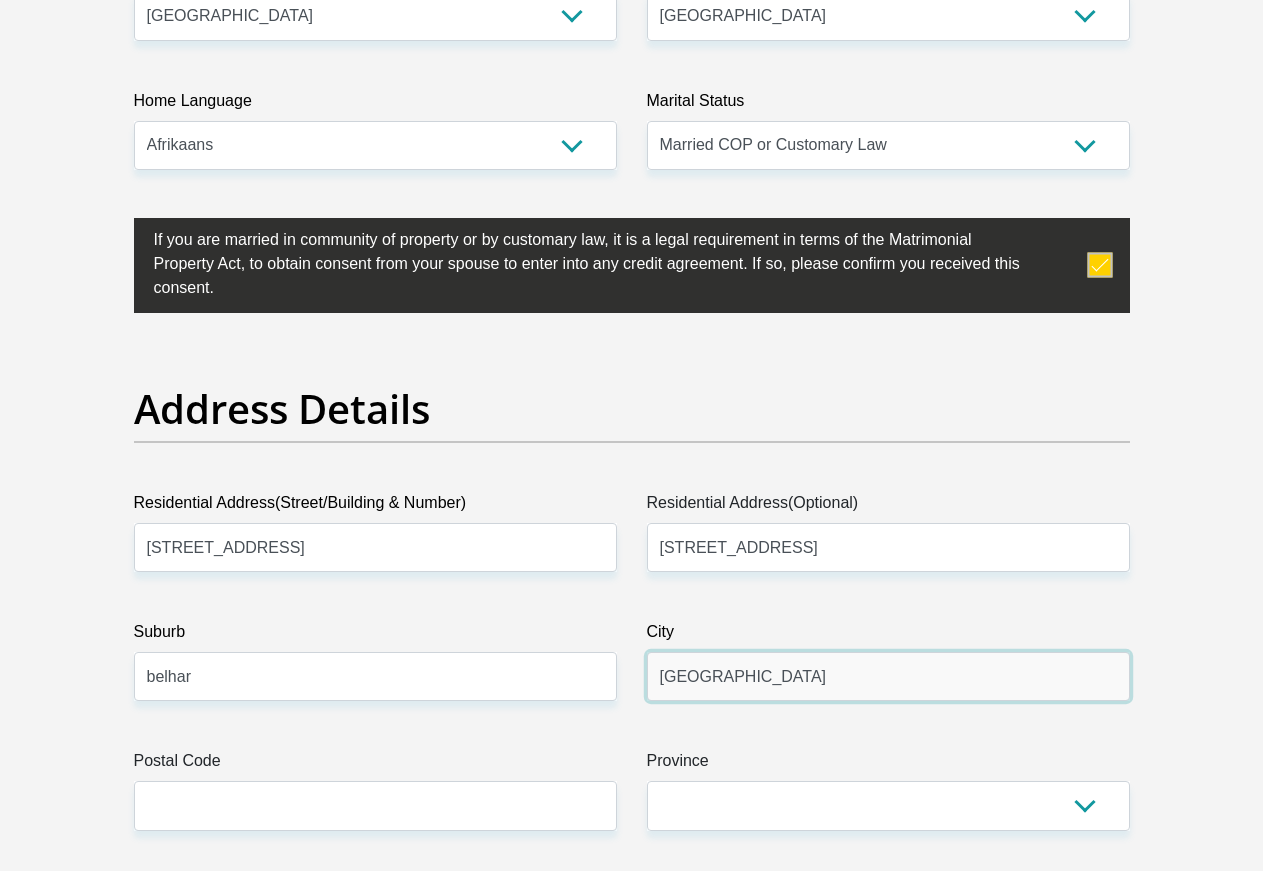 type on "[GEOGRAPHIC_DATA]" 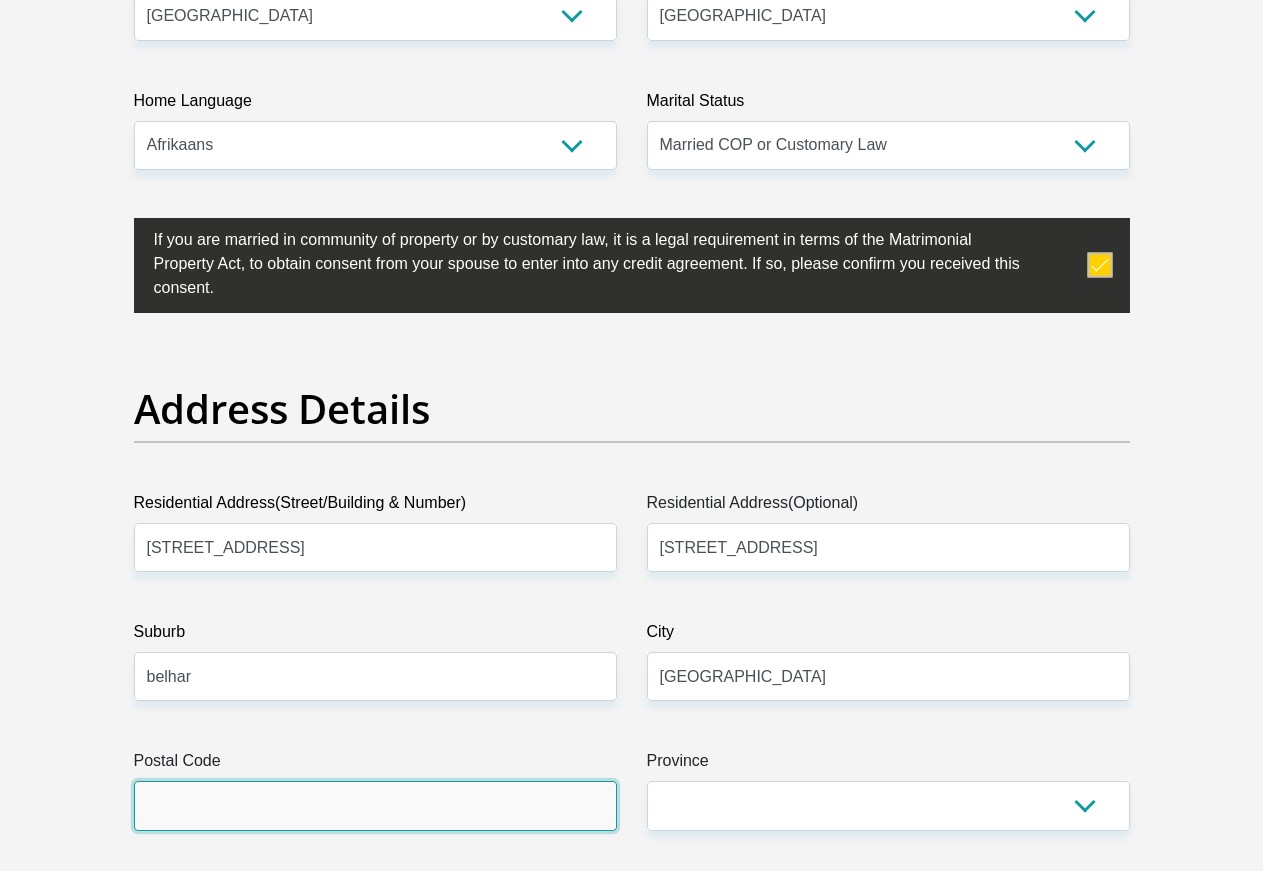click on "Postal Code" at bounding box center [375, 805] 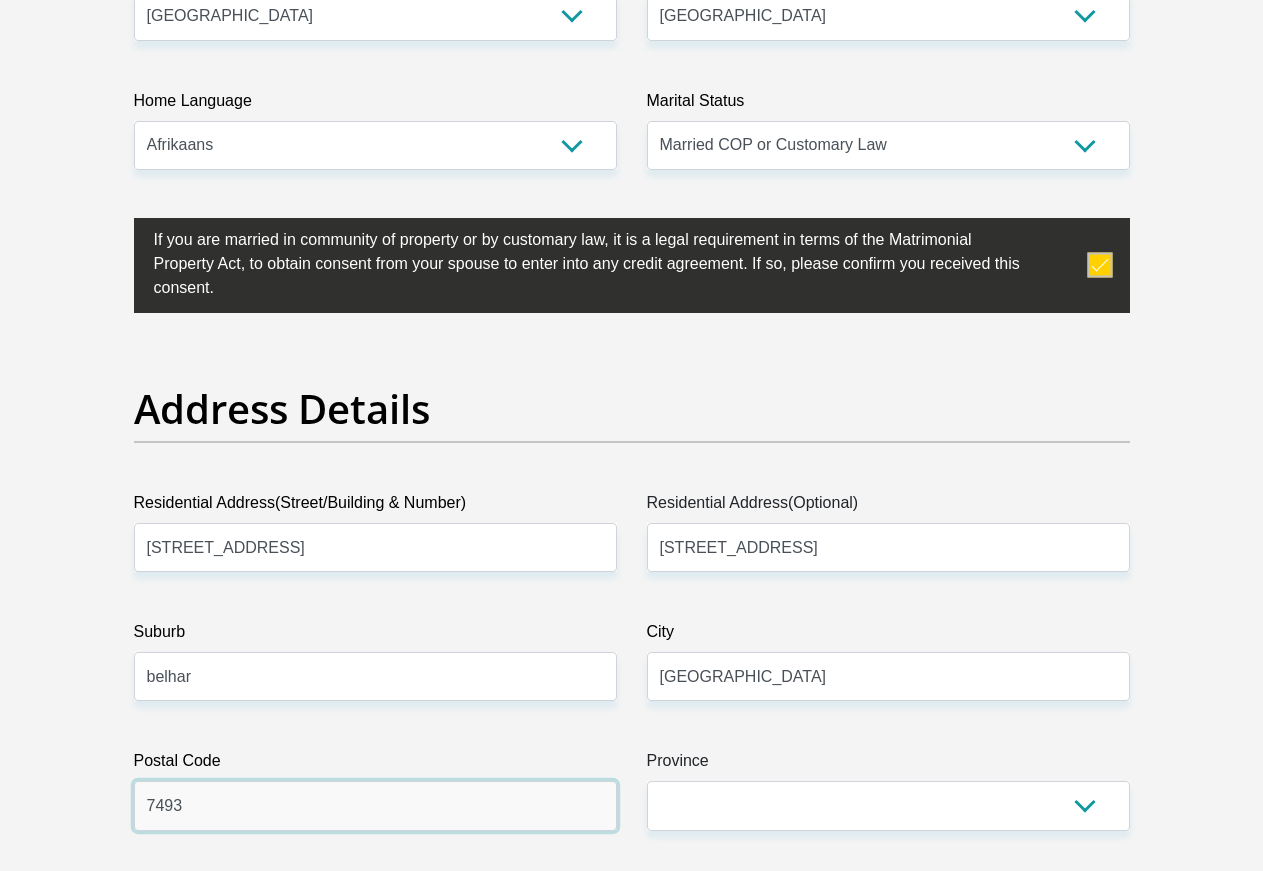 type on "7493" 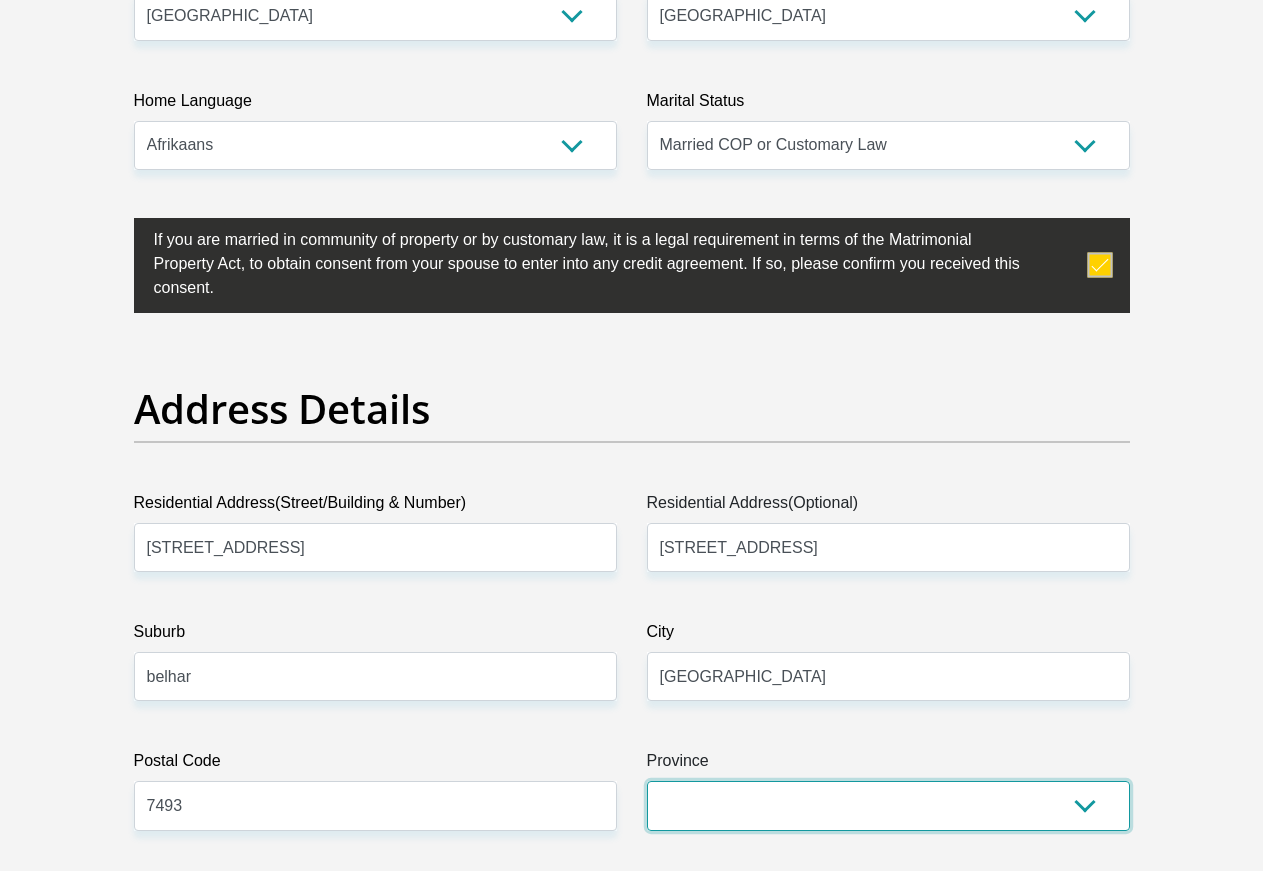 click on "Eastern Cape
Free State
[GEOGRAPHIC_DATA]
[GEOGRAPHIC_DATA][DATE]
[GEOGRAPHIC_DATA]
[GEOGRAPHIC_DATA]
[GEOGRAPHIC_DATA]
[GEOGRAPHIC_DATA]" at bounding box center [888, 805] 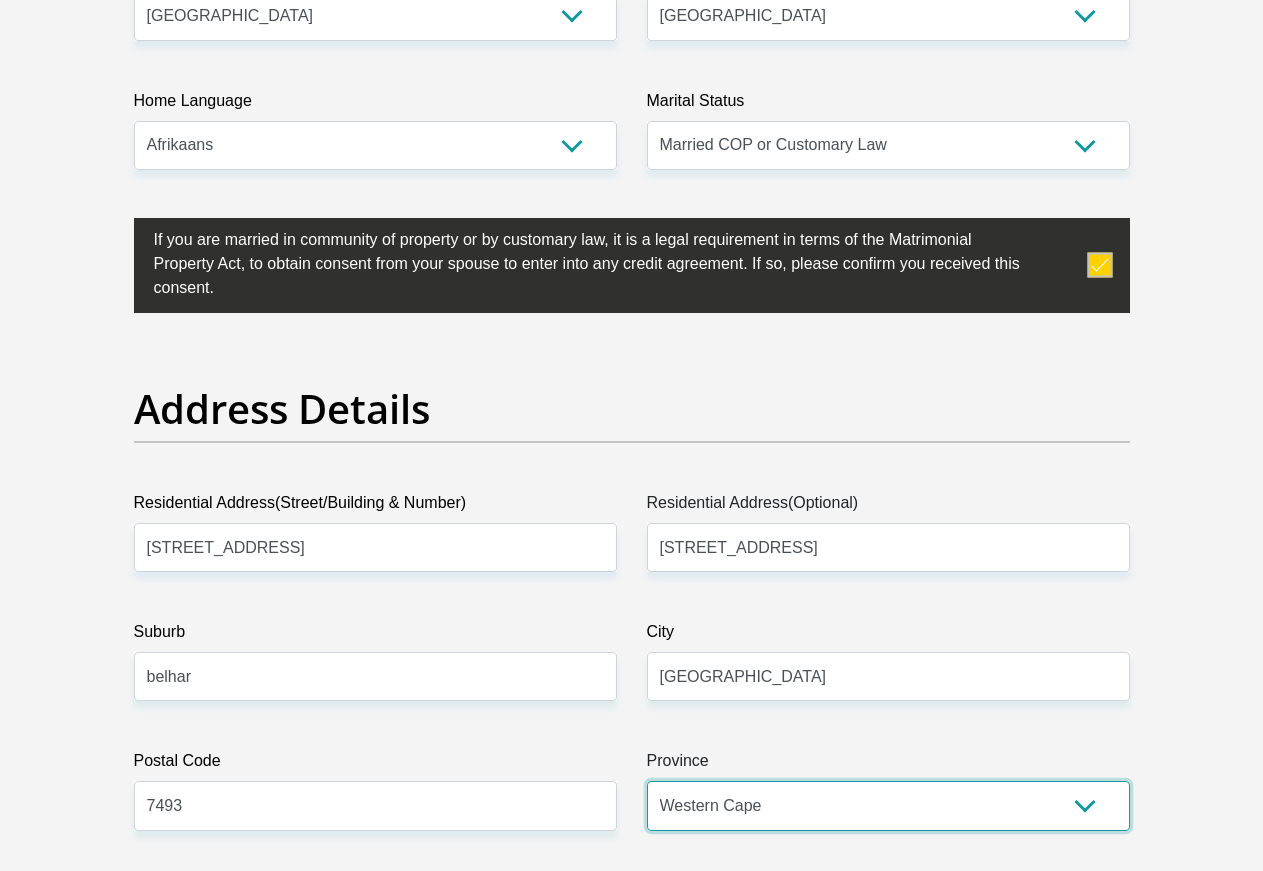 click on "Western Cape" at bounding box center (0, 0) 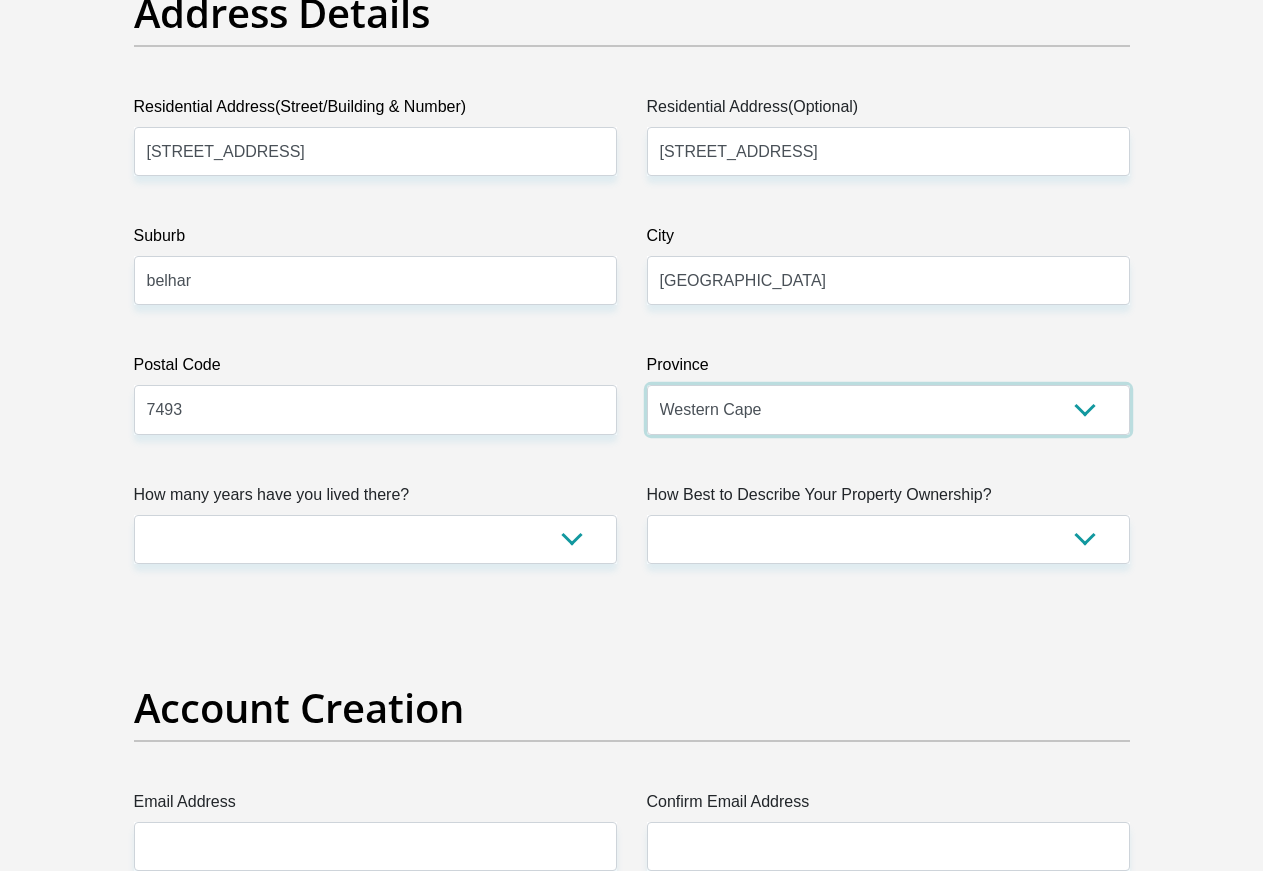 scroll, scrollTop: 1224, scrollLeft: 0, axis: vertical 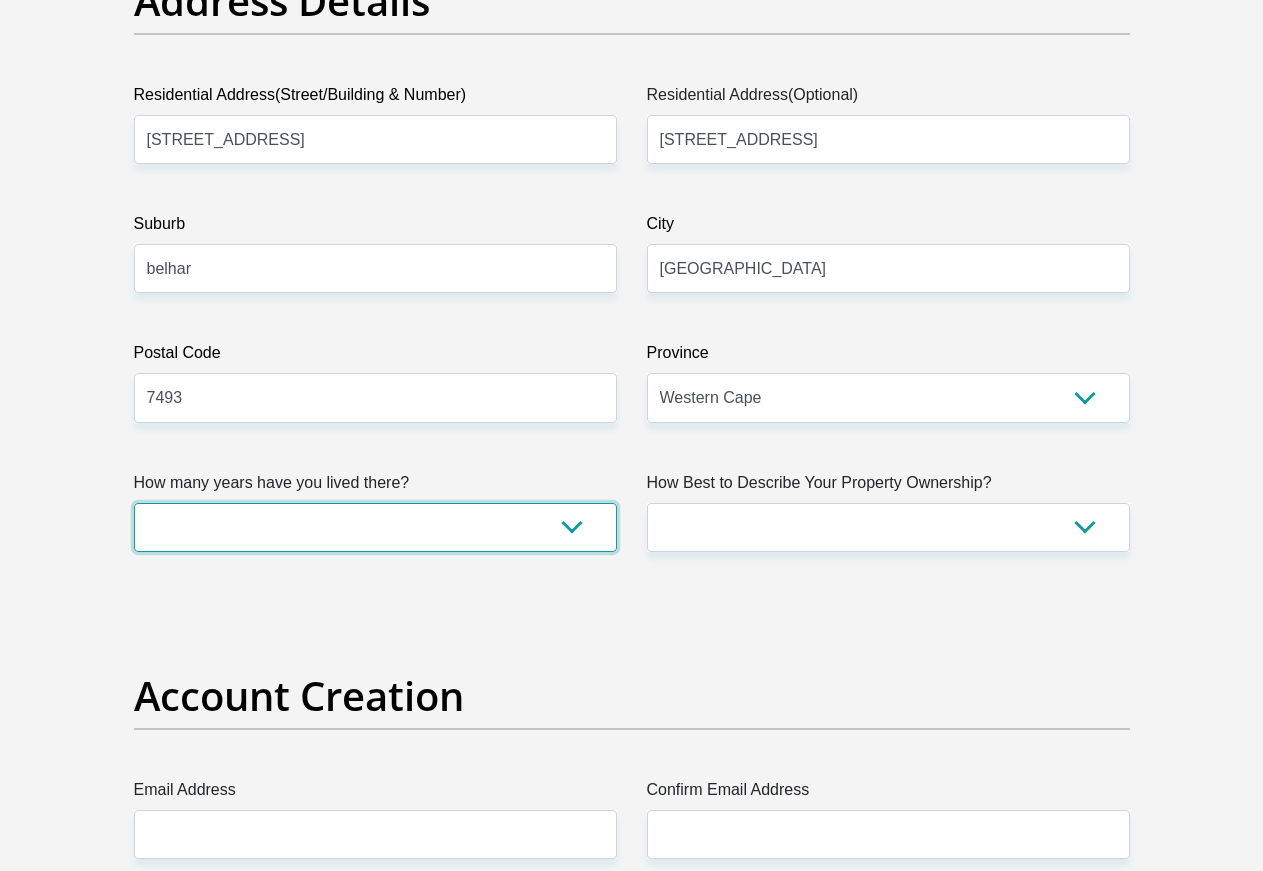 click on "less than 1 year
1-3 years
3-5 years
5+ years" at bounding box center [375, 527] 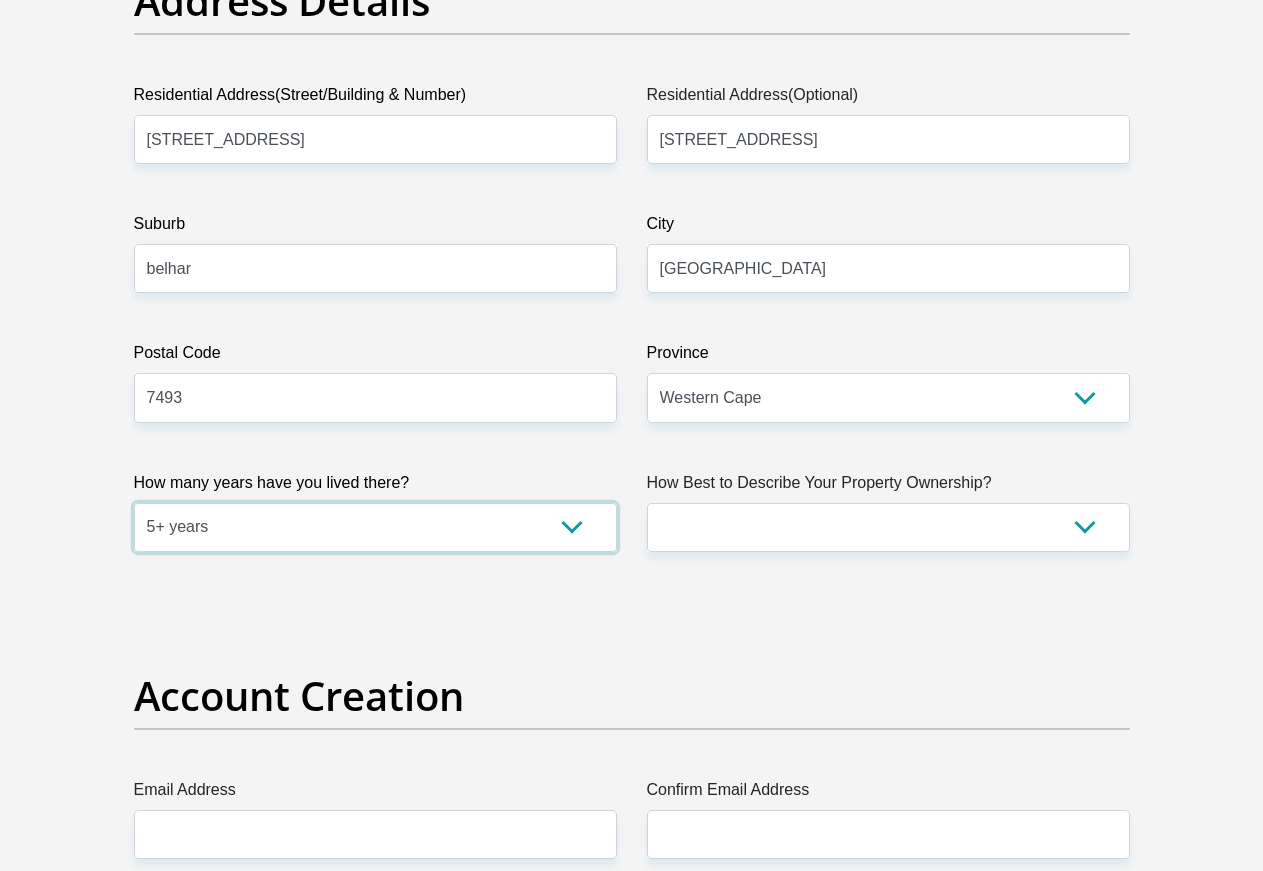 scroll, scrollTop: 0, scrollLeft: 0, axis: both 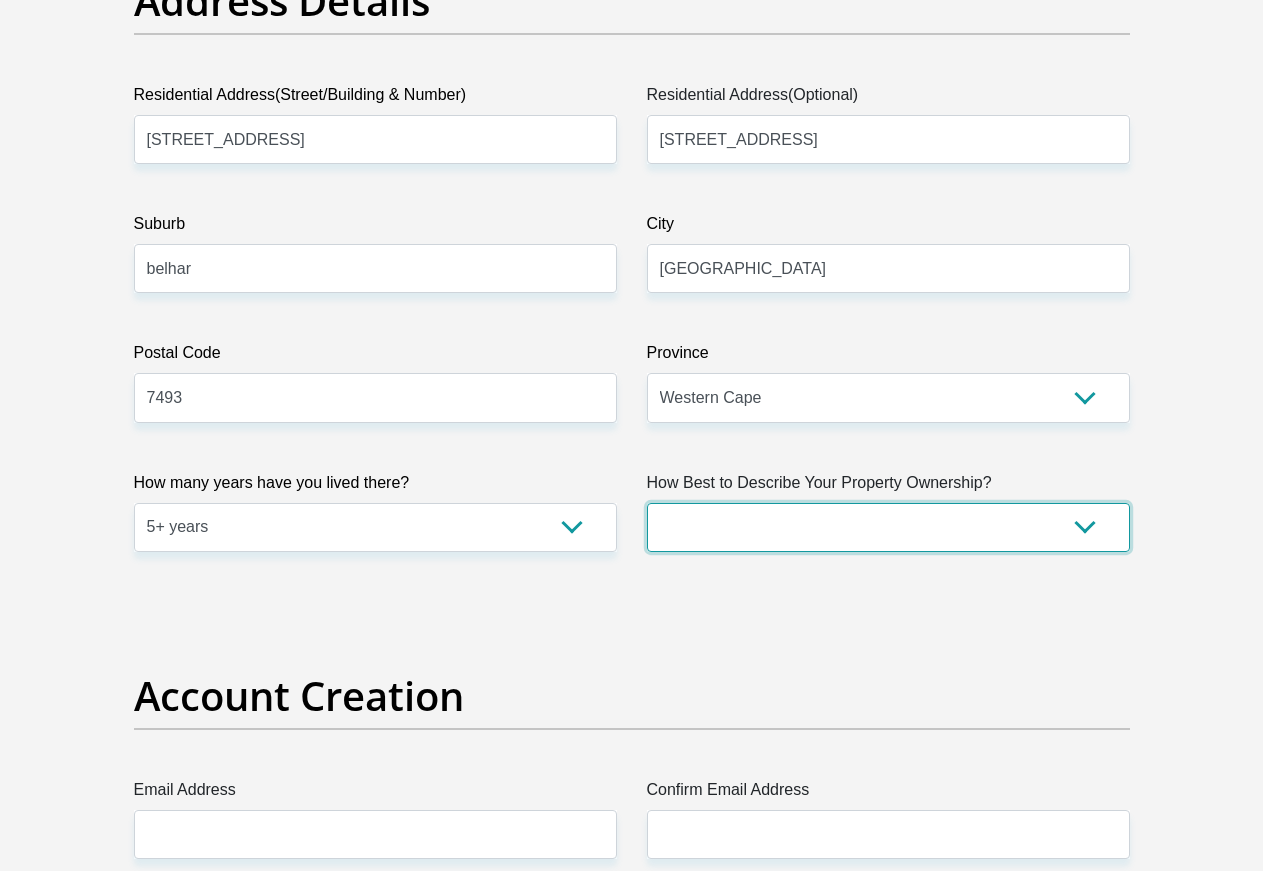 click on "Owned
Rented
Family Owned
Company Dwelling" at bounding box center (888, 527) 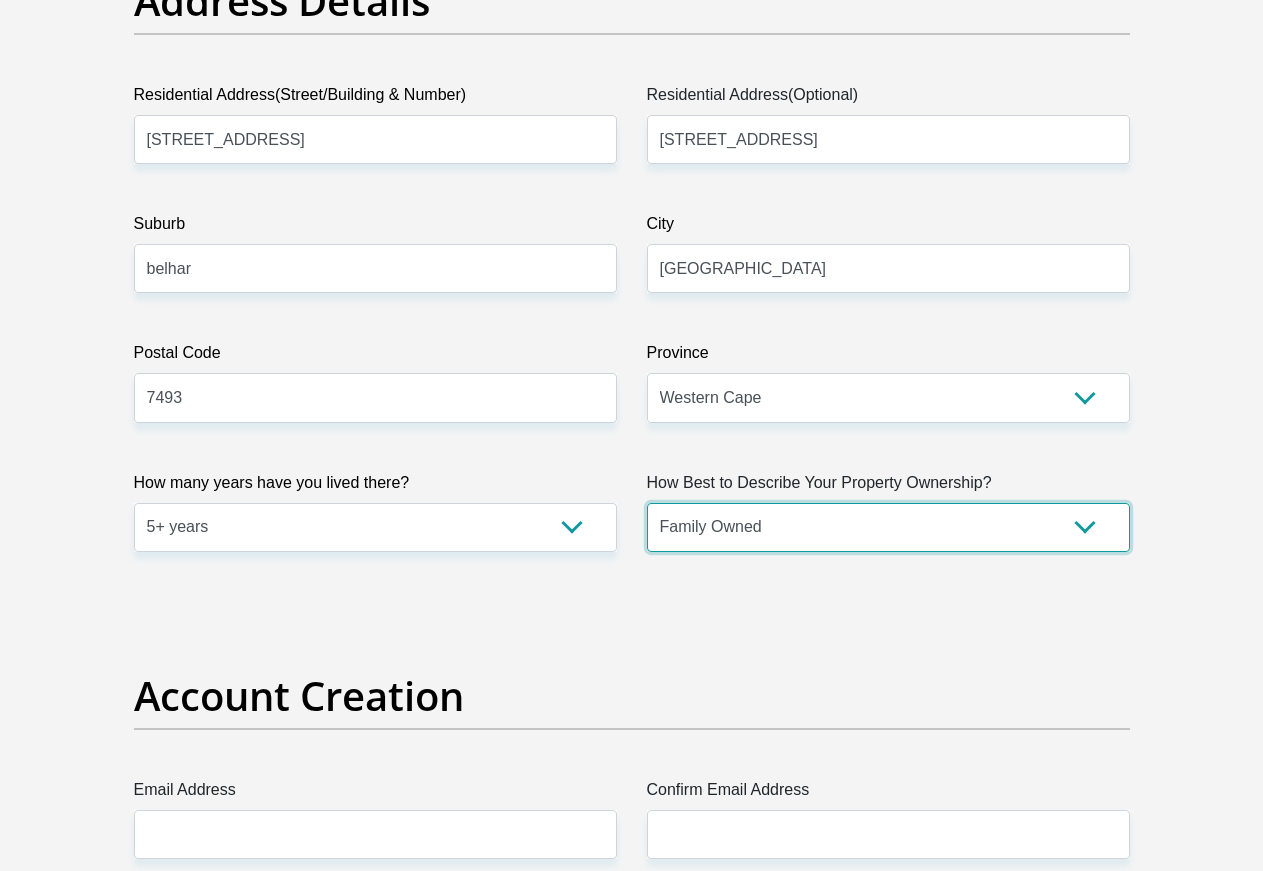 click on "Family Owned" at bounding box center (0, 0) 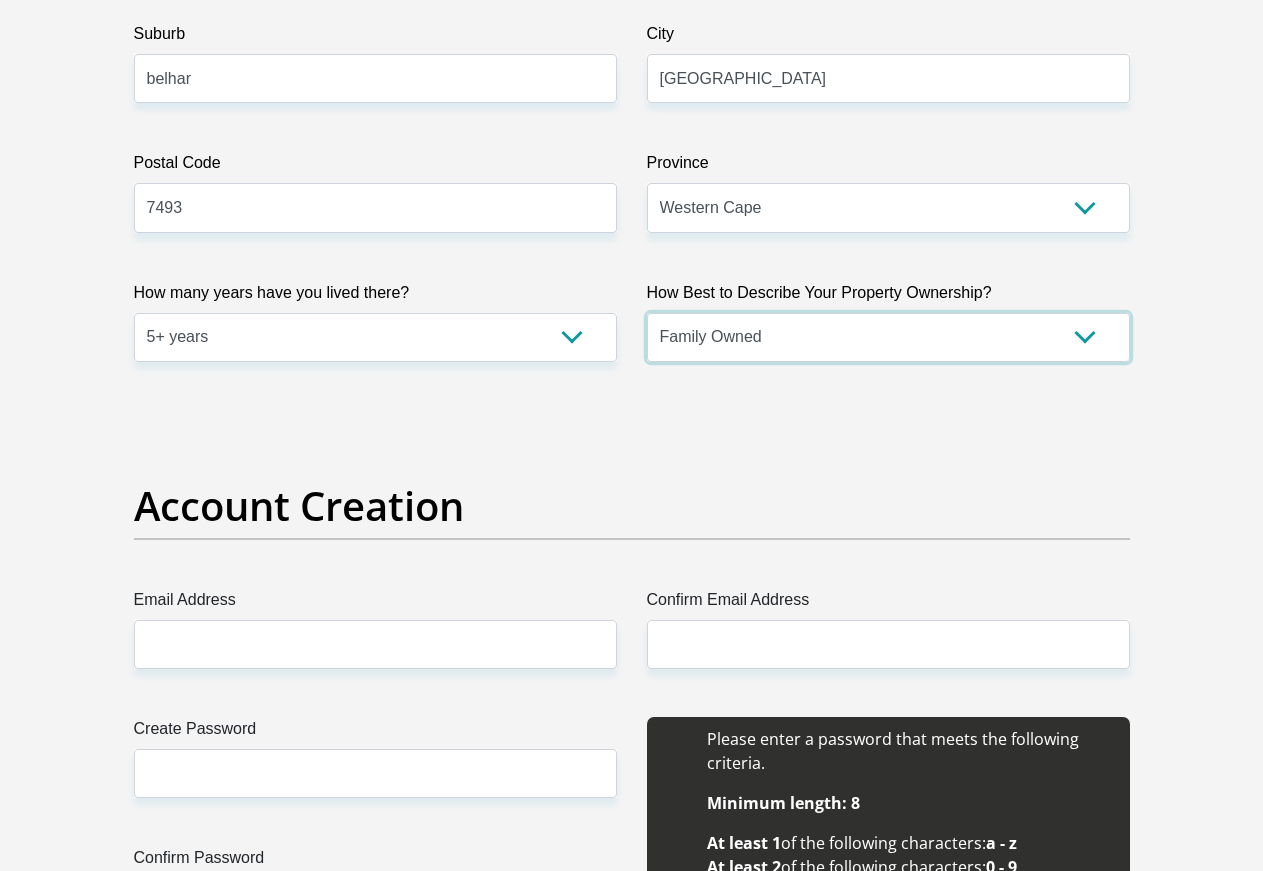 scroll, scrollTop: 1632, scrollLeft: 0, axis: vertical 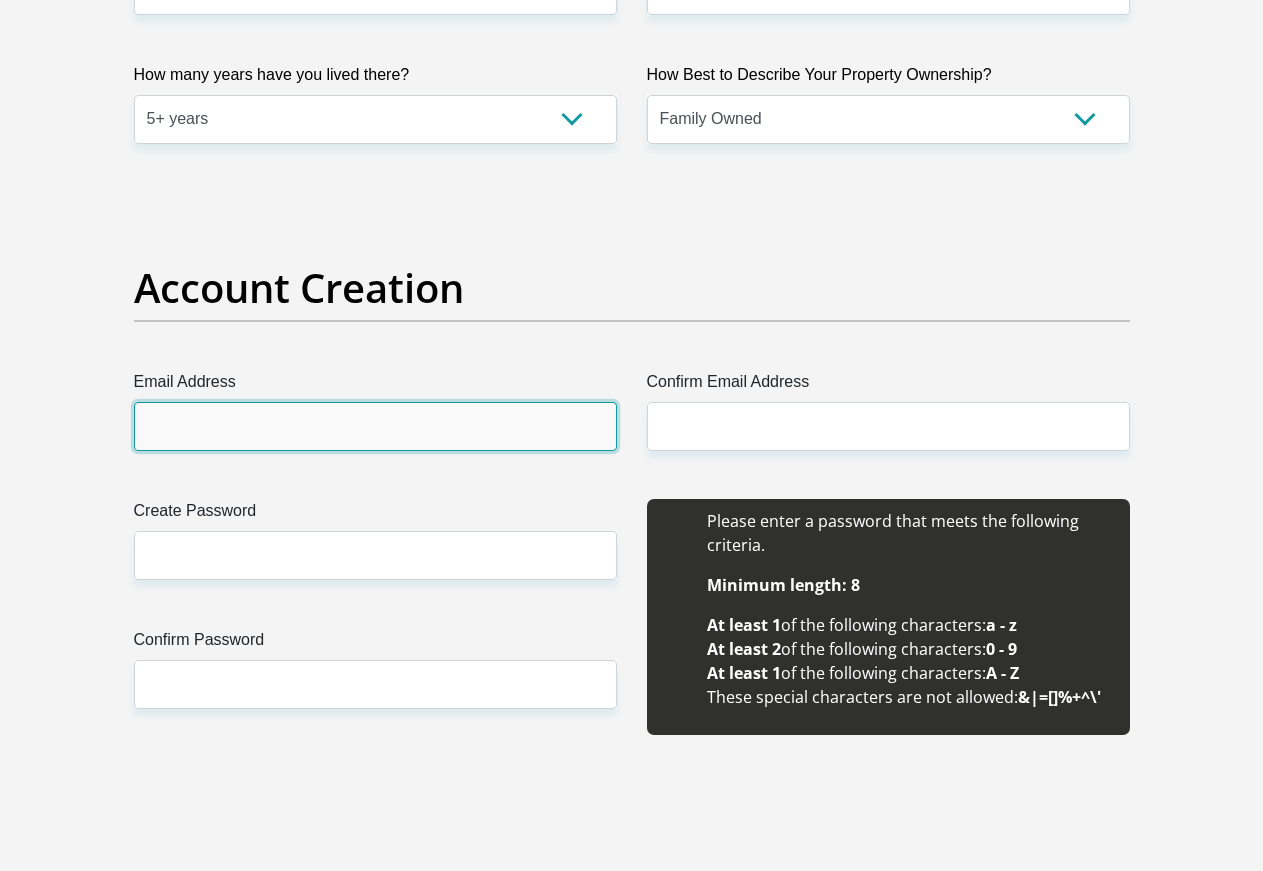 click on "Email Address" at bounding box center (375, 426) 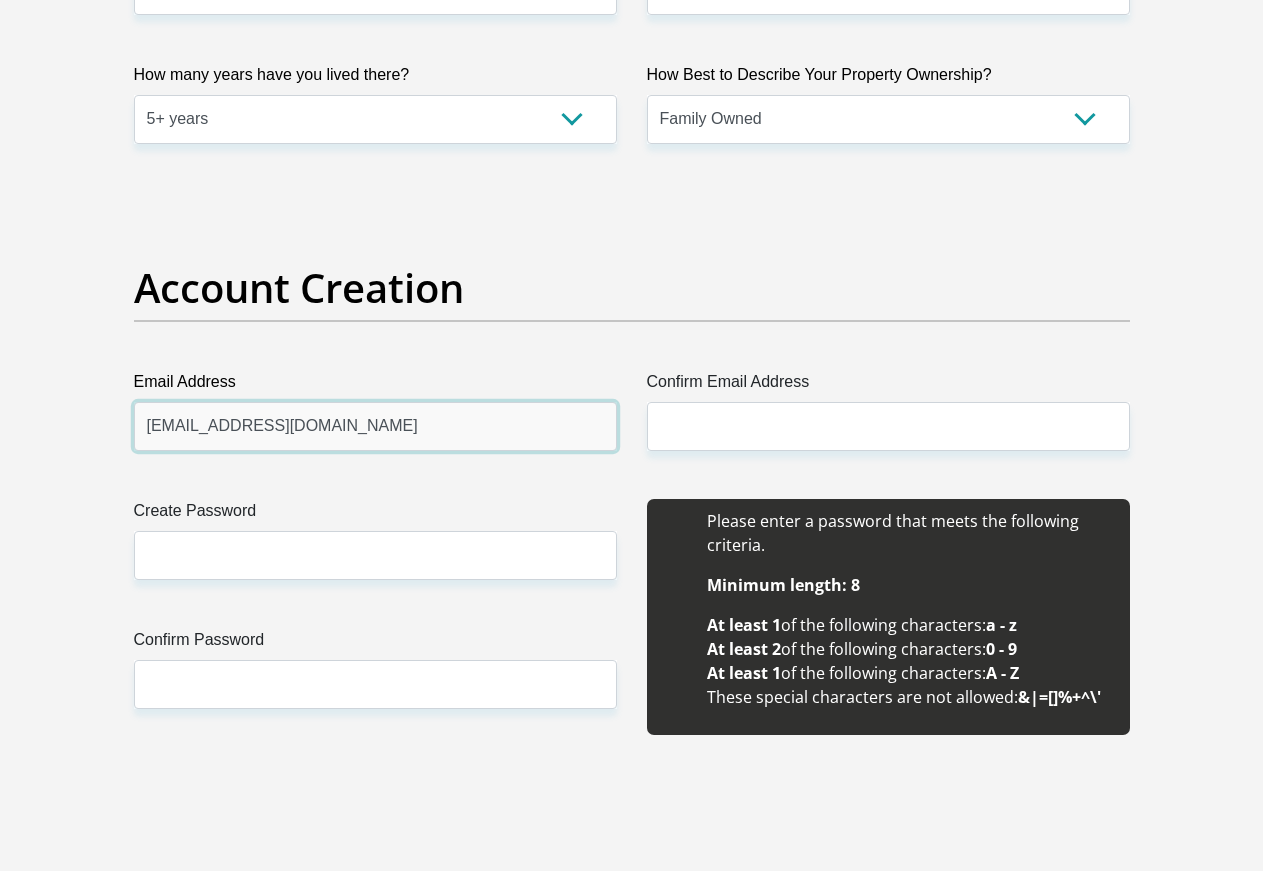type on "[EMAIL_ADDRESS][DOMAIN_NAME]" 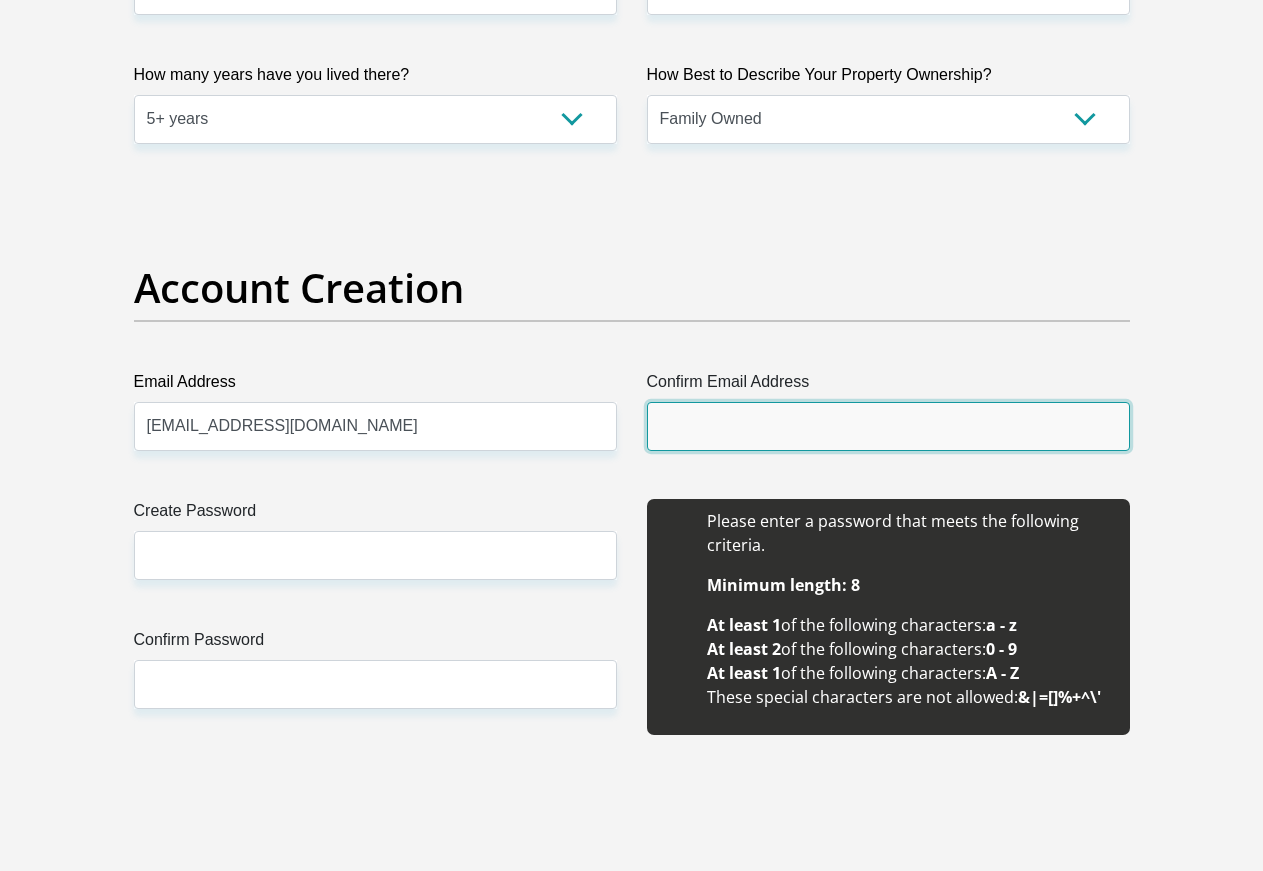 click on "Confirm Email Address" at bounding box center (888, 426) 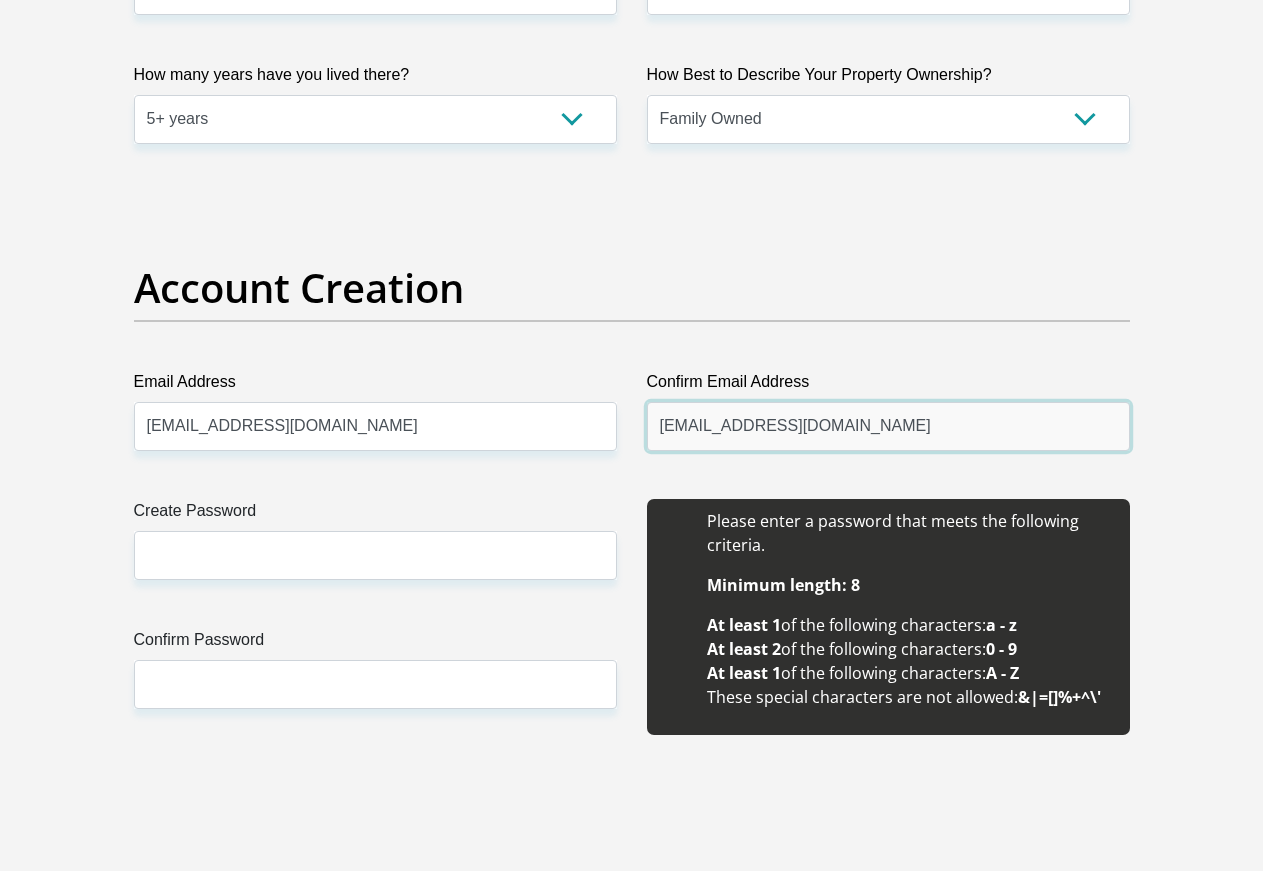 type on "[EMAIL_ADDRESS][DOMAIN_NAME]" 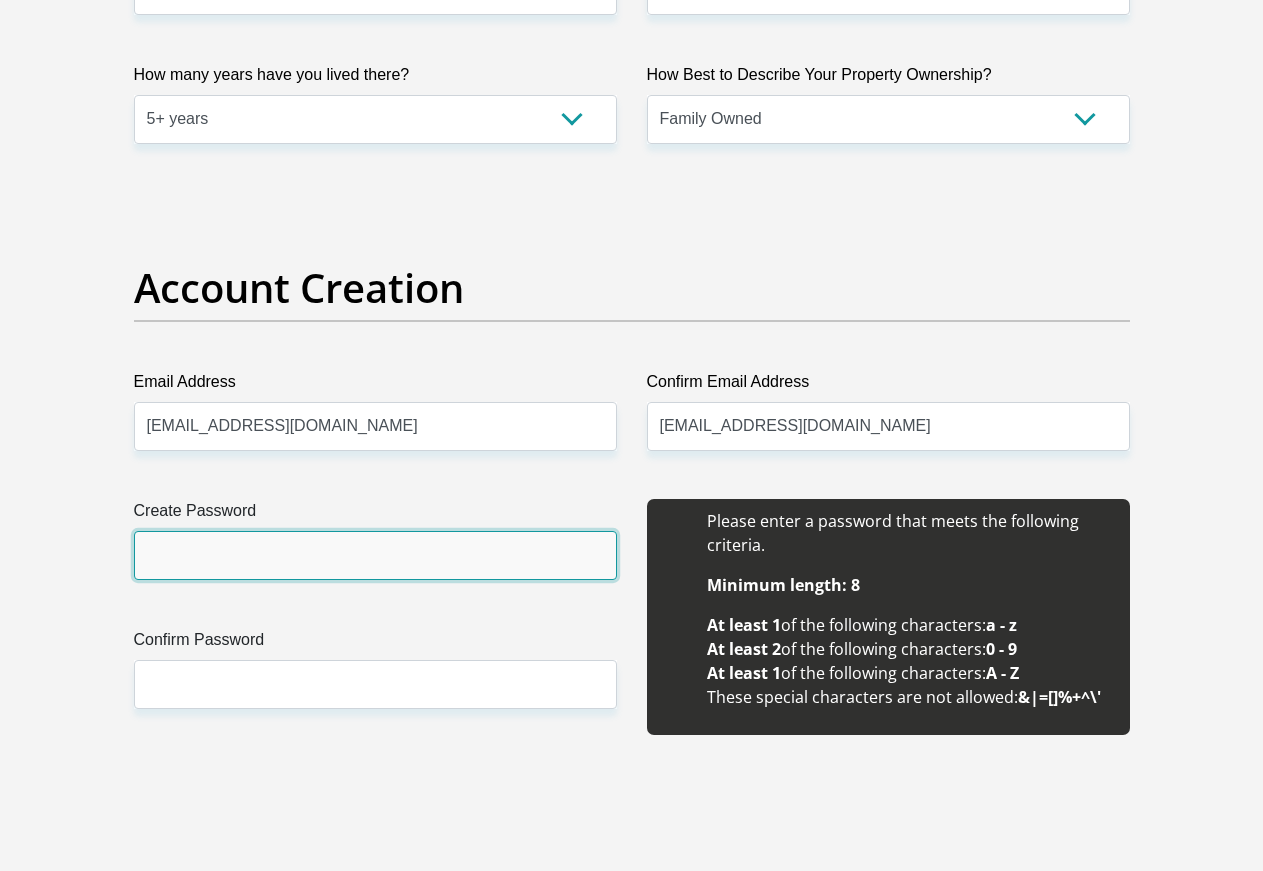 click on "Create Password" at bounding box center [375, 555] 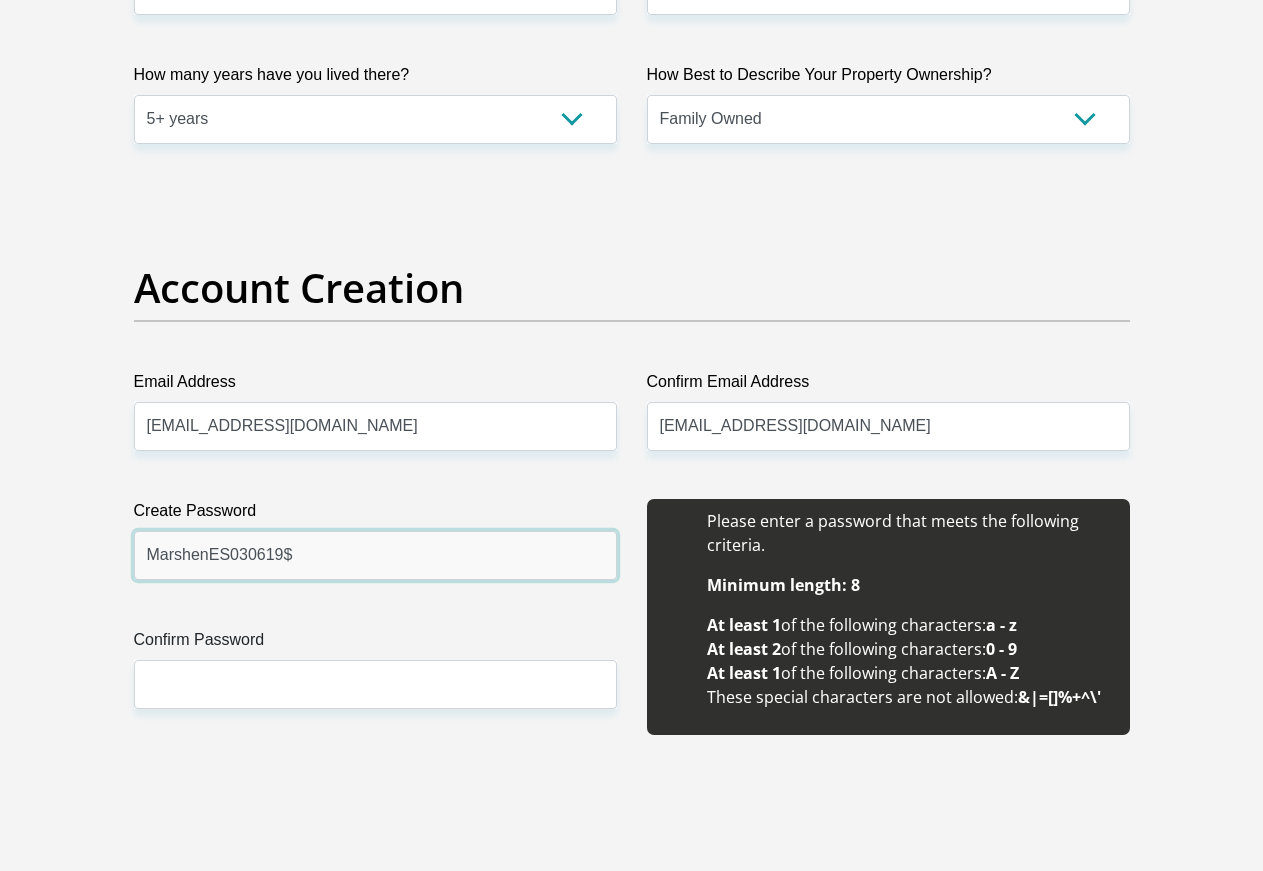 type on "MarshenES030619$" 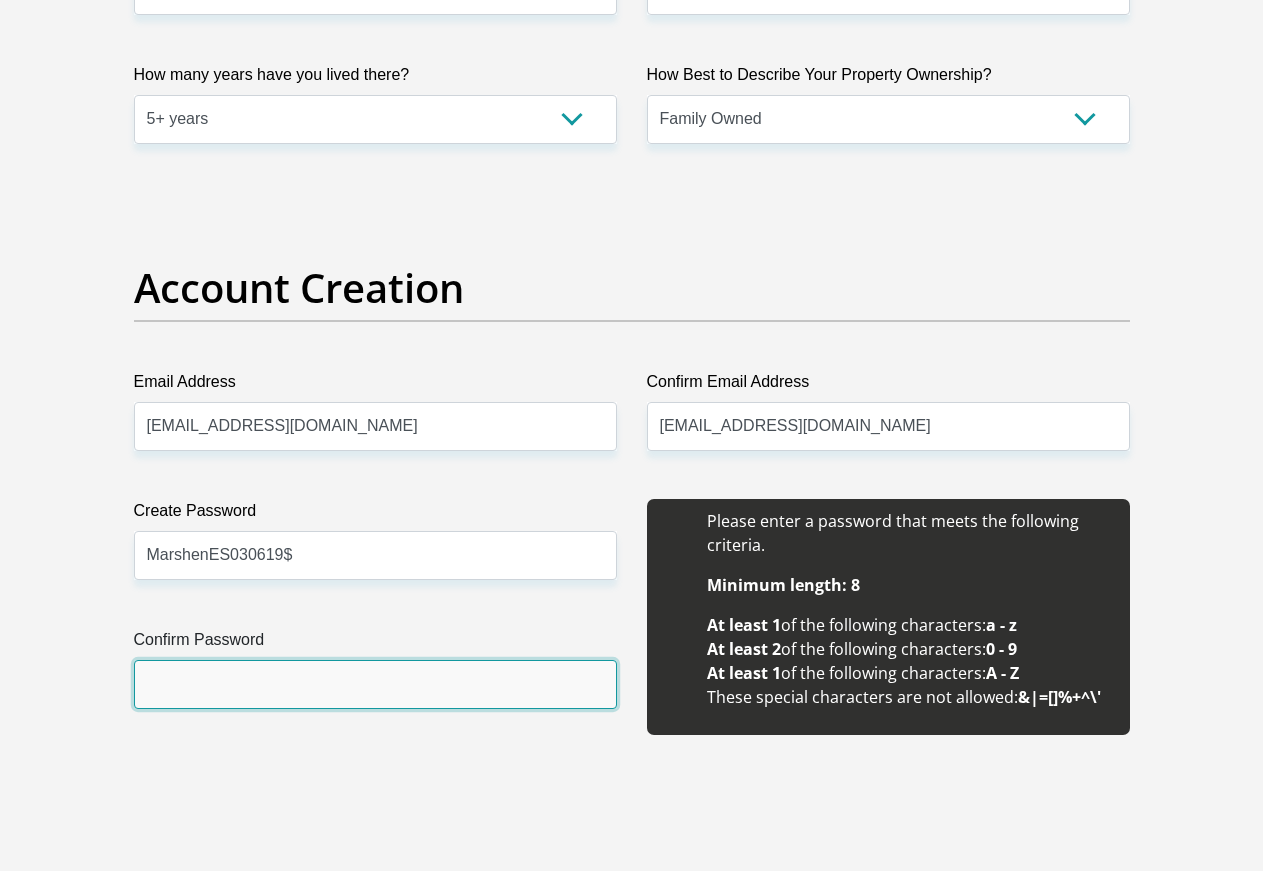 click on "Confirm Password" at bounding box center [375, 684] 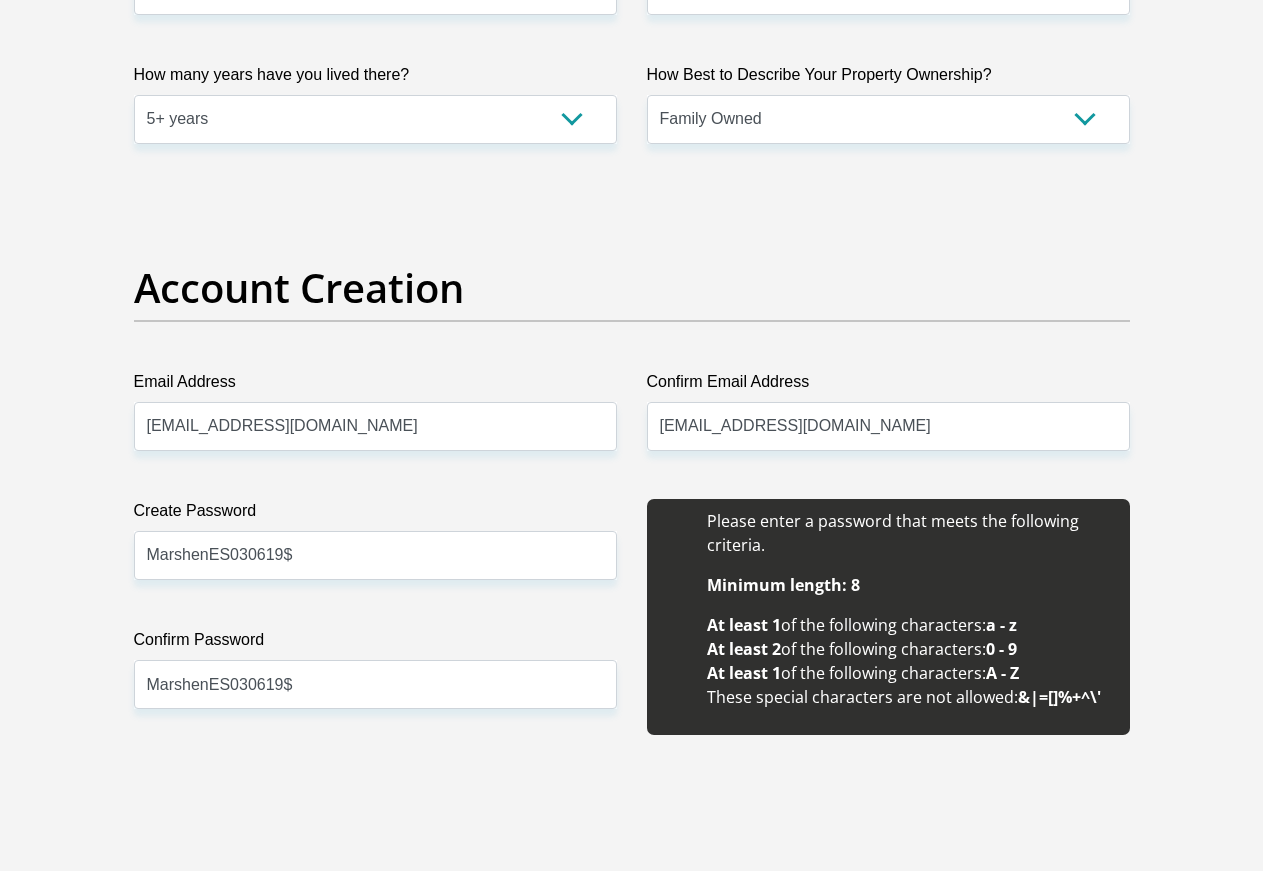 click on "Title
Mr
Ms
Mrs
Dr
[PERSON_NAME]
First Name
[PERSON_NAME]
Surname
[PERSON_NAME]
ID Number
9412220156085
Please input valid ID number
Race
Black
Coloured
Indian
White
Other
Contact Number
0674868187
Please input valid contact number
Nationality
[GEOGRAPHIC_DATA]
[GEOGRAPHIC_DATA]
[GEOGRAPHIC_DATA]  [GEOGRAPHIC_DATA]  [GEOGRAPHIC_DATA]" at bounding box center (632, 2057) 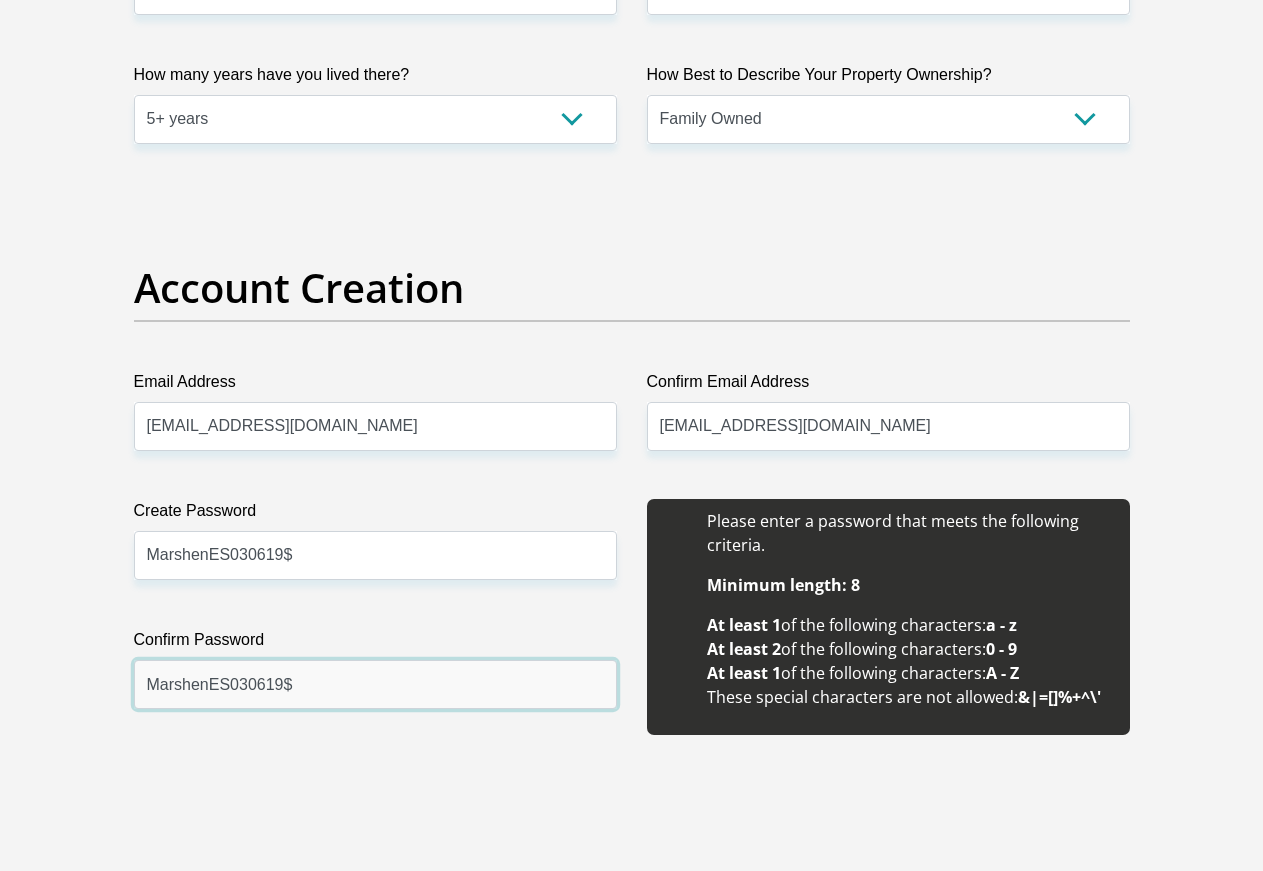 click on "MarshenES030619$" at bounding box center (375, 684) 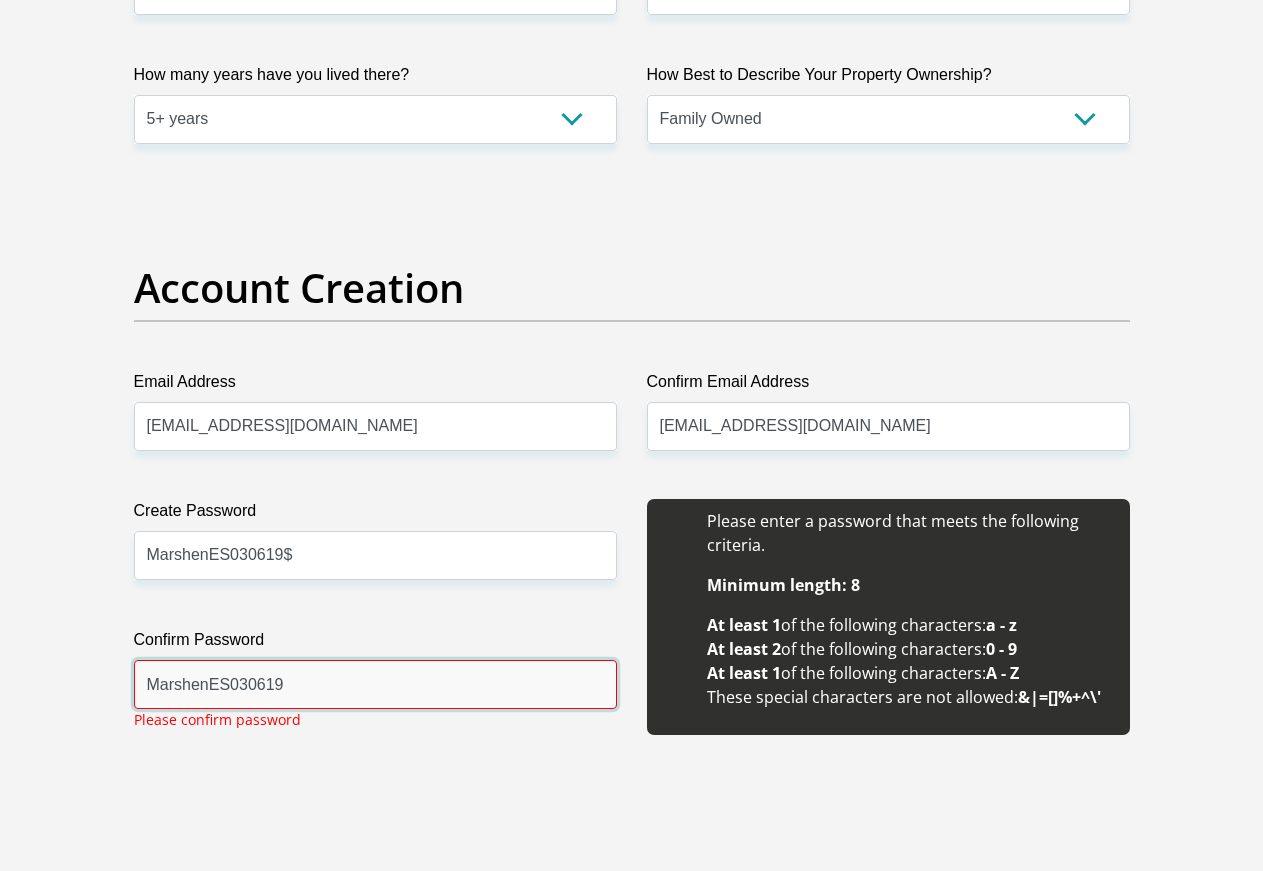type on "MarshenES030619" 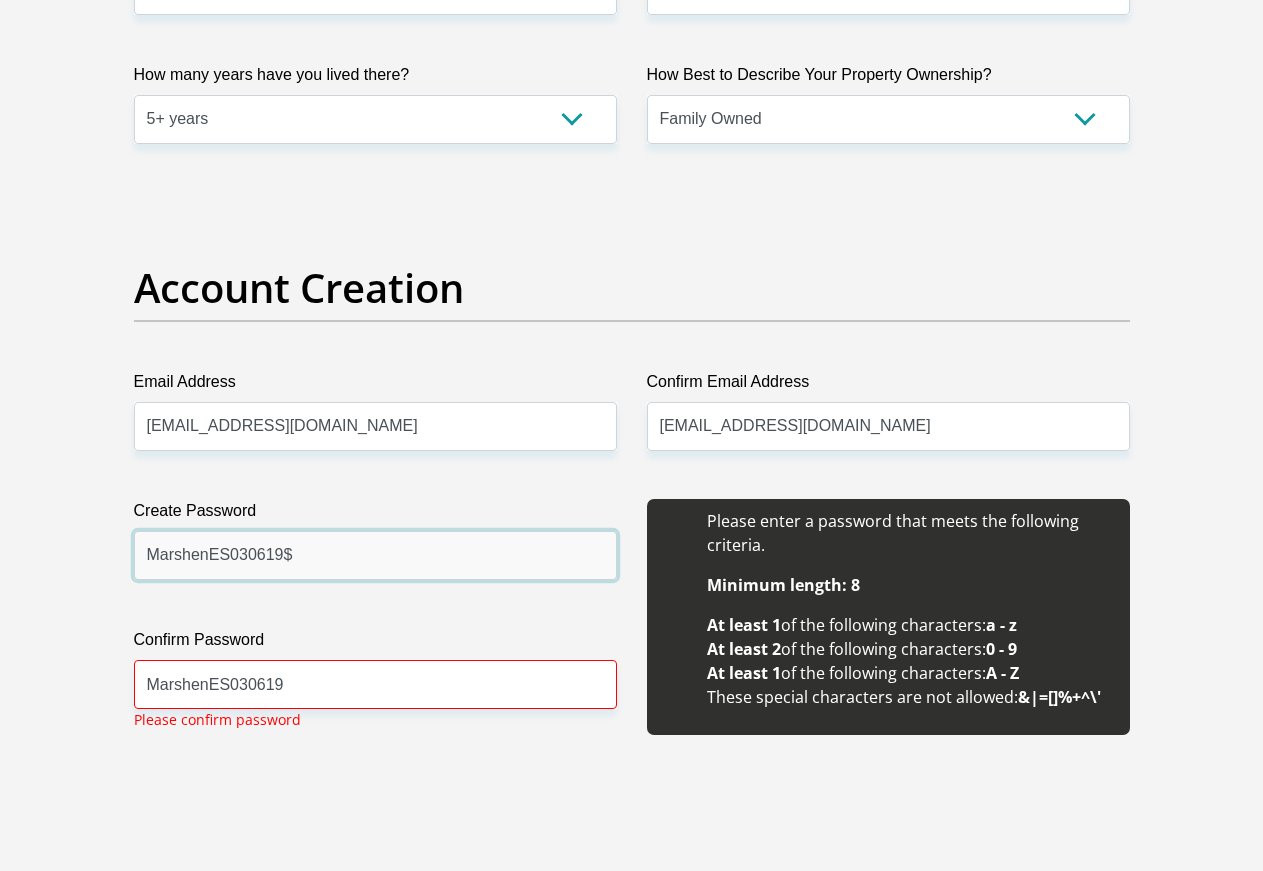 click on "MarshenES030619$" at bounding box center (375, 555) 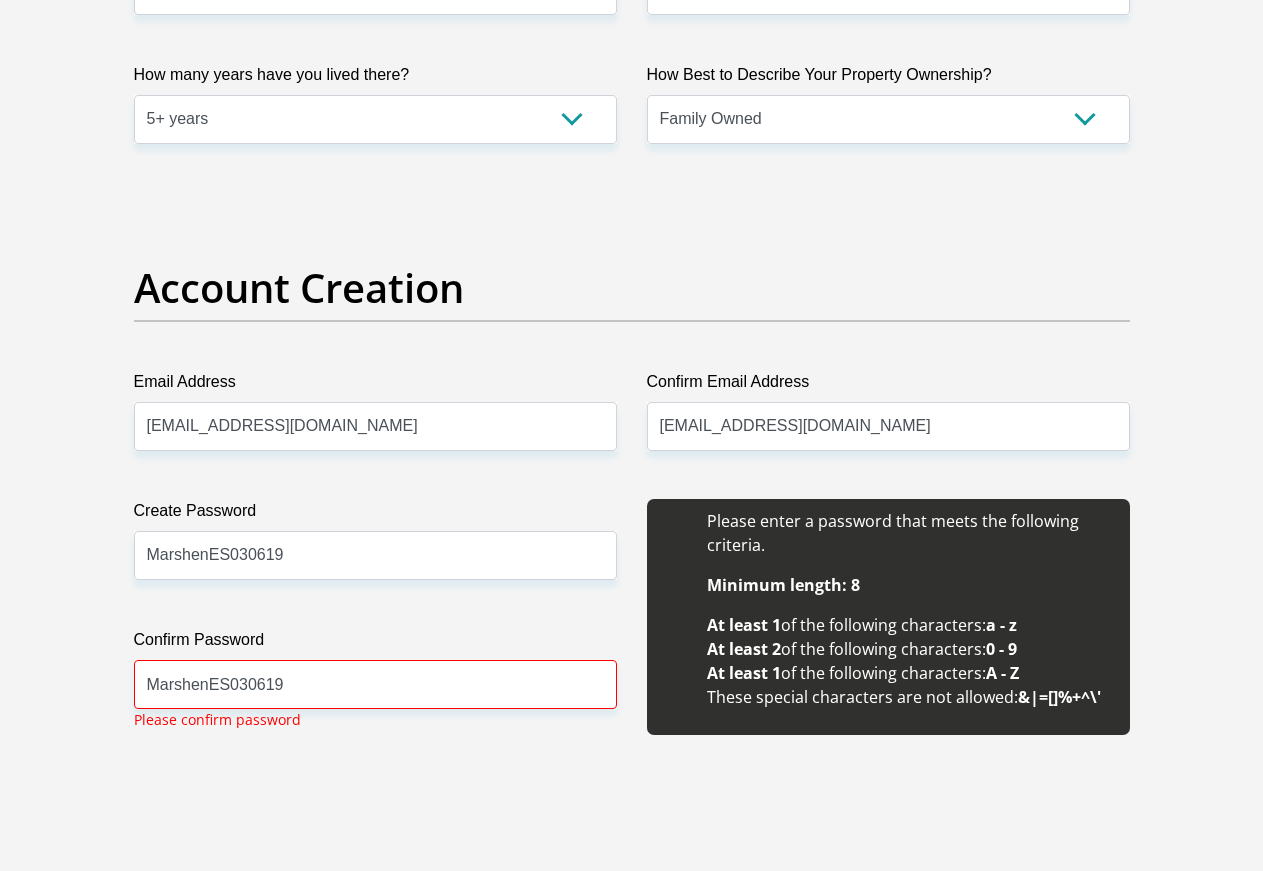 click on "Title
Mr
Ms
Mrs
Dr
[PERSON_NAME]
First Name
[PERSON_NAME]
Surname
[PERSON_NAME]
ID Number
9412220156085
Please input valid ID number
Race
Black
Coloured
Indian
White
Other
Contact Number
0674868187
Please input valid contact number
Nationality
[GEOGRAPHIC_DATA]
[GEOGRAPHIC_DATA]
[GEOGRAPHIC_DATA]  [GEOGRAPHIC_DATA]  [GEOGRAPHIC_DATA]" at bounding box center (632, 2057) 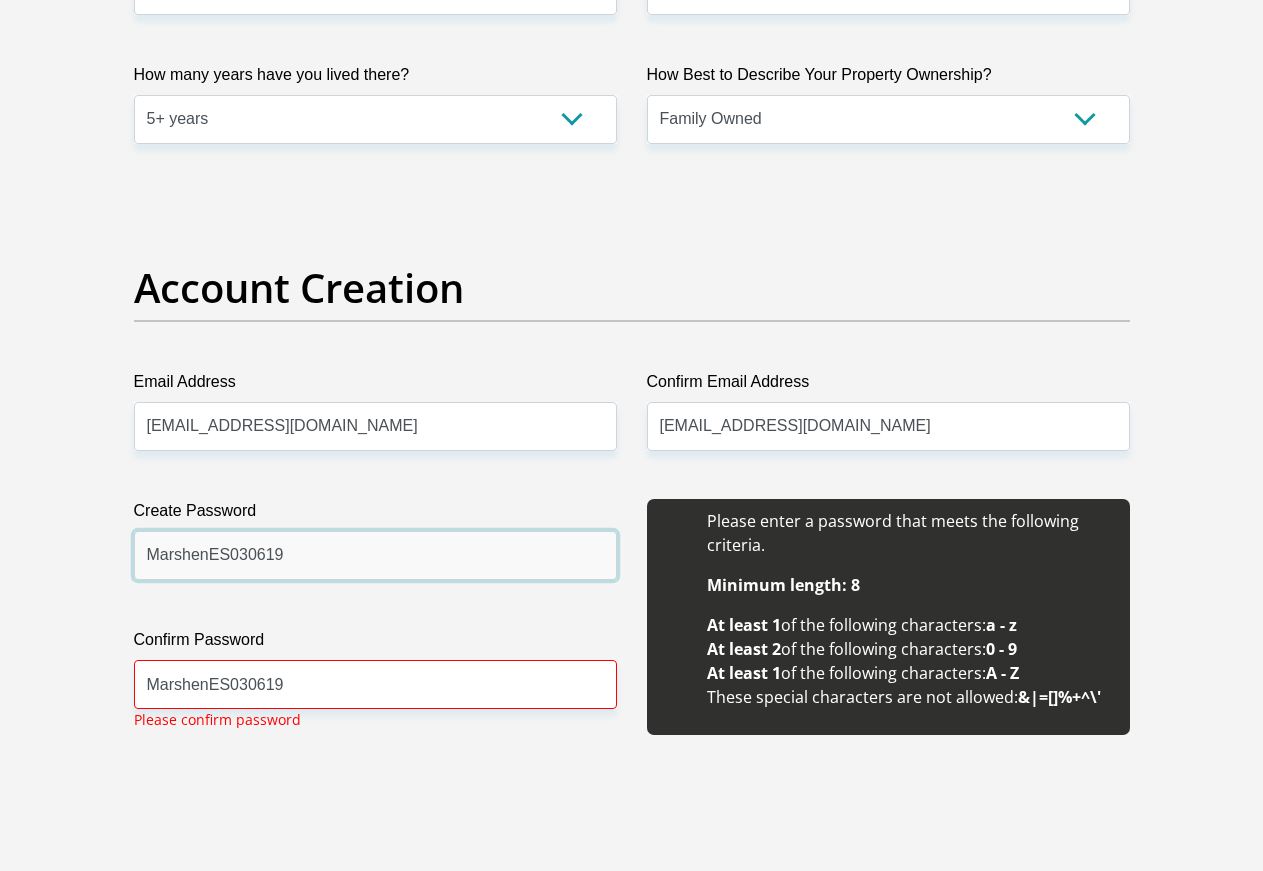 click on "MarshenES030619" at bounding box center [375, 555] 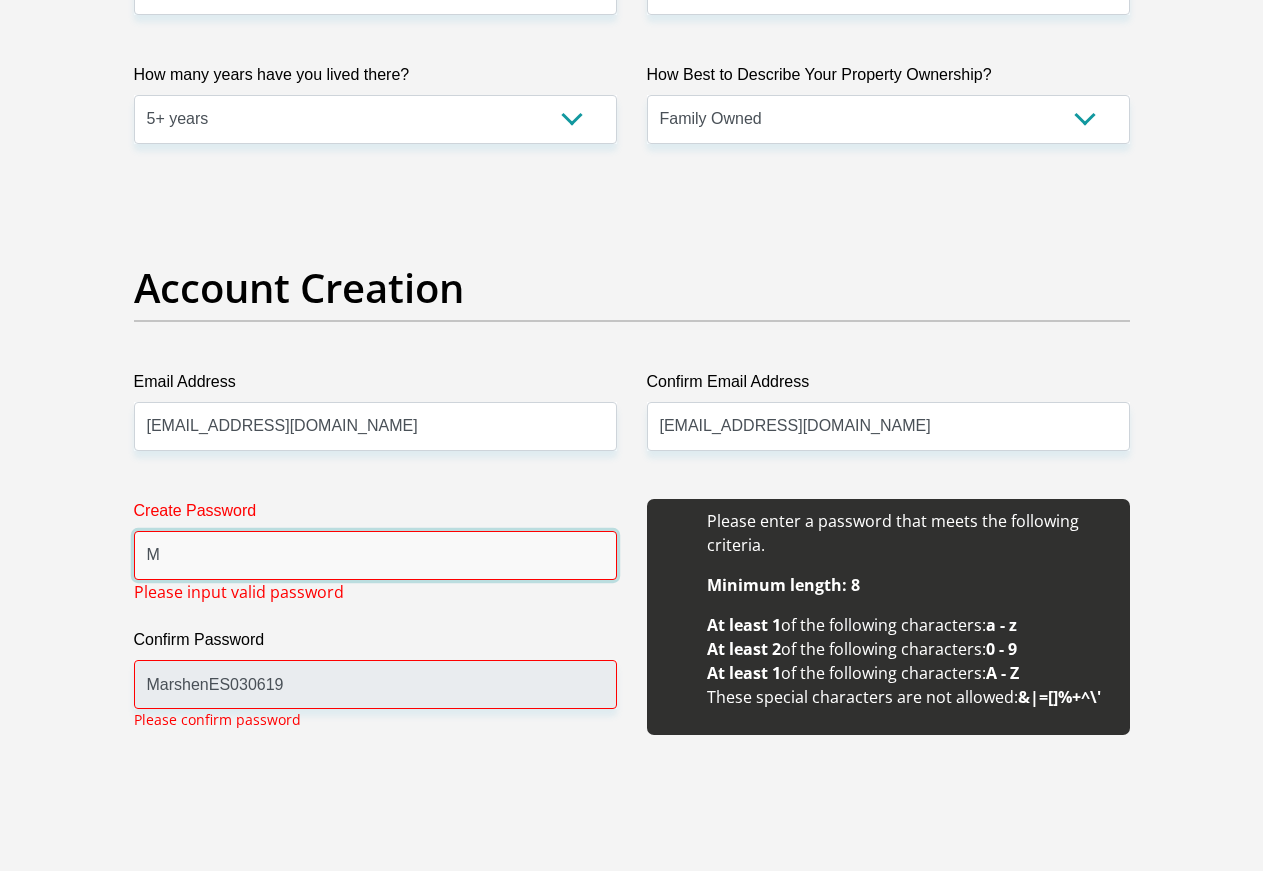 type on "M" 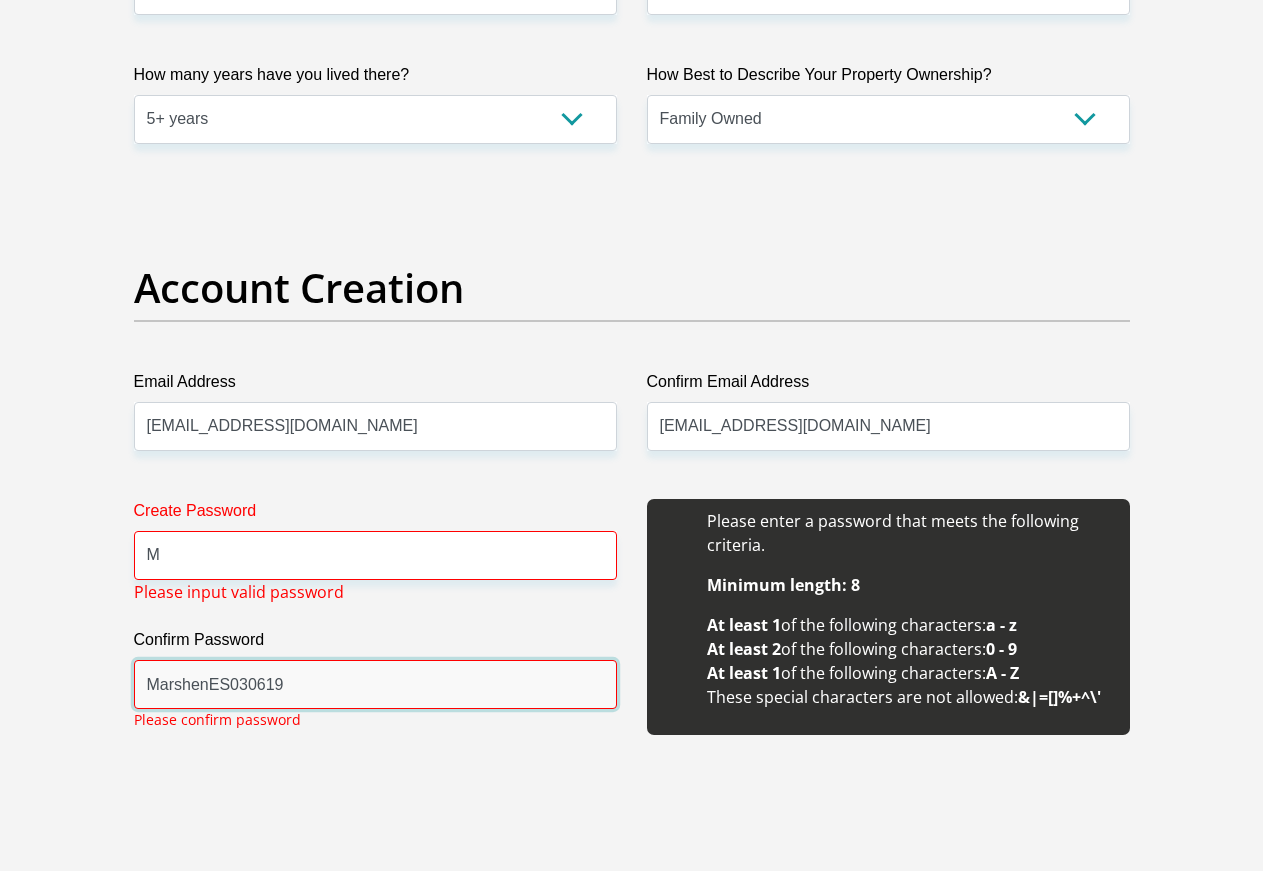 click on "MarshenES030619" at bounding box center (375, 684) 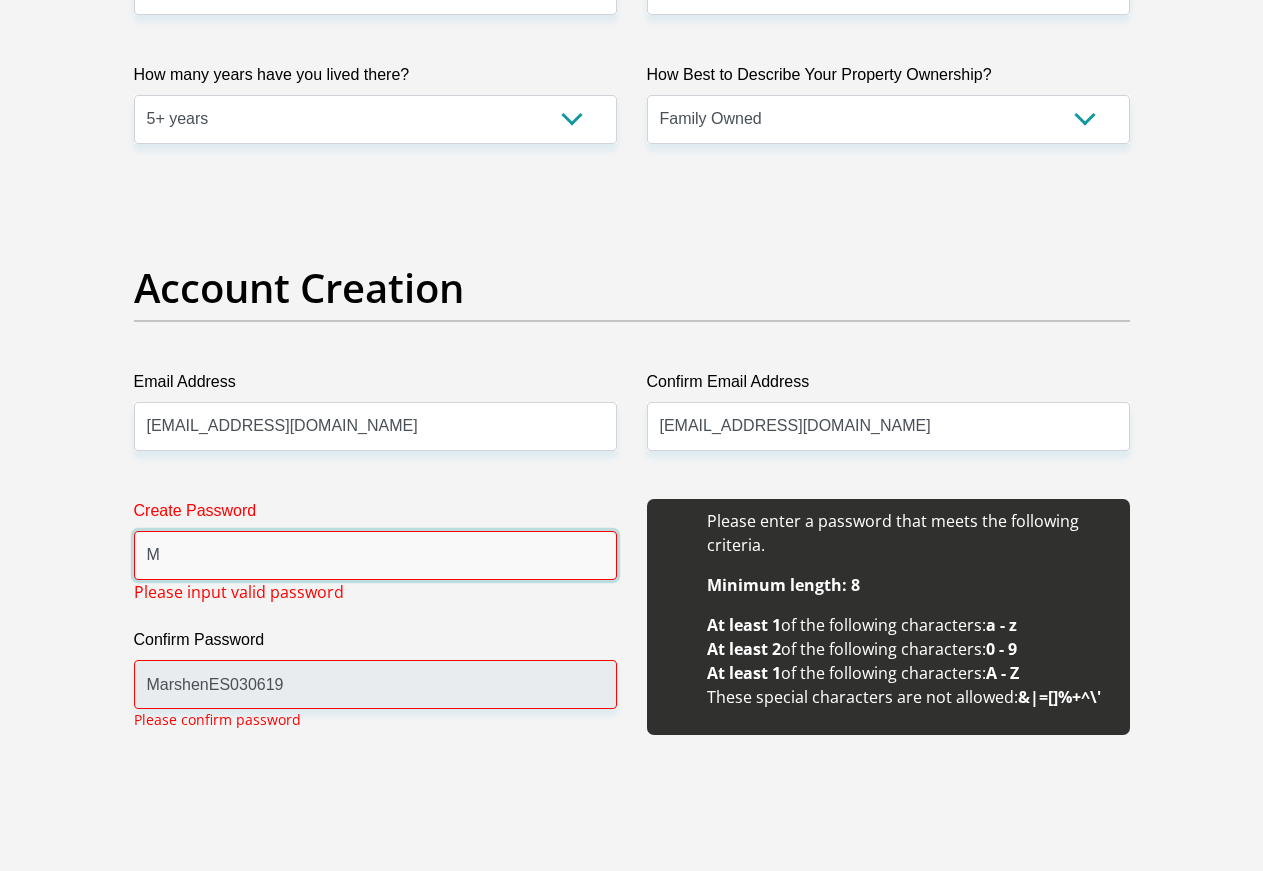click on "M" at bounding box center (375, 555) 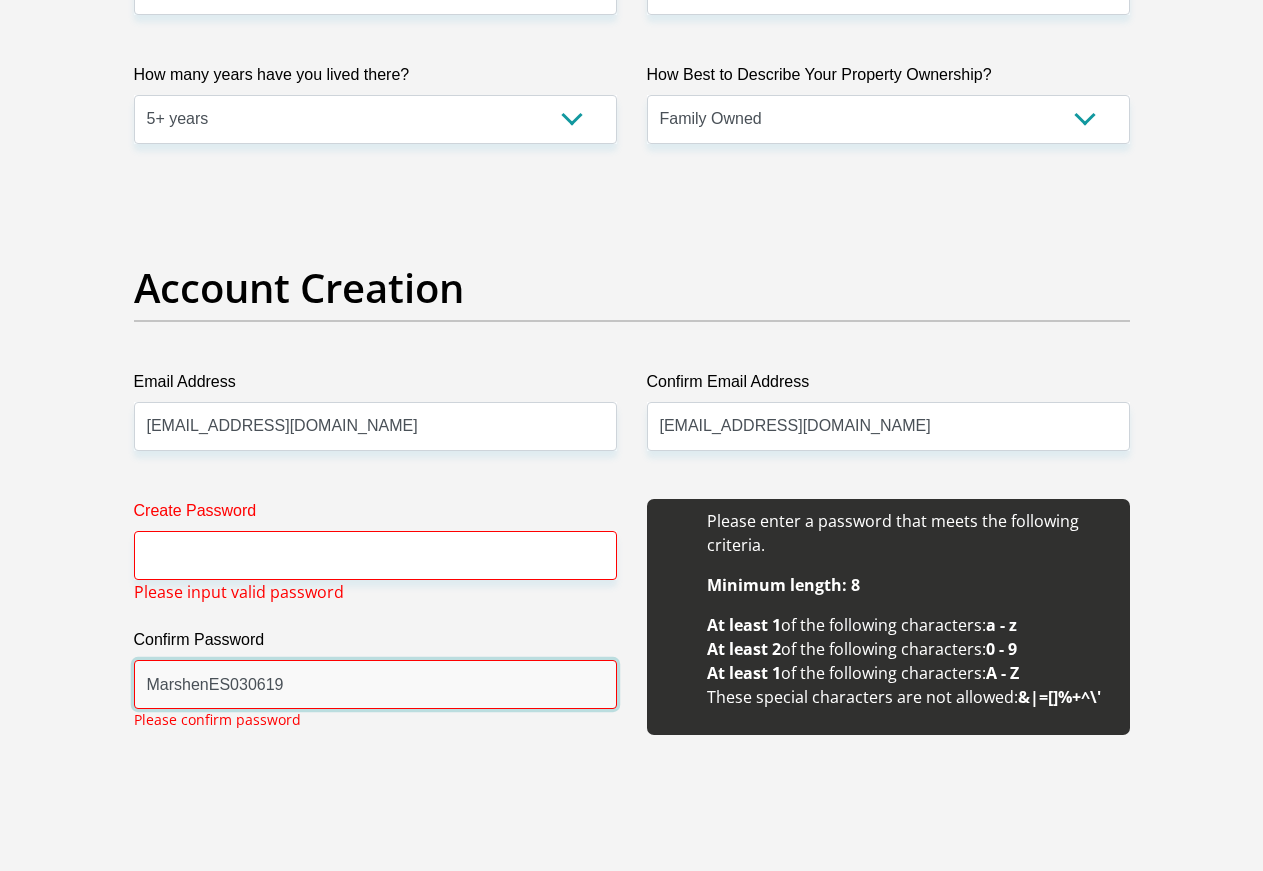 click on "MarshenES030619" at bounding box center (375, 684) 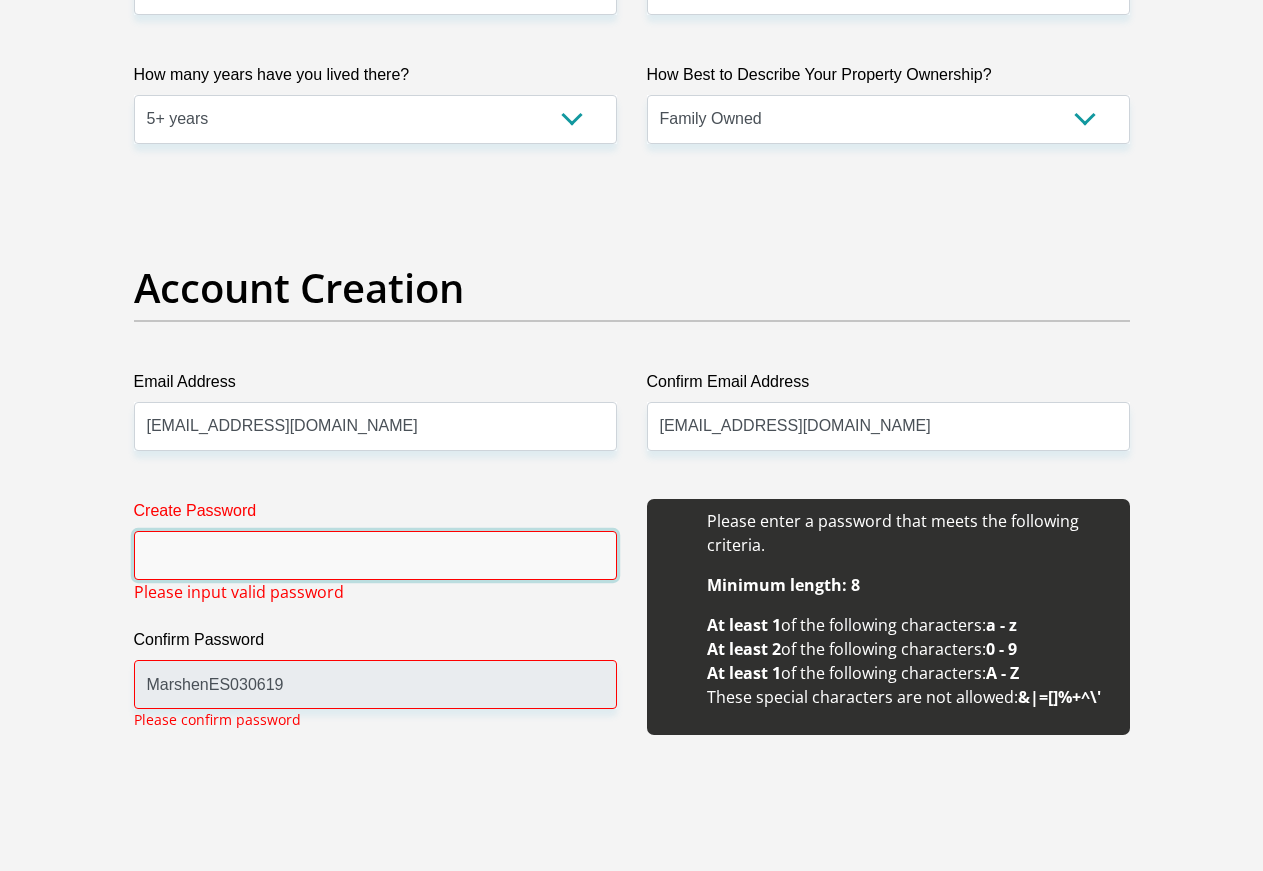 click on "Create Password" at bounding box center [375, 555] 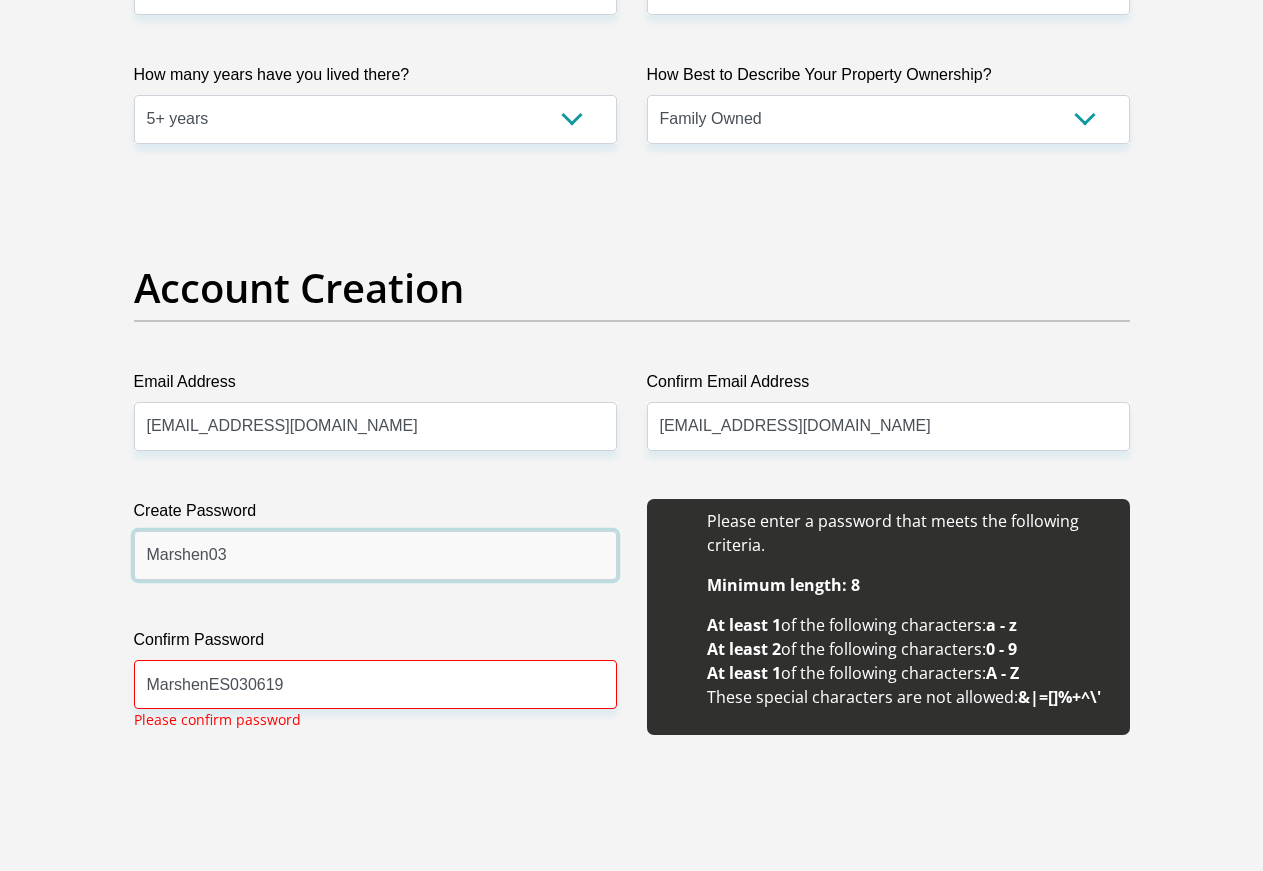 type on "Marshen03" 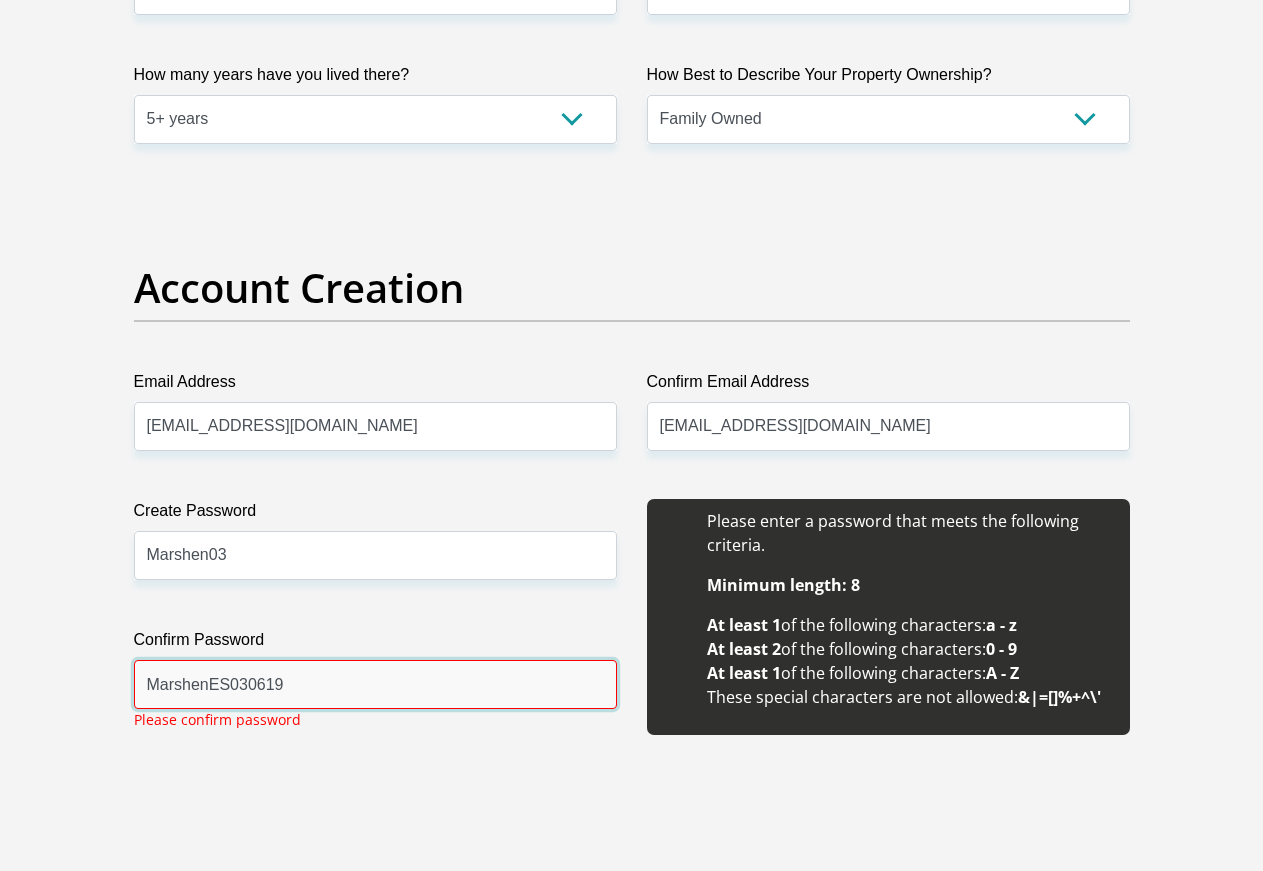 click on "MarshenES030619" at bounding box center [375, 684] 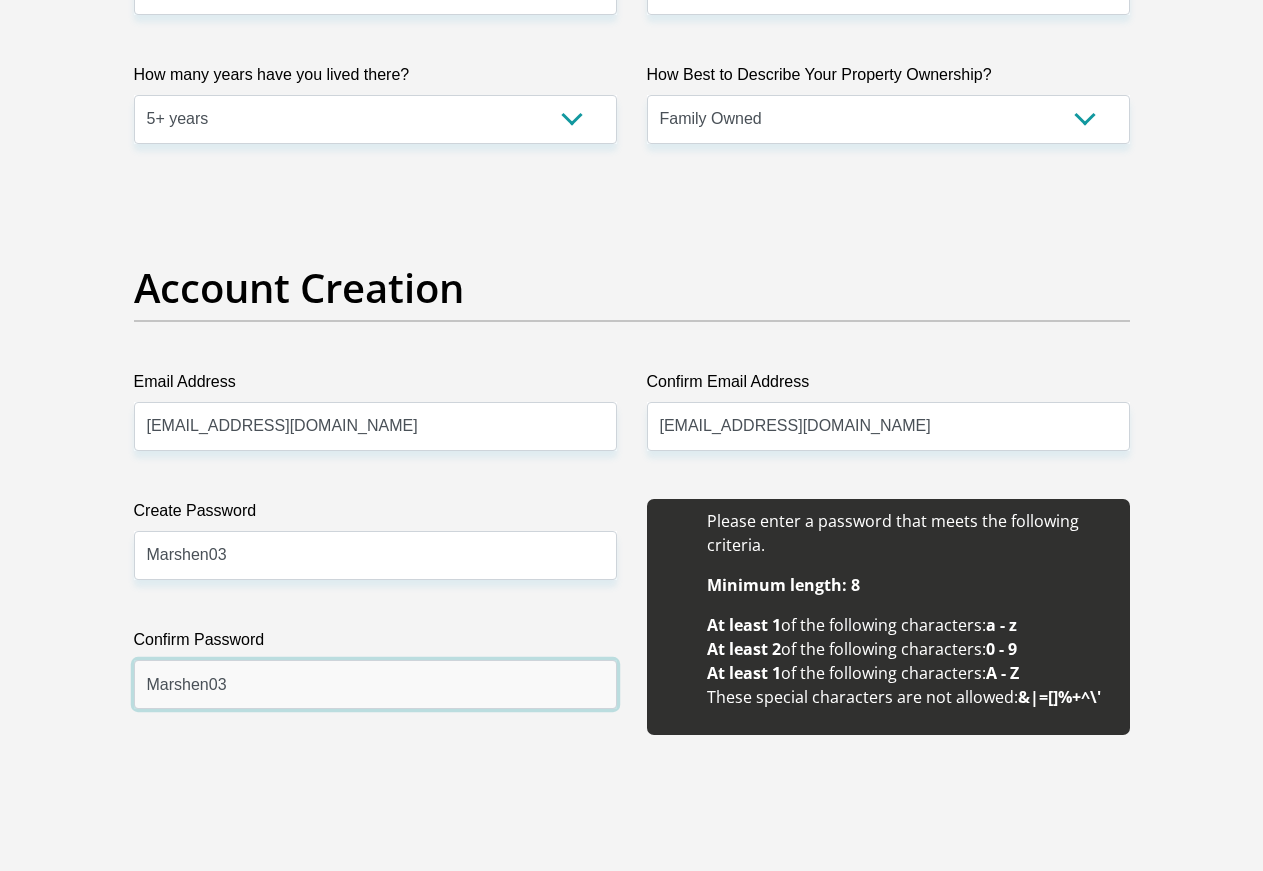 type on "Marshen03" 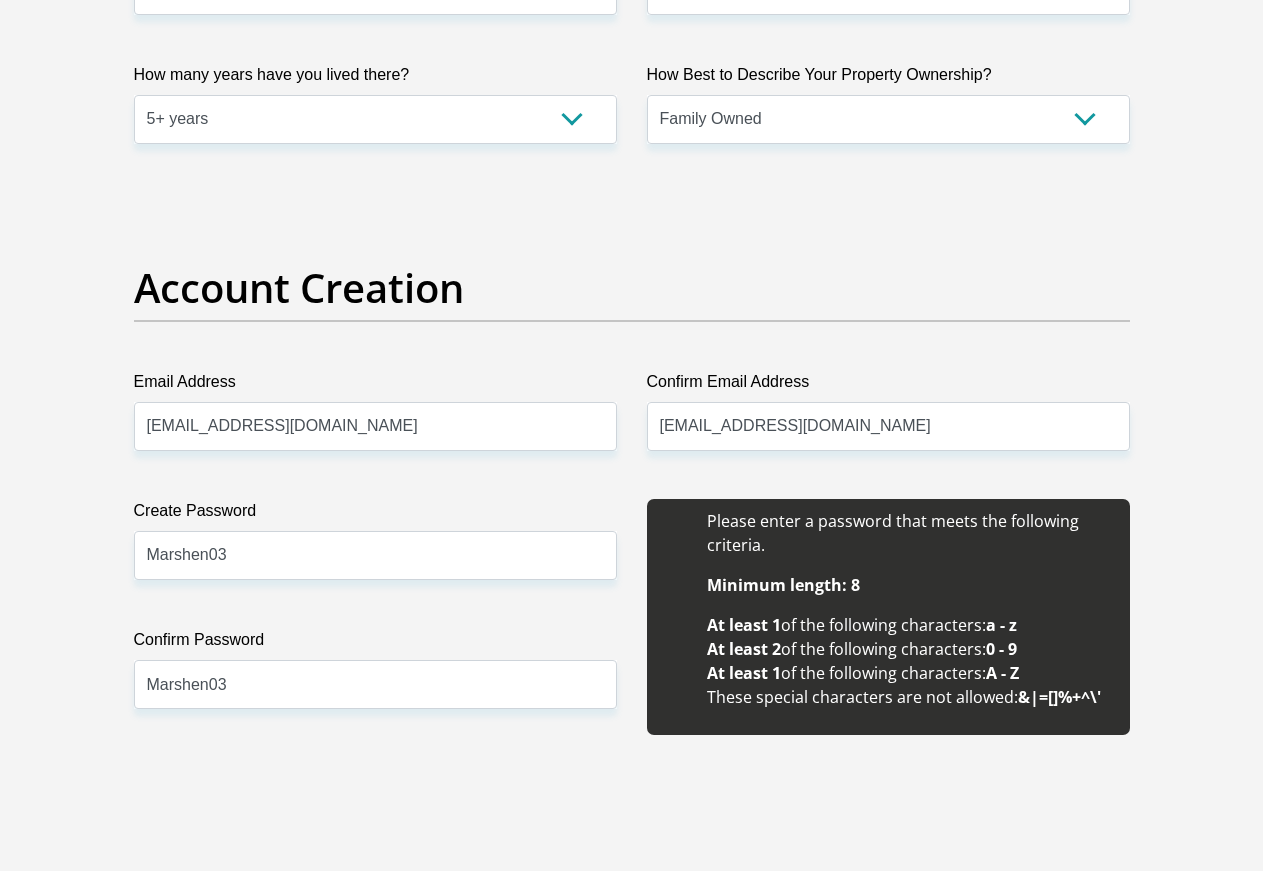 drag, startPoint x: 729, startPoint y: 764, endPoint x: 763, endPoint y: 693, distance: 78.72102 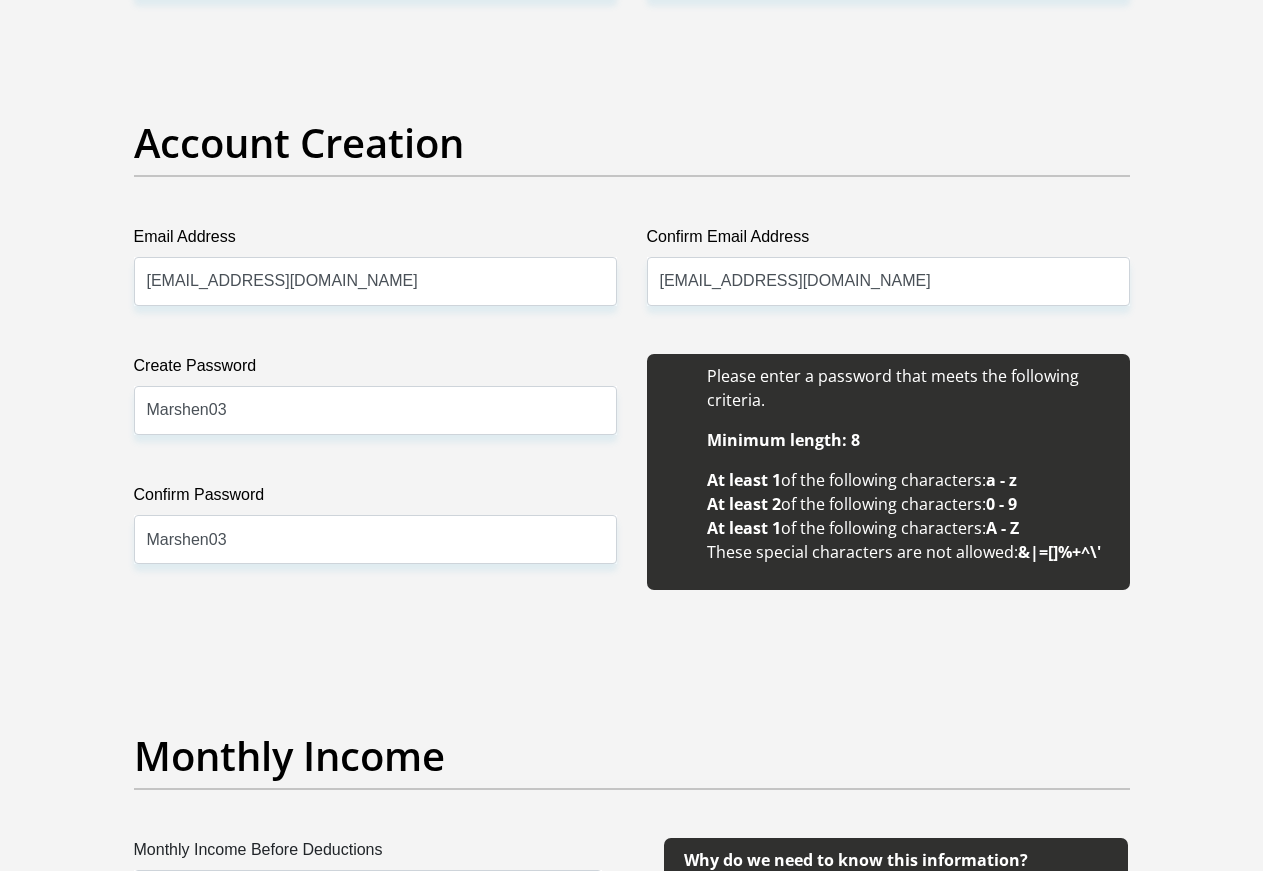 scroll, scrollTop: 2040, scrollLeft: 0, axis: vertical 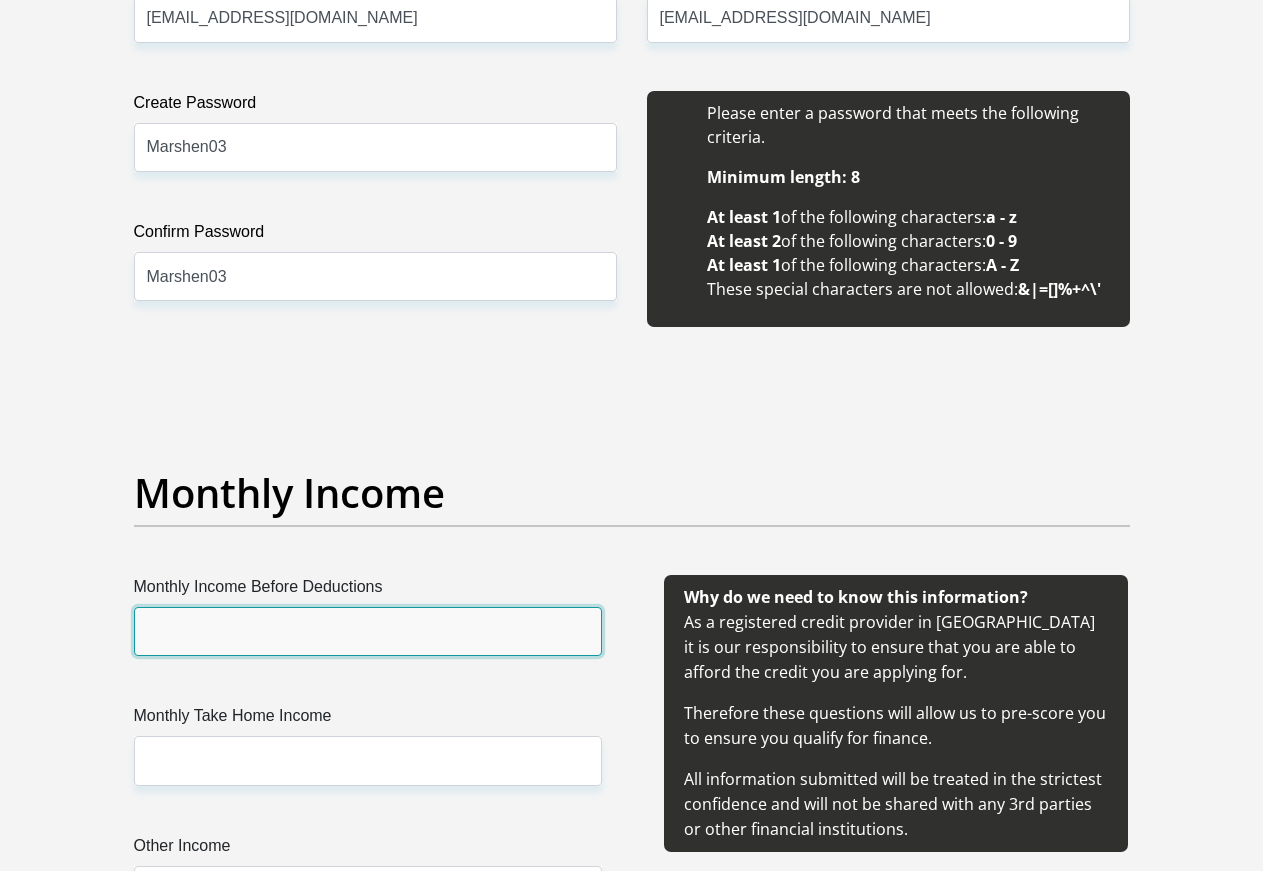 click on "Monthly Income Before Deductions" at bounding box center (368, 631) 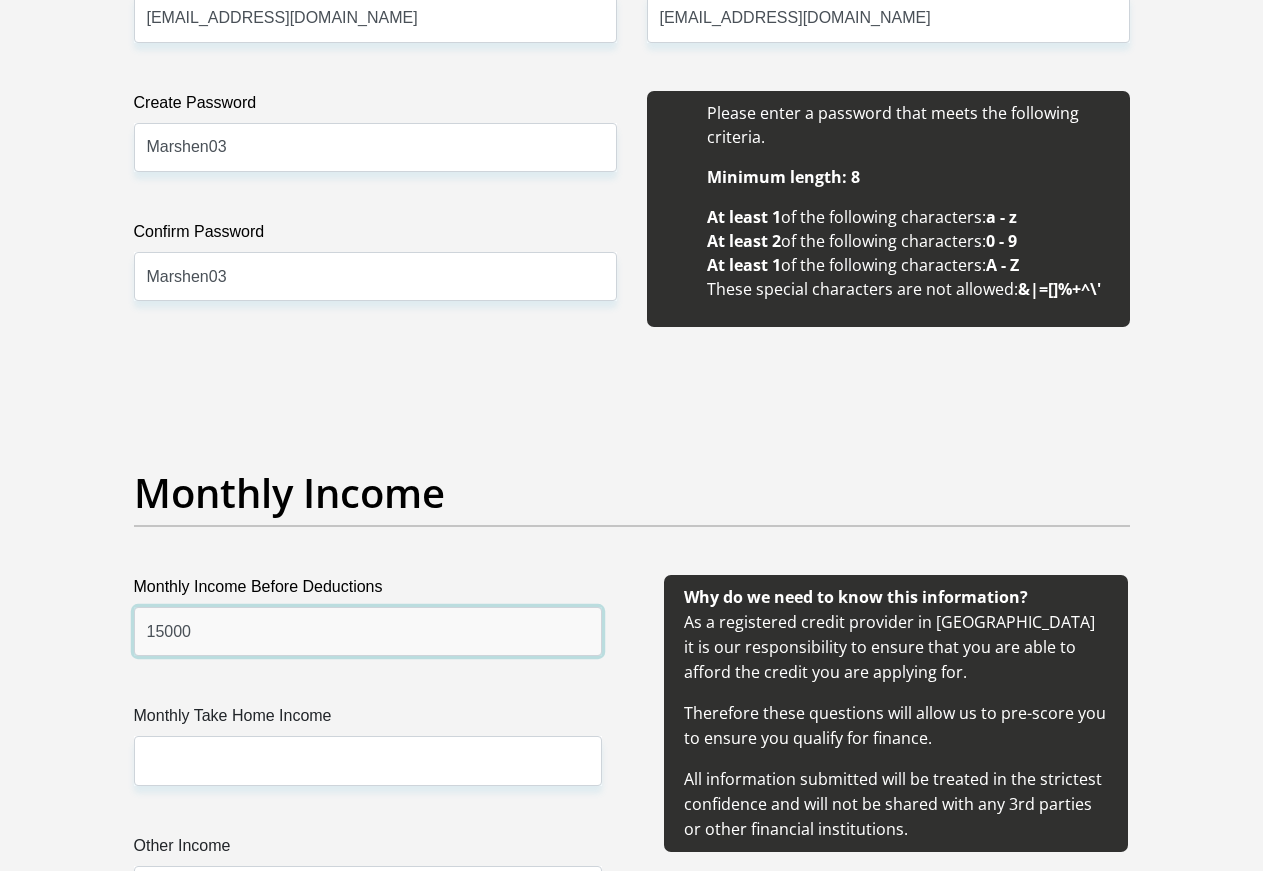 type on "15000" 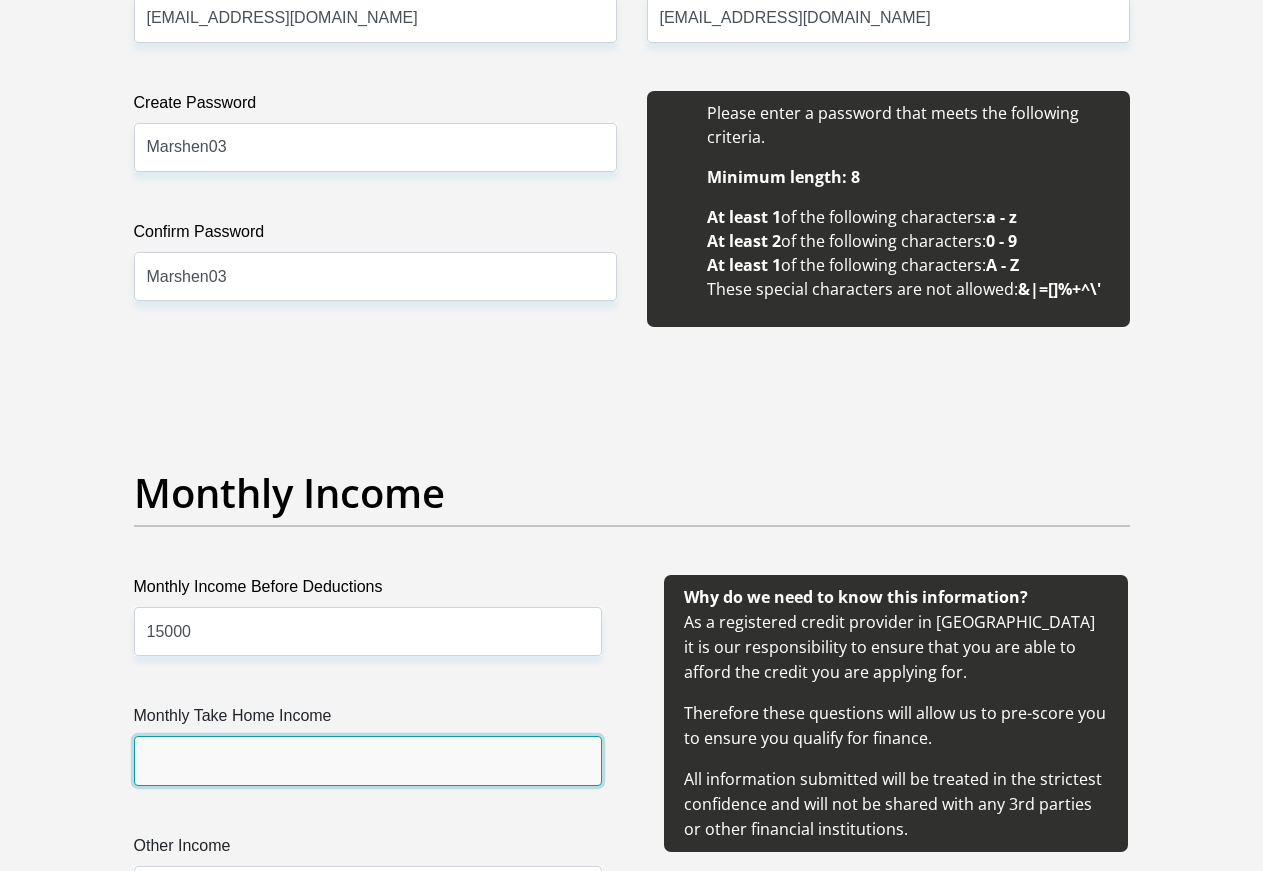 click on "Monthly Take Home Income" at bounding box center [368, 760] 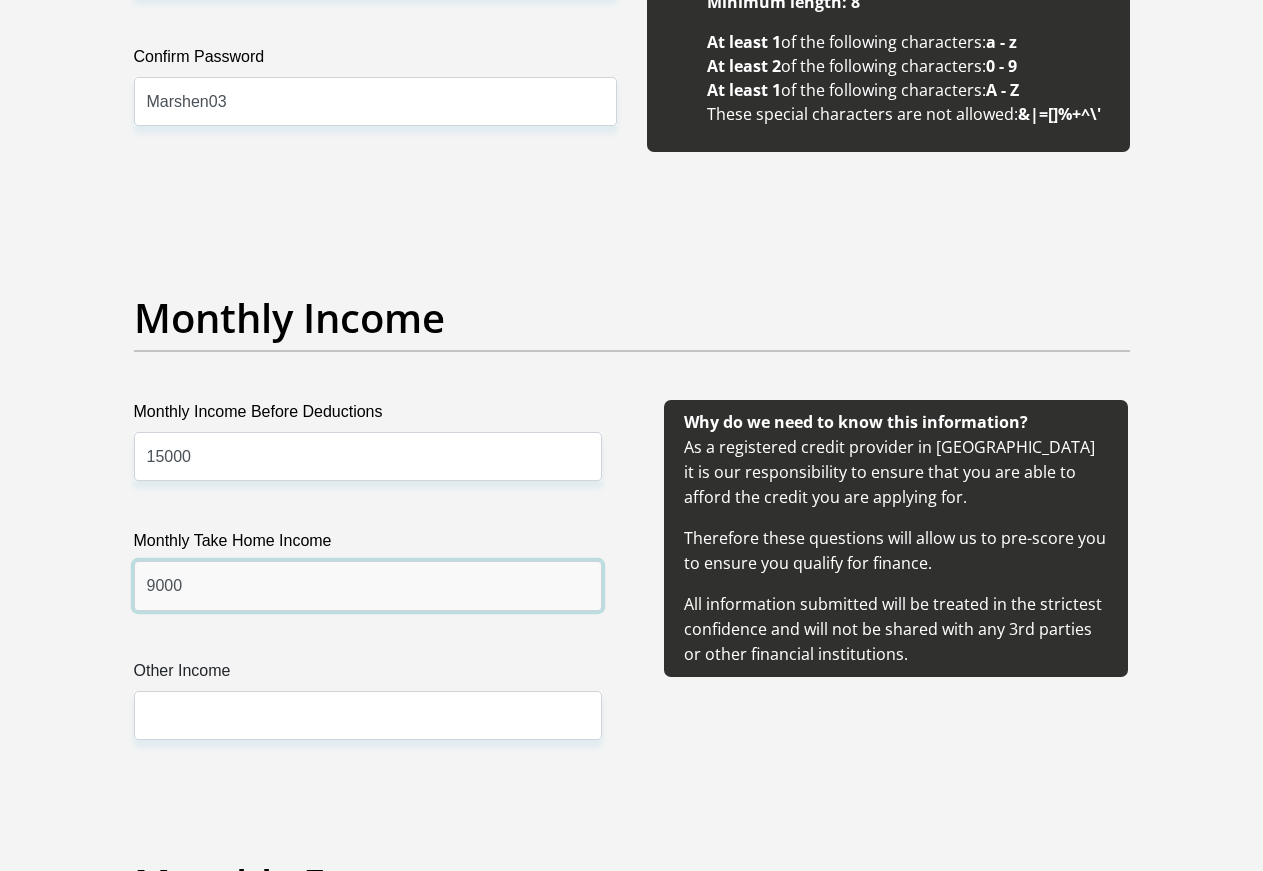 scroll, scrollTop: 2346, scrollLeft: 0, axis: vertical 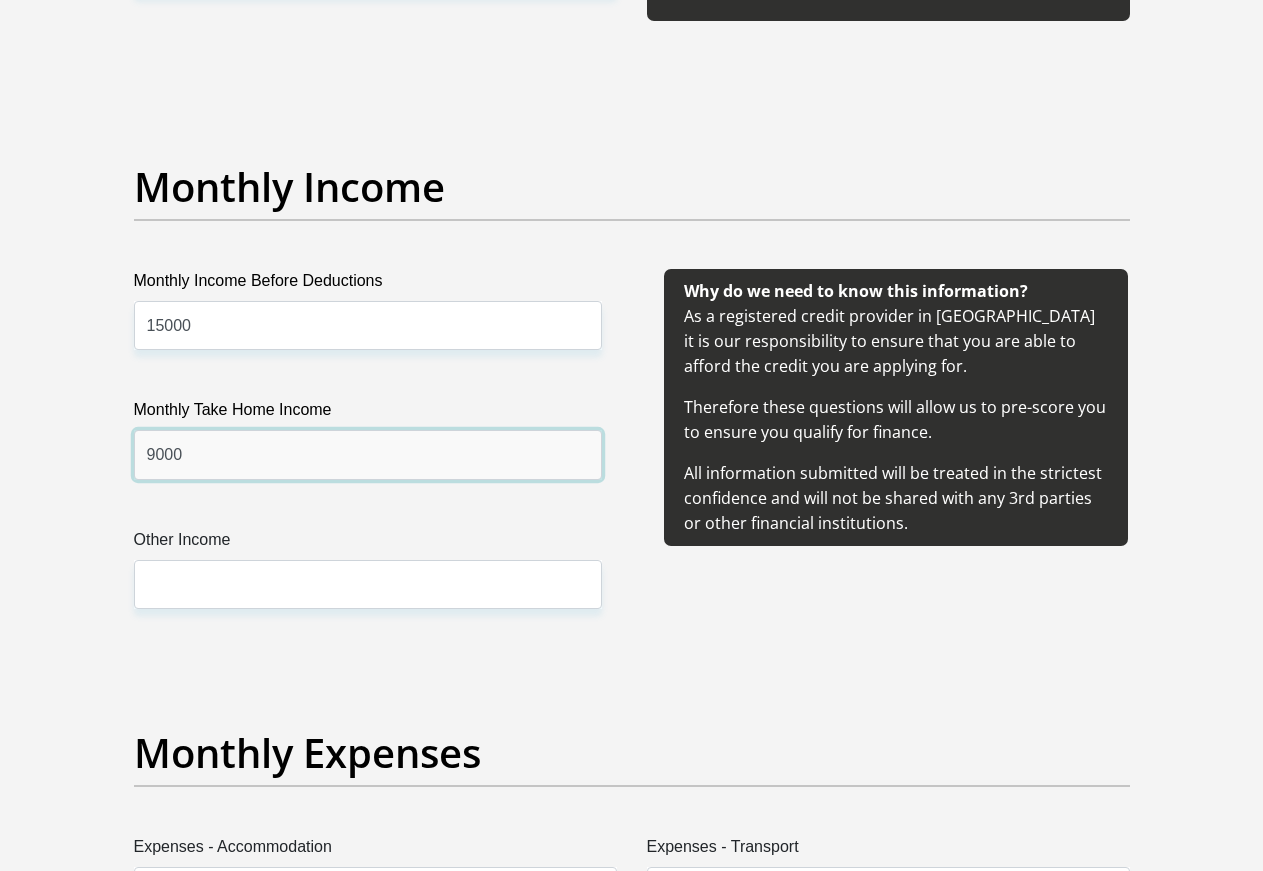 type on "9000" 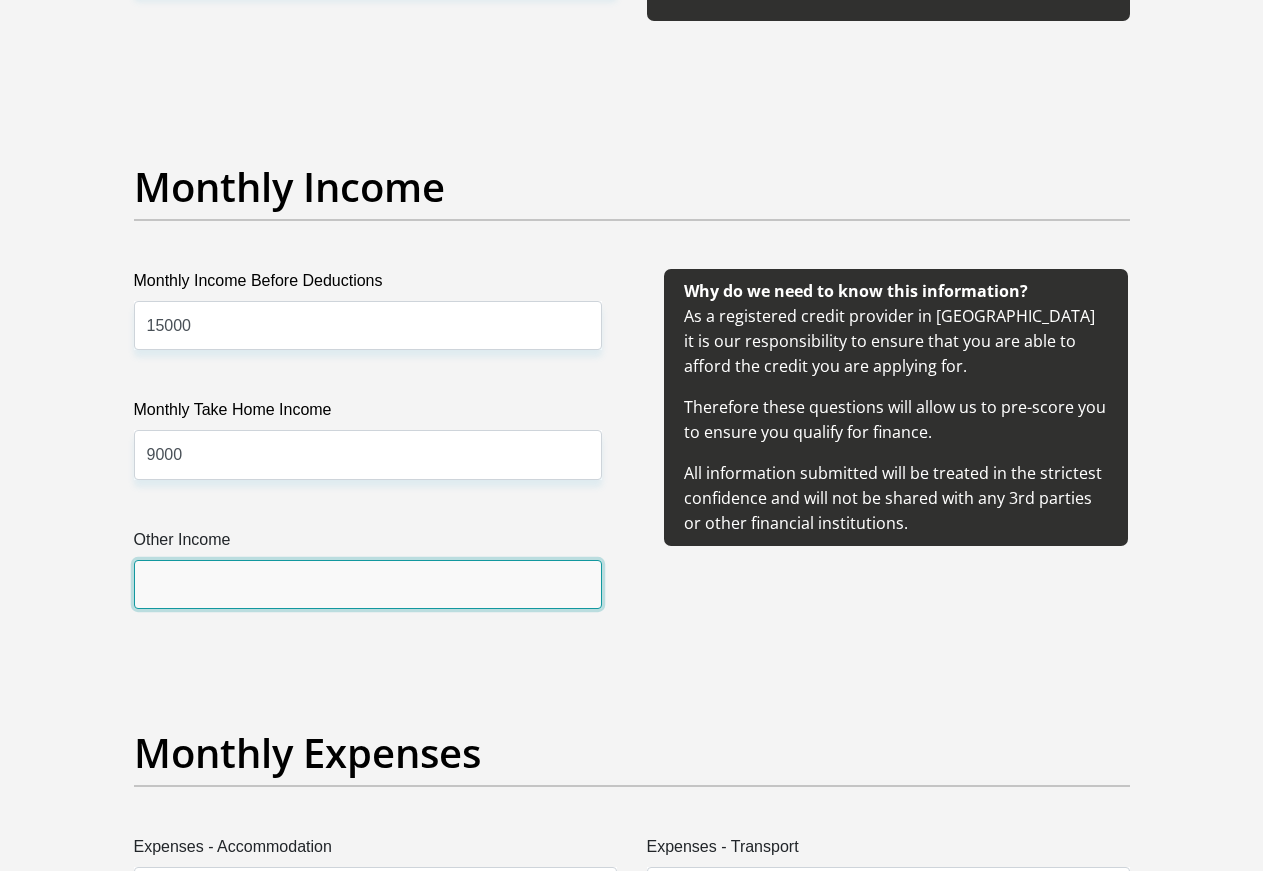 click on "Other Income" at bounding box center (368, 584) 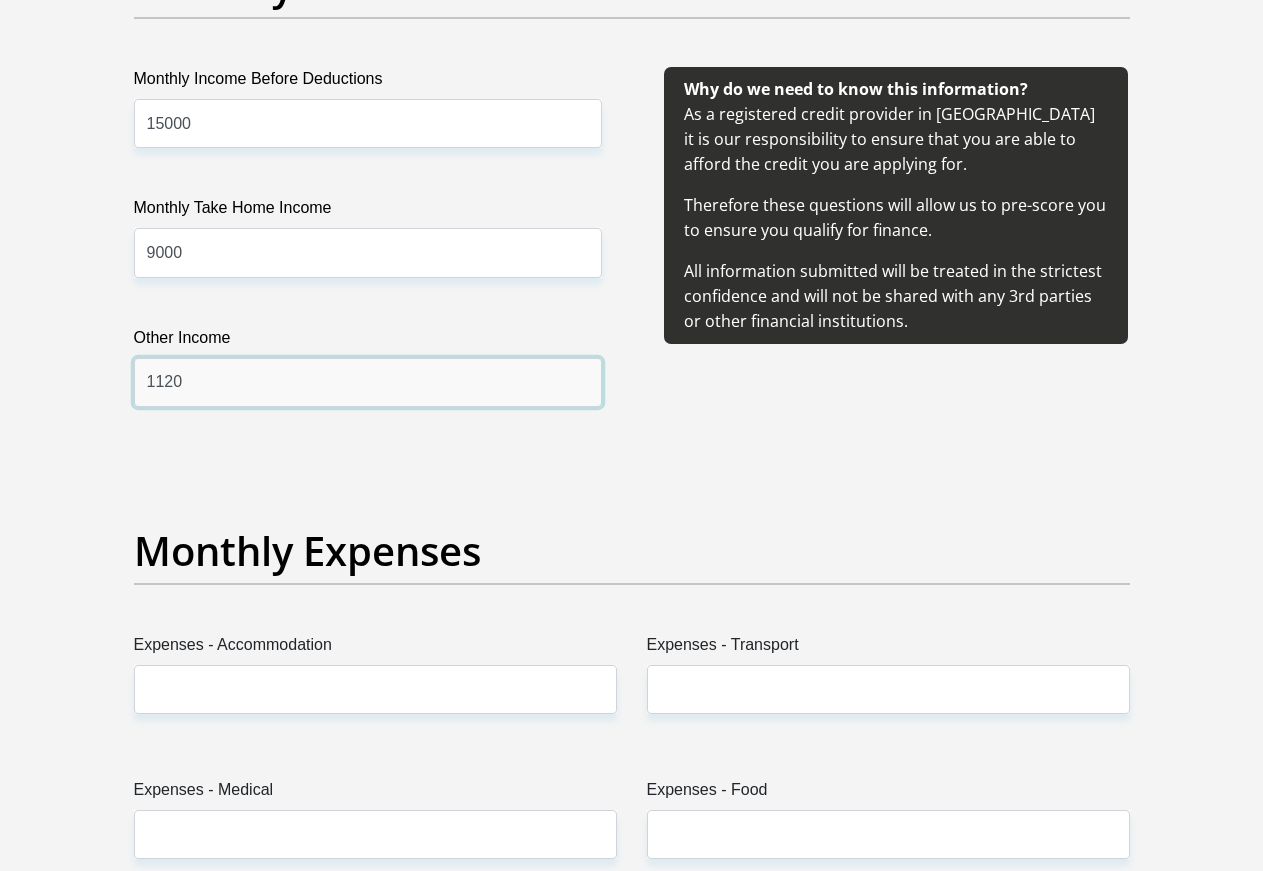 scroll, scrollTop: 2652, scrollLeft: 0, axis: vertical 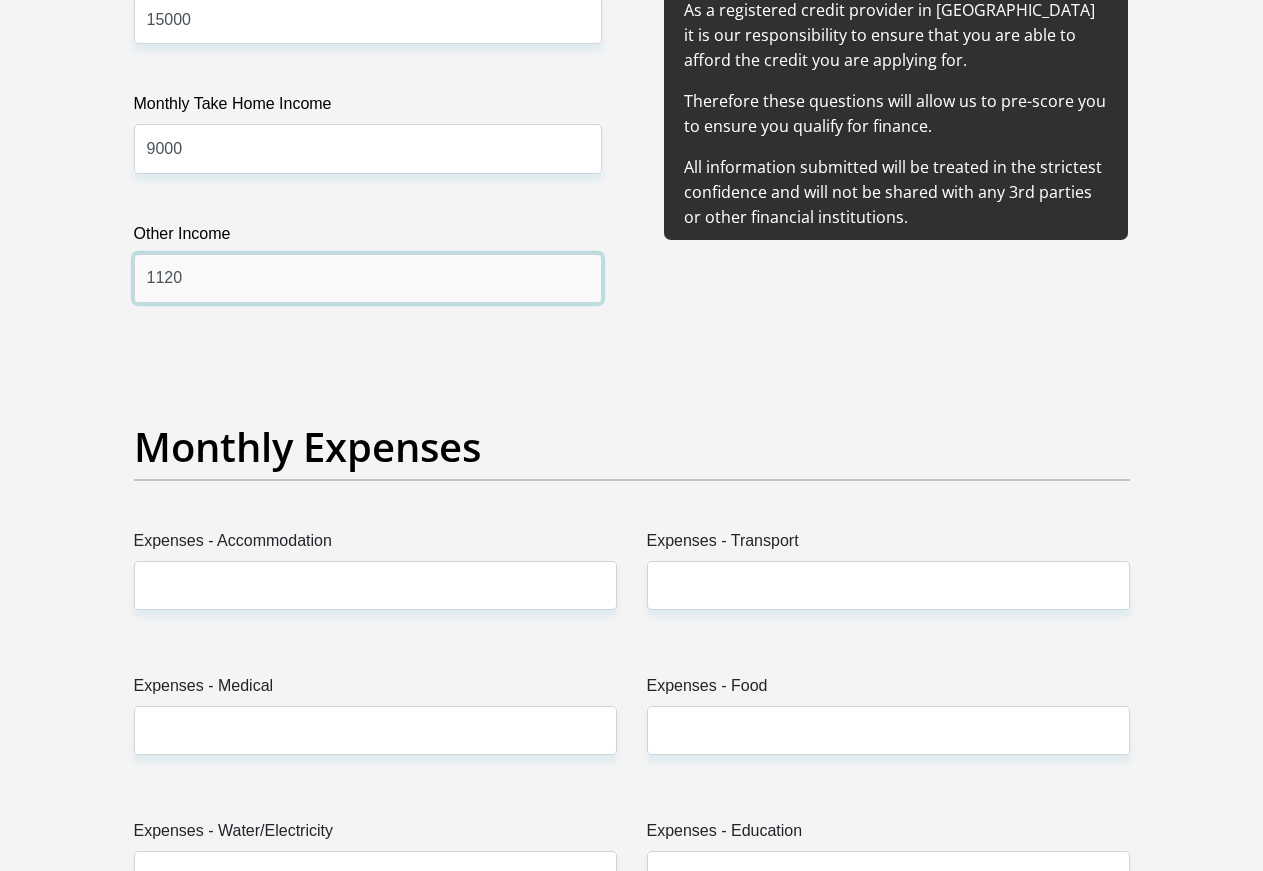 type on "1120" 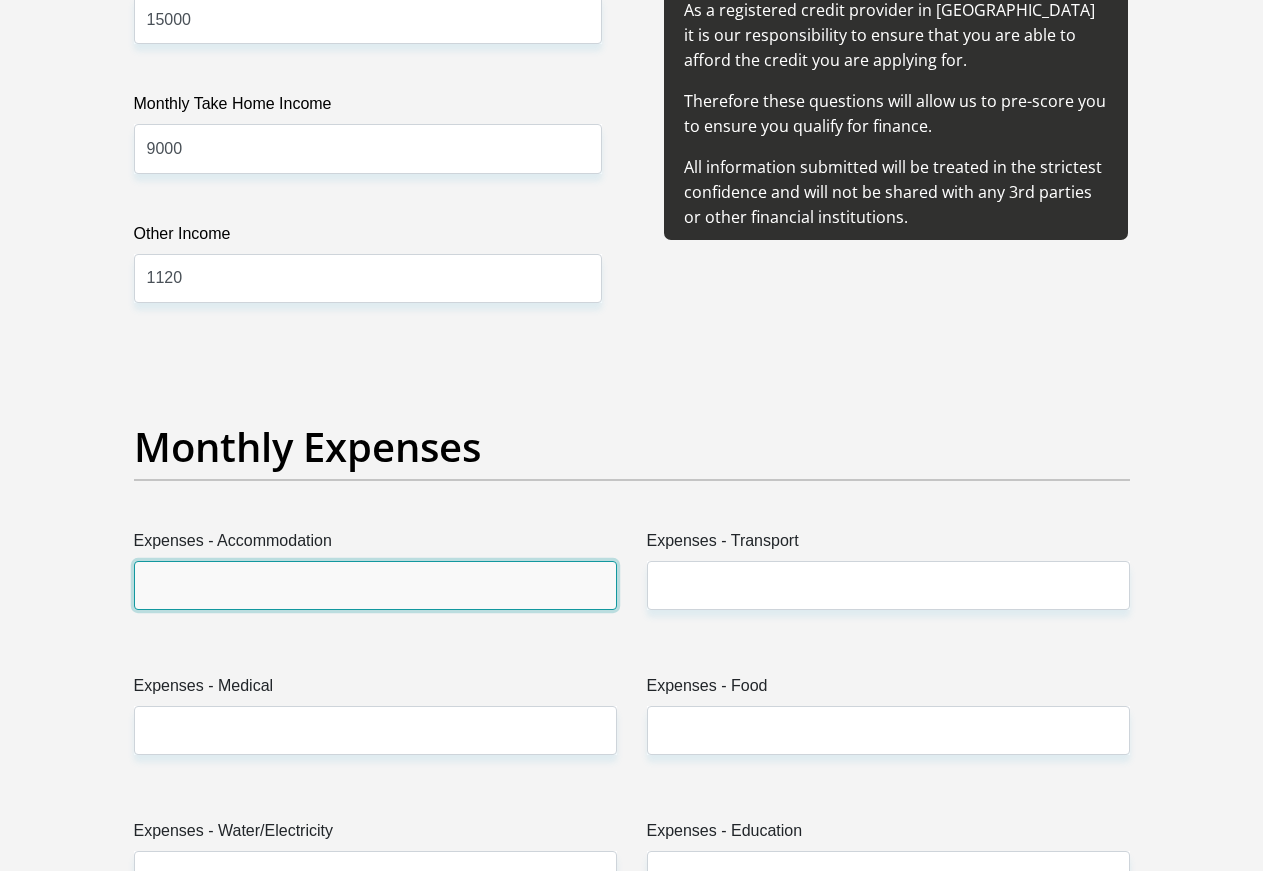 click on "Expenses - Accommodation" at bounding box center [375, 585] 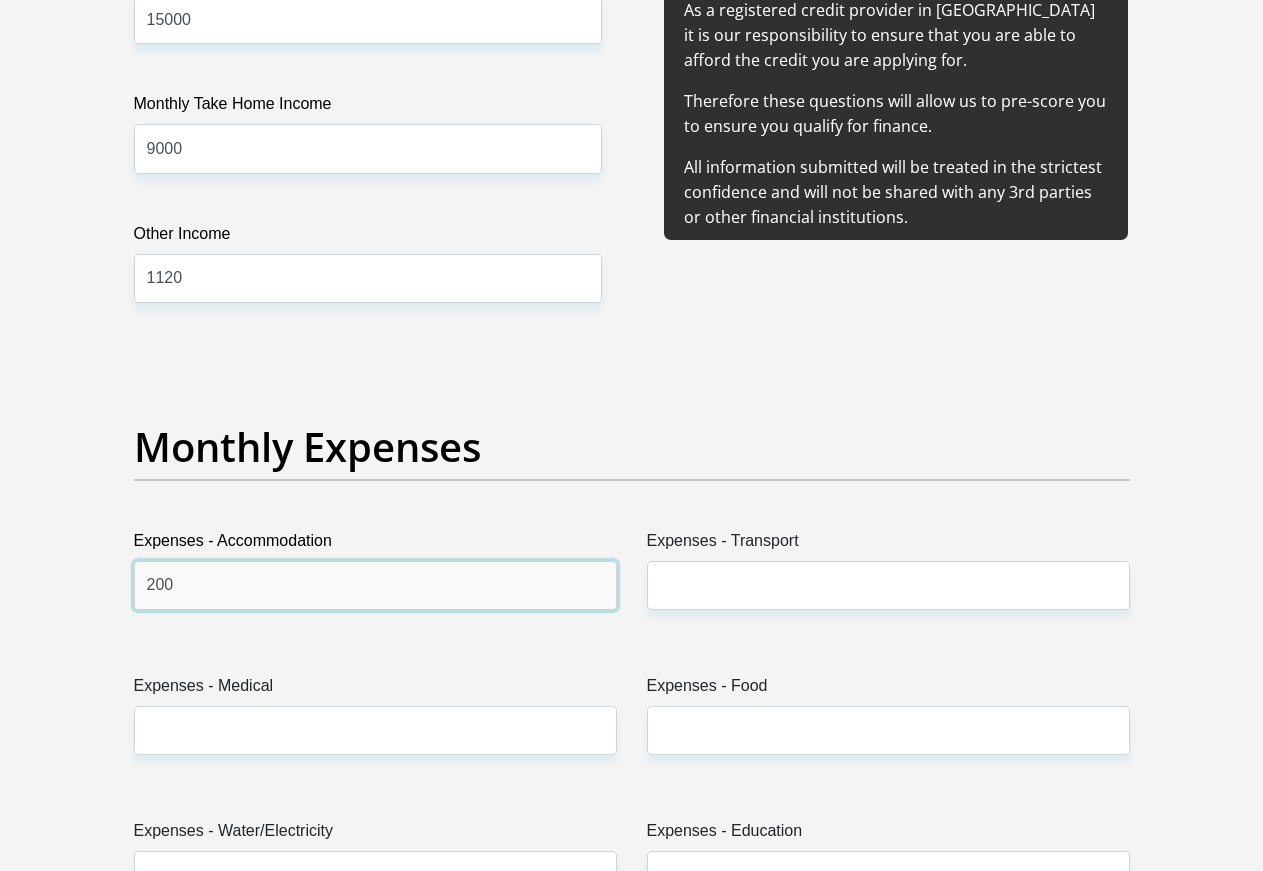 type on "200" 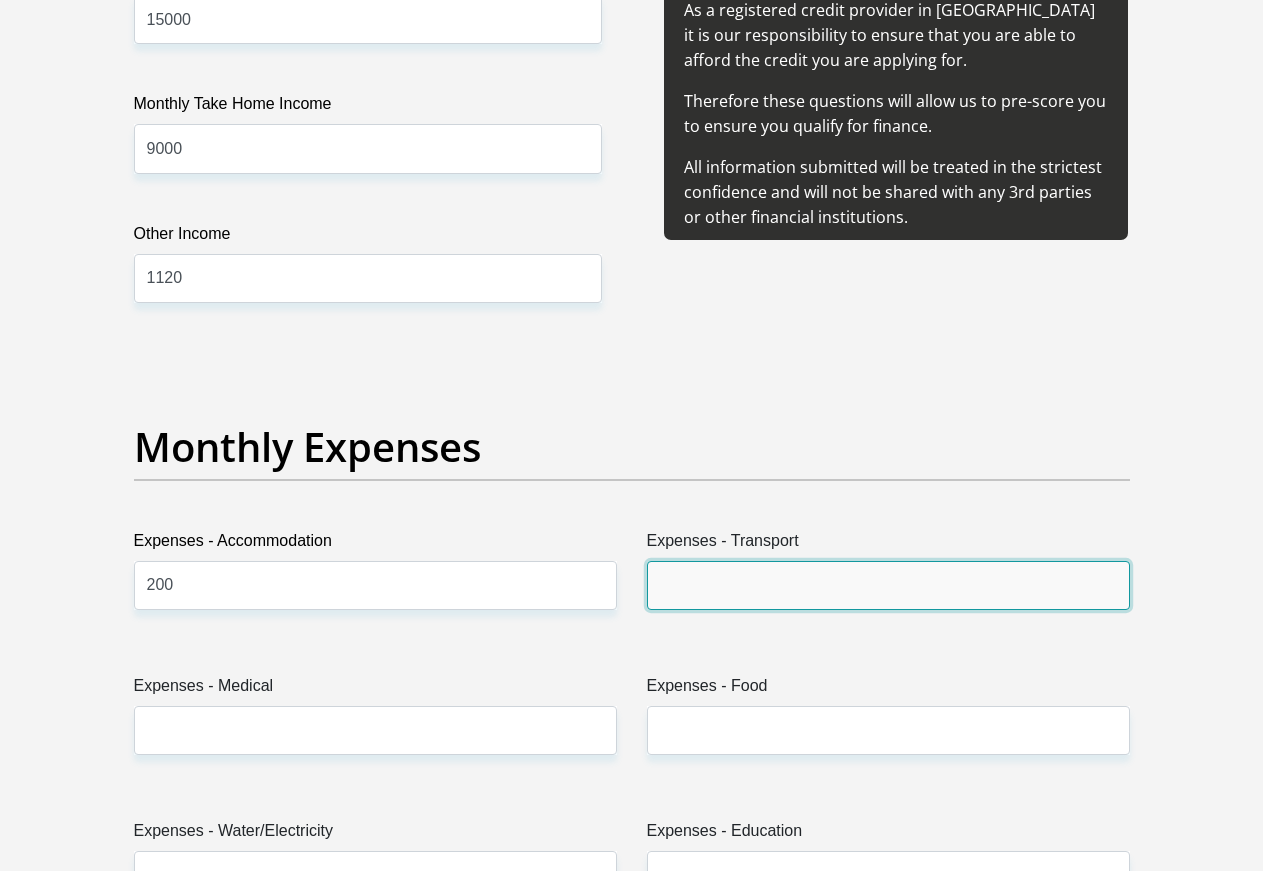 click on "Expenses - Transport" at bounding box center [888, 585] 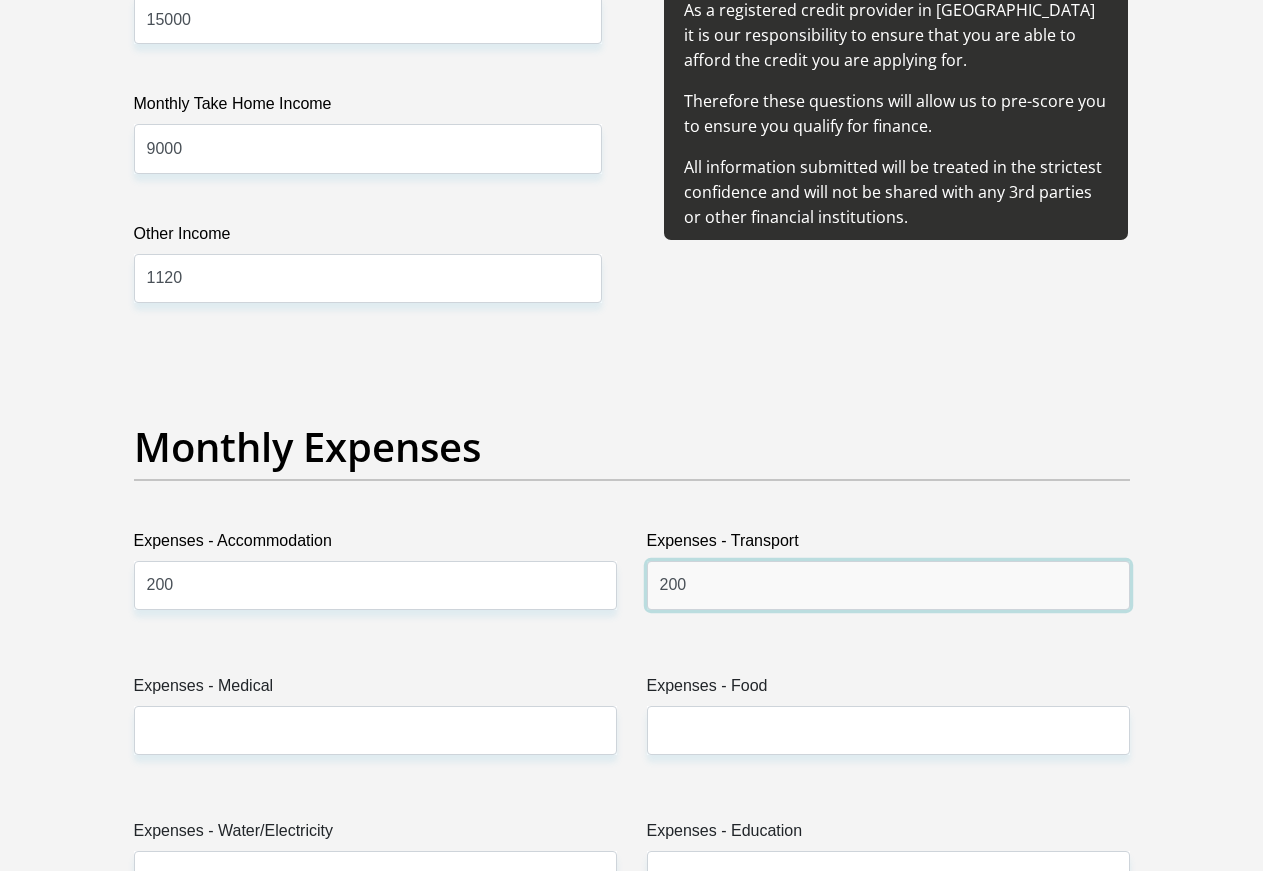 type on "200" 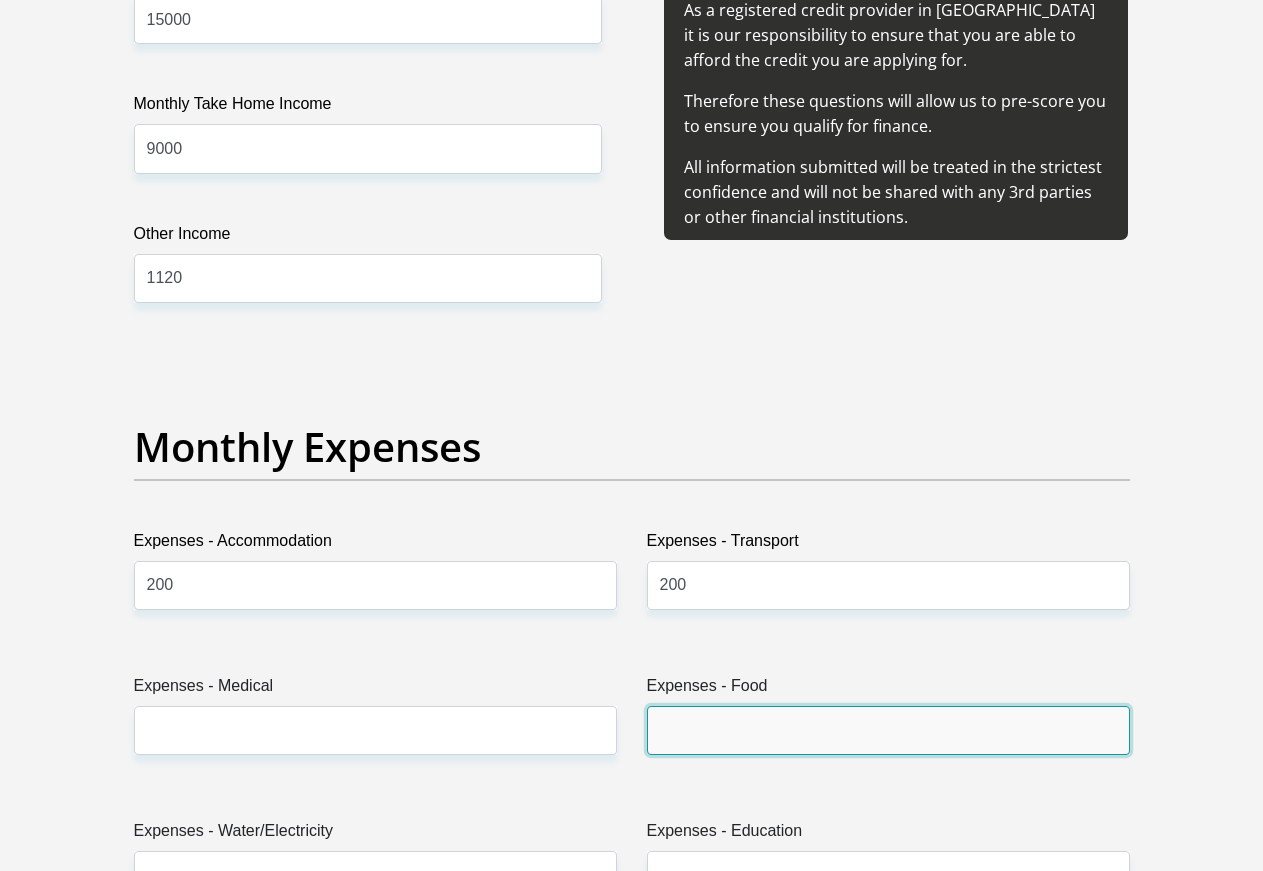 click on "Expenses - Food" at bounding box center (888, 730) 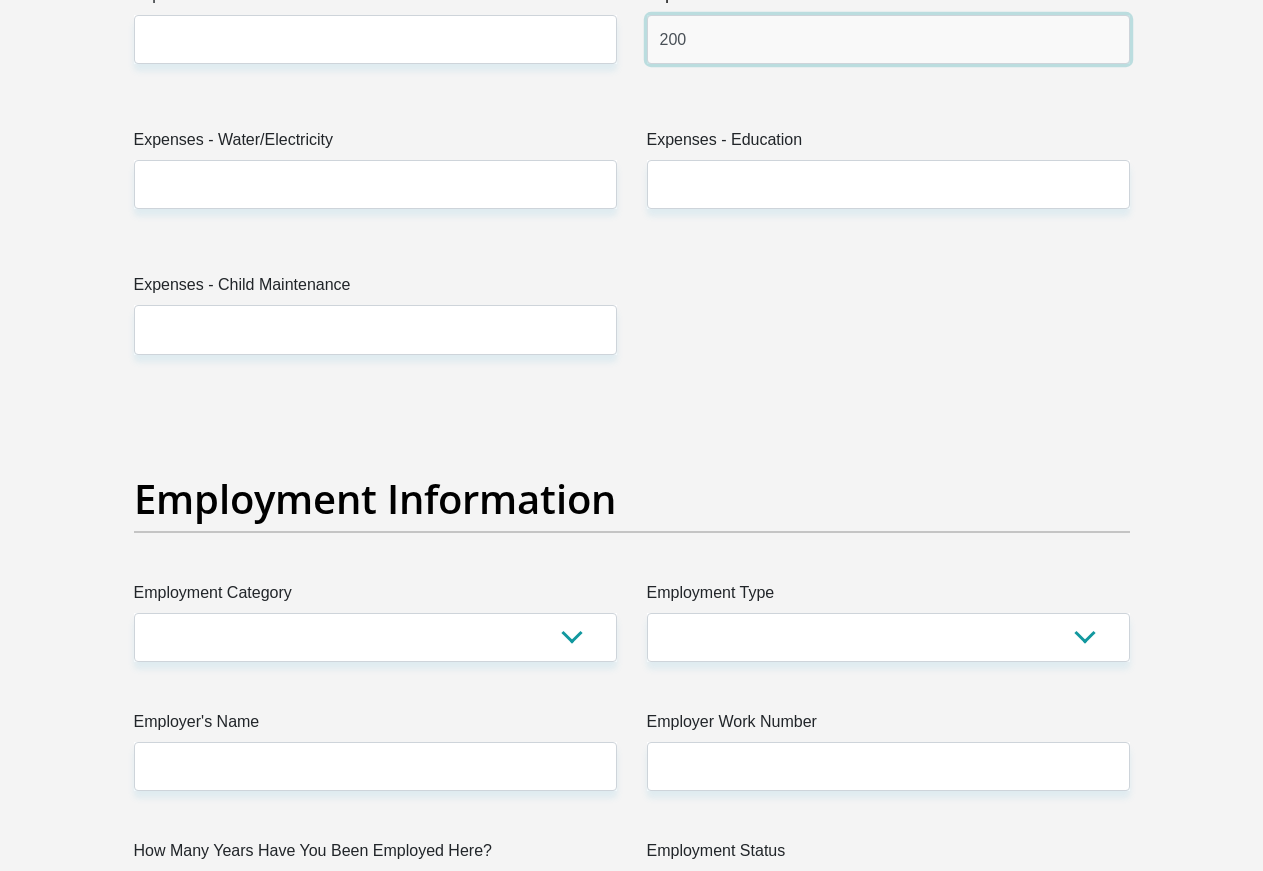 scroll, scrollTop: 3366, scrollLeft: 0, axis: vertical 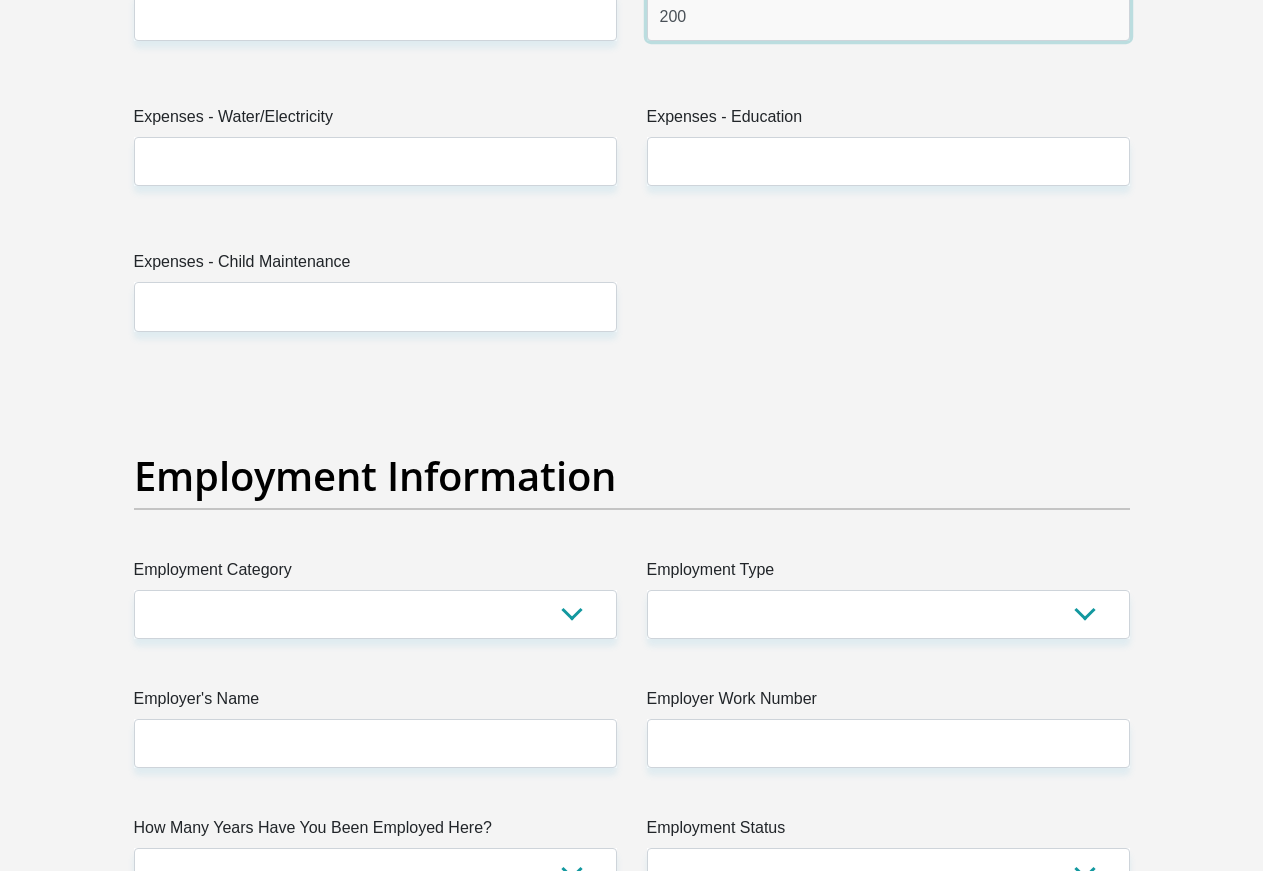 type on "200" 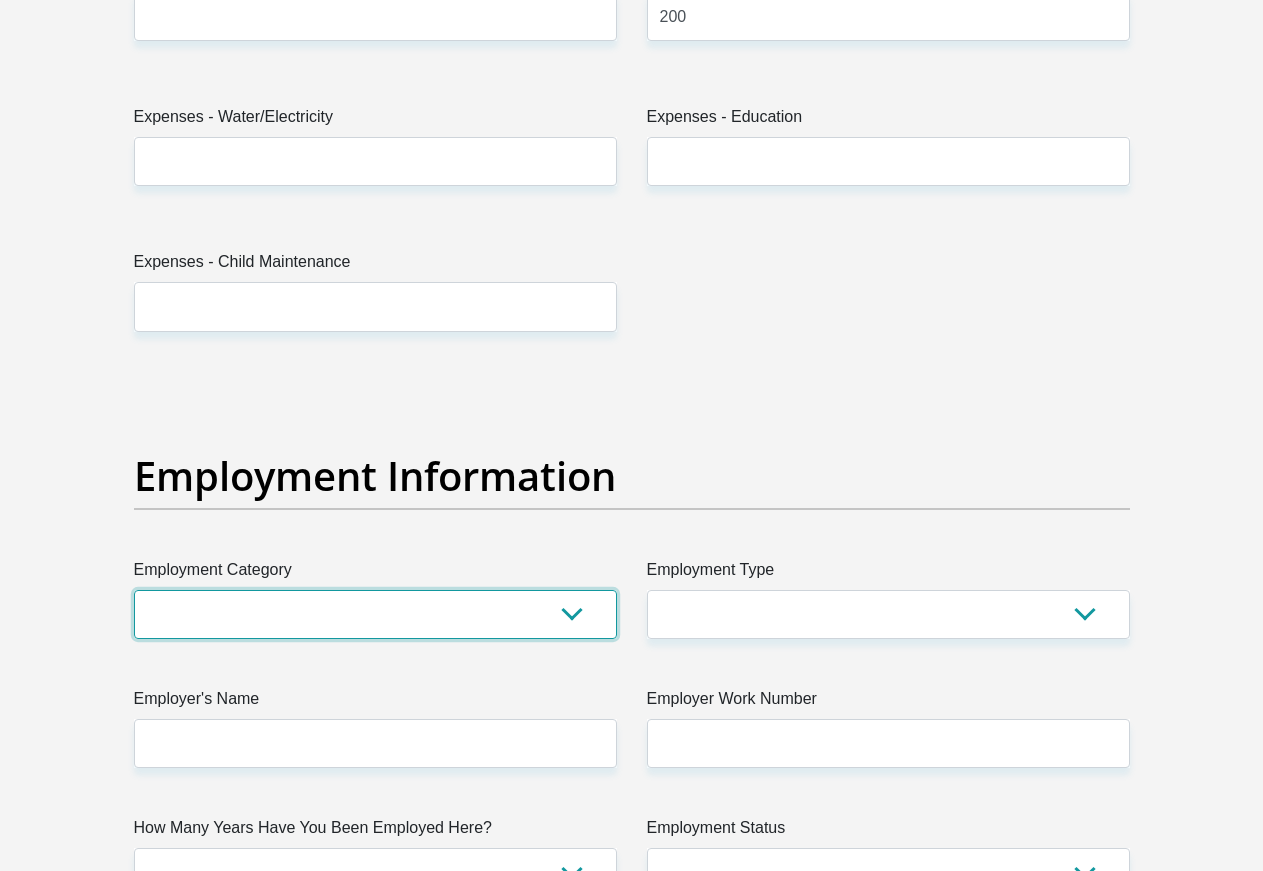 click on "AGRICULTURE
ALCOHOL & TOBACCO
CONSTRUCTION MATERIALS
METALLURGY
EQUIPMENT FOR RENEWABLE ENERGY
SPECIALIZED CONTRACTORS
CAR
GAMING (INCL. INTERNET
OTHER WHOLESALE
UNLICENSED PHARMACEUTICALS
CURRENCY EXCHANGE HOUSES
OTHER FINANCIAL INSTITUTIONS & INSURANCE
REAL ESTATE AGENTS
OIL & GAS
OTHER MATERIALS (E.G. IRON ORE)
PRECIOUS STONES & PRECIOUS METALS
POLITICAL ORGANIZATIONS
RELIGIOUS ORGANIZATIONS(NOT SECTS)
ACTI. HAVING BUSINESS DEAL WITH PUBLIC ADMINISTRATION
LAUNDROMATS" at bounding box center (375, 614) 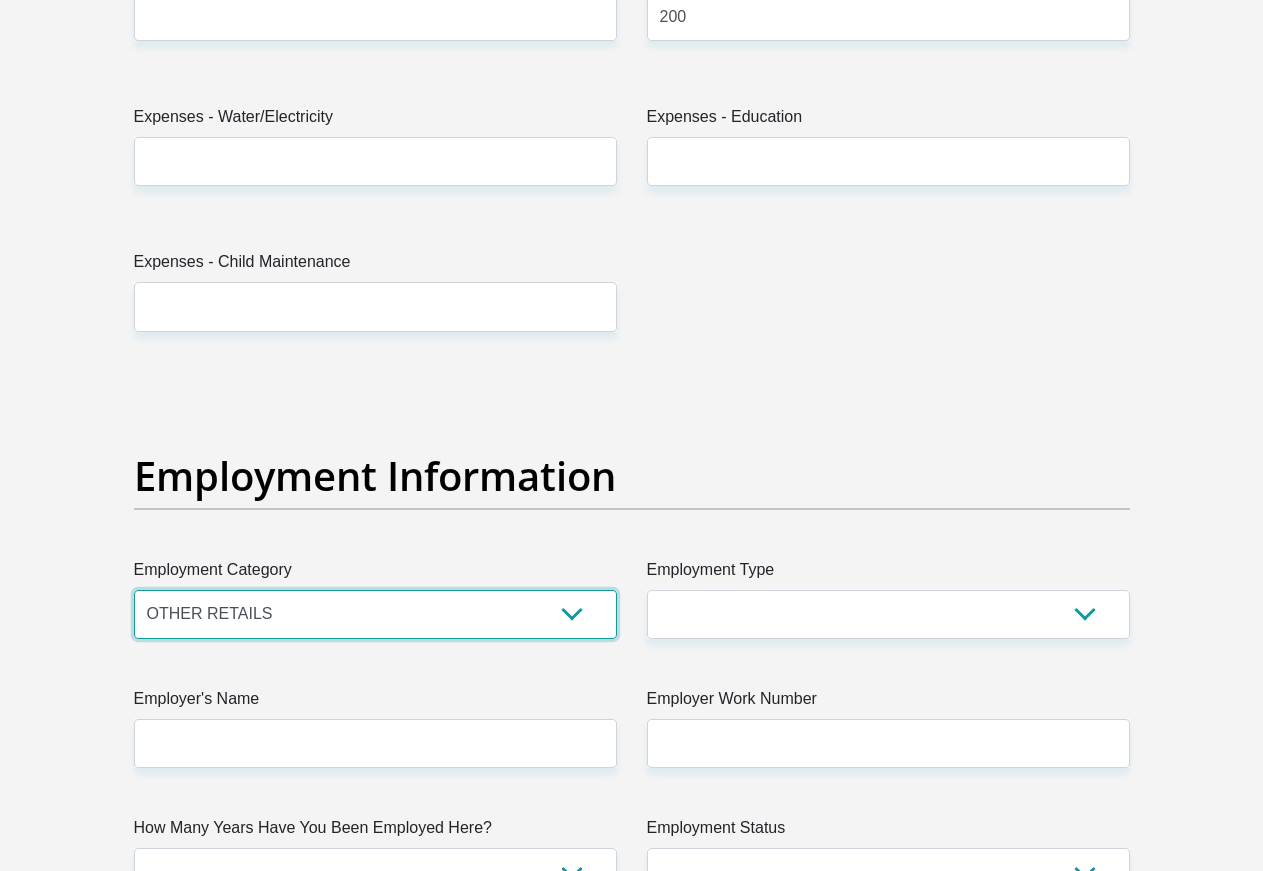 click on "OTHER RETAILS" at bounding box center (0, 0) 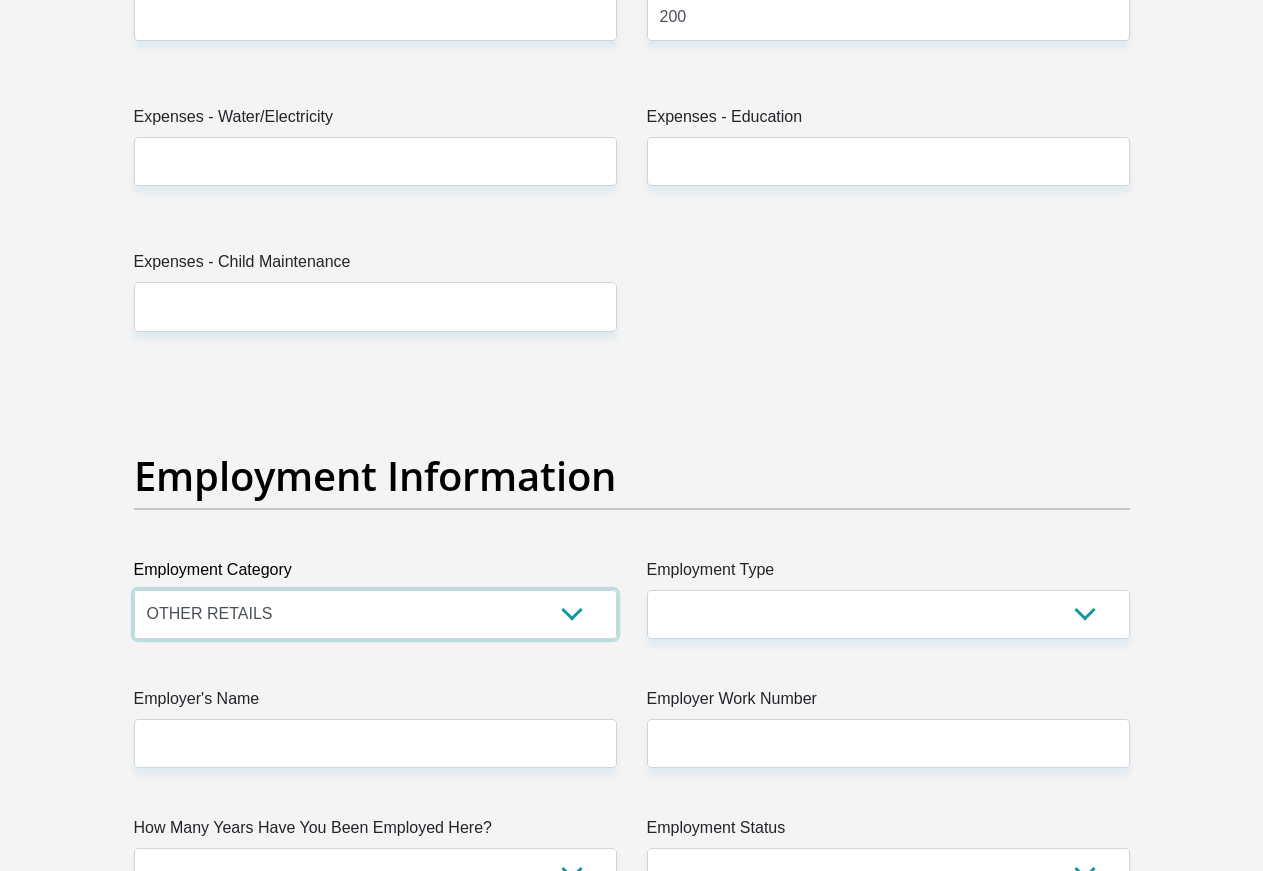 scroll, scrollTop: 0, scrollLeft: 0, axis: both 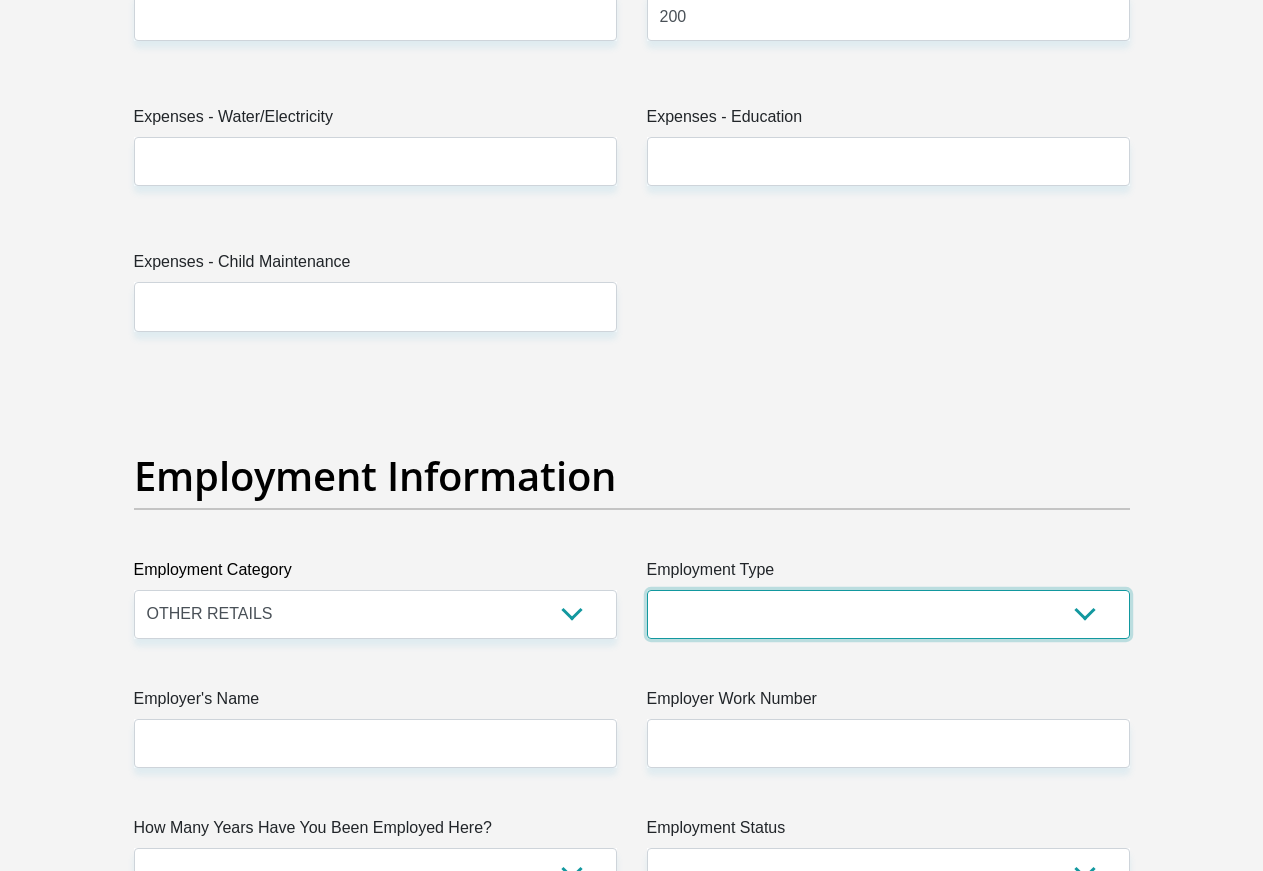 click on "College/Lecturer
Craft Seller
Creative
Driver
Executive
Farmer
Forces - Non Commissioned
Forces - Officer
Hawker
Housewife
Labourer
Licenced Professional
Manager
Miner
Non Licenced Professional
Office Staff/Clerk
Outside Worker
Pensioner
Permanent Teacher
Production/Manufacturing
Sales
Self-Employed
Semi-Professional Worker
Service Industry  Social Worker  Student" at bounding box center (888, 614) 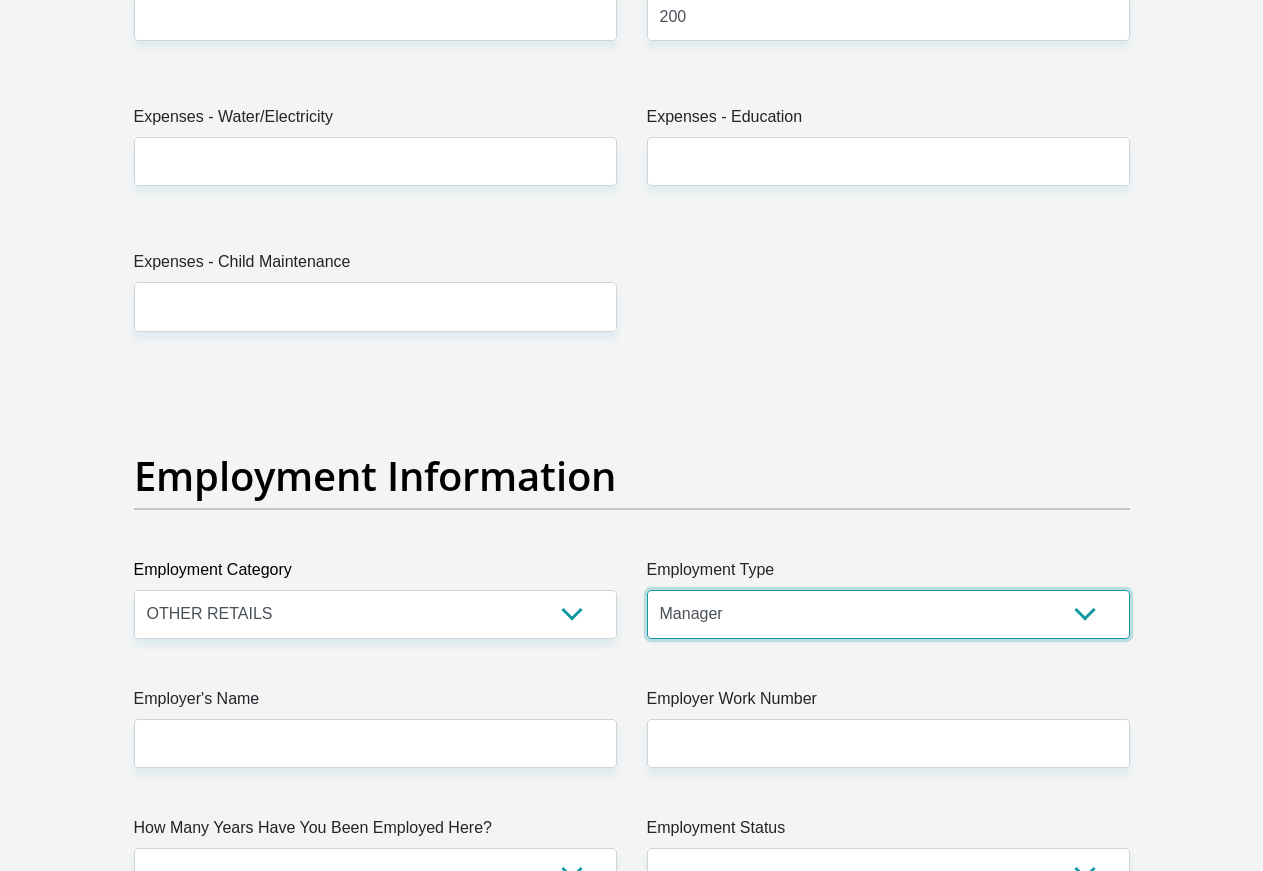 scroll, scrollTop: 0, scrollLeft: 0, axis: both 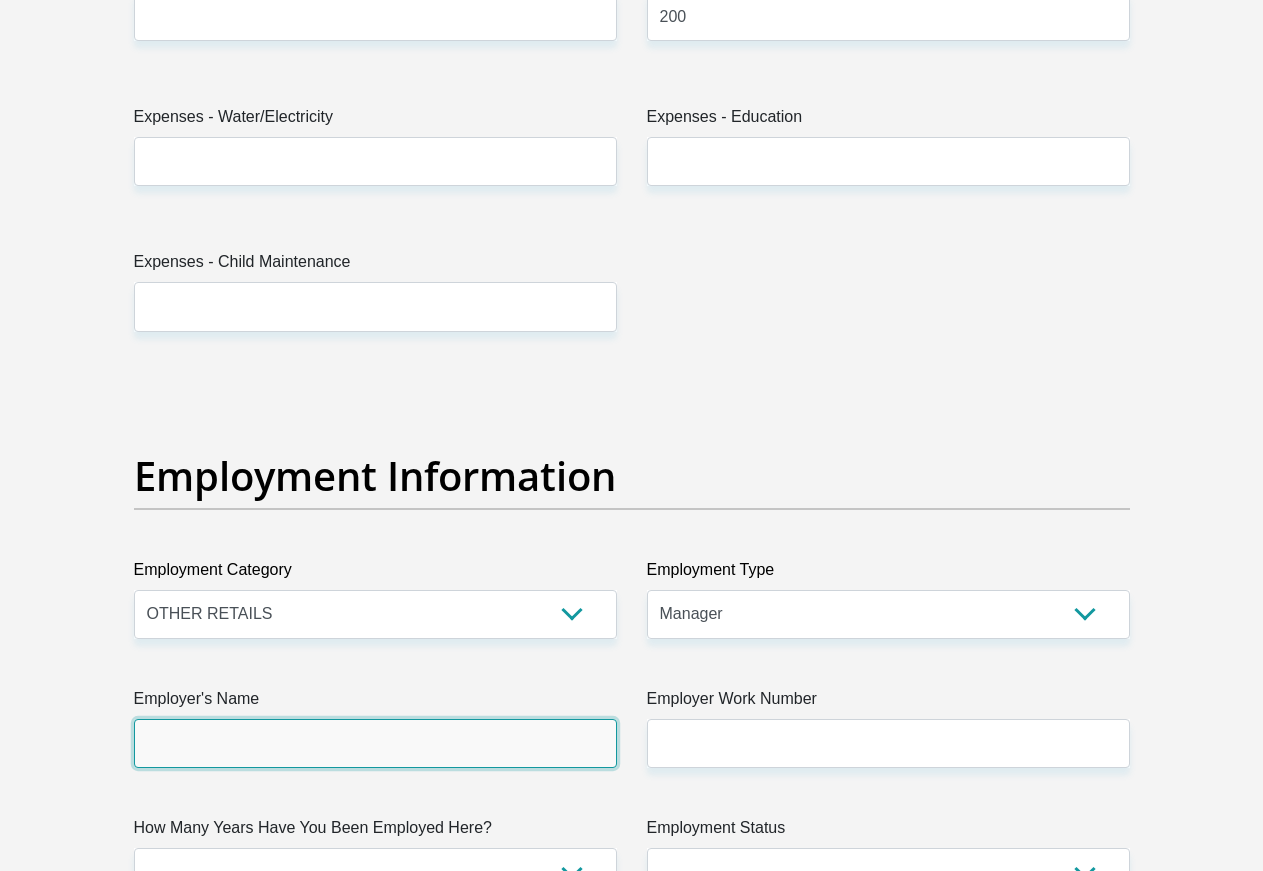 click on "Employer's Name" at bounding box center (375, 743) 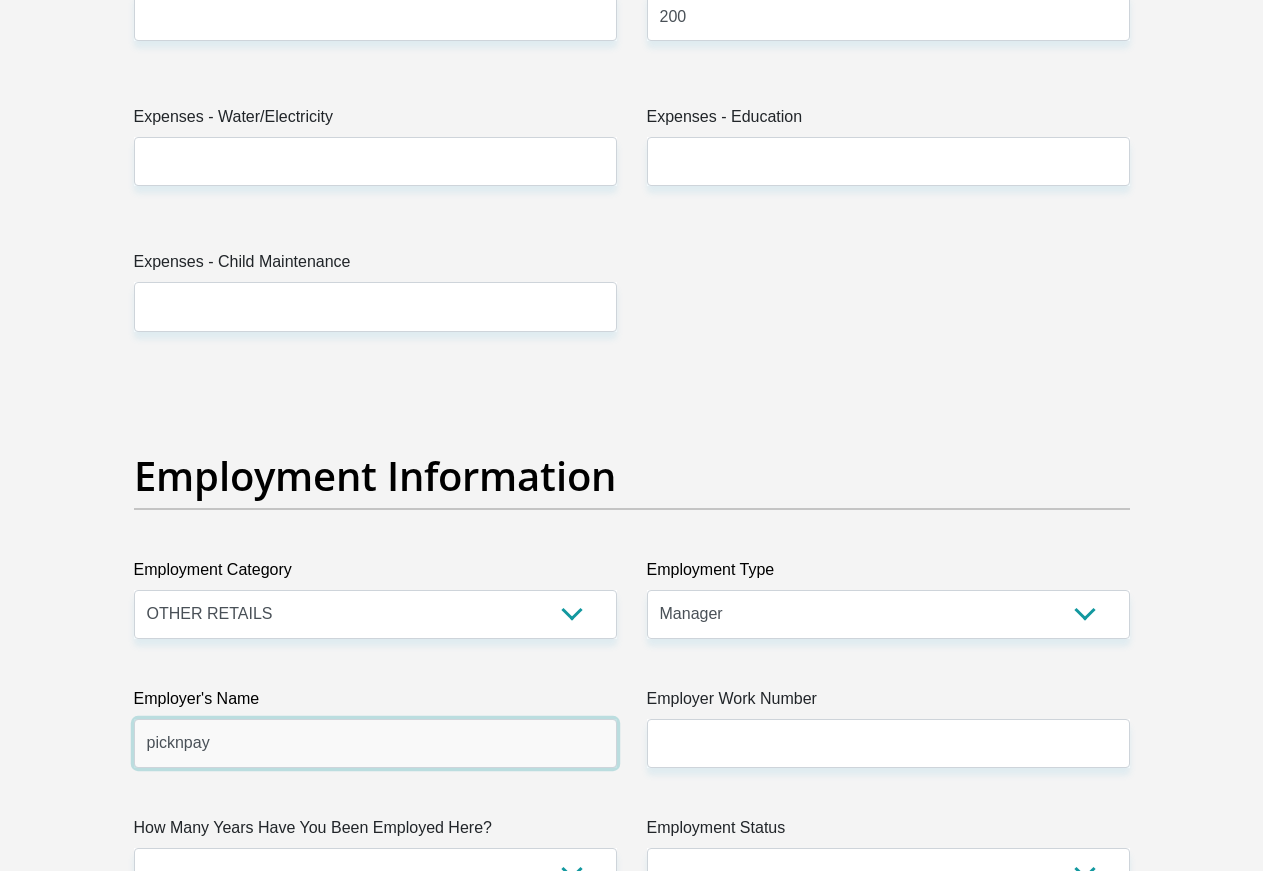 type on "picknpay" 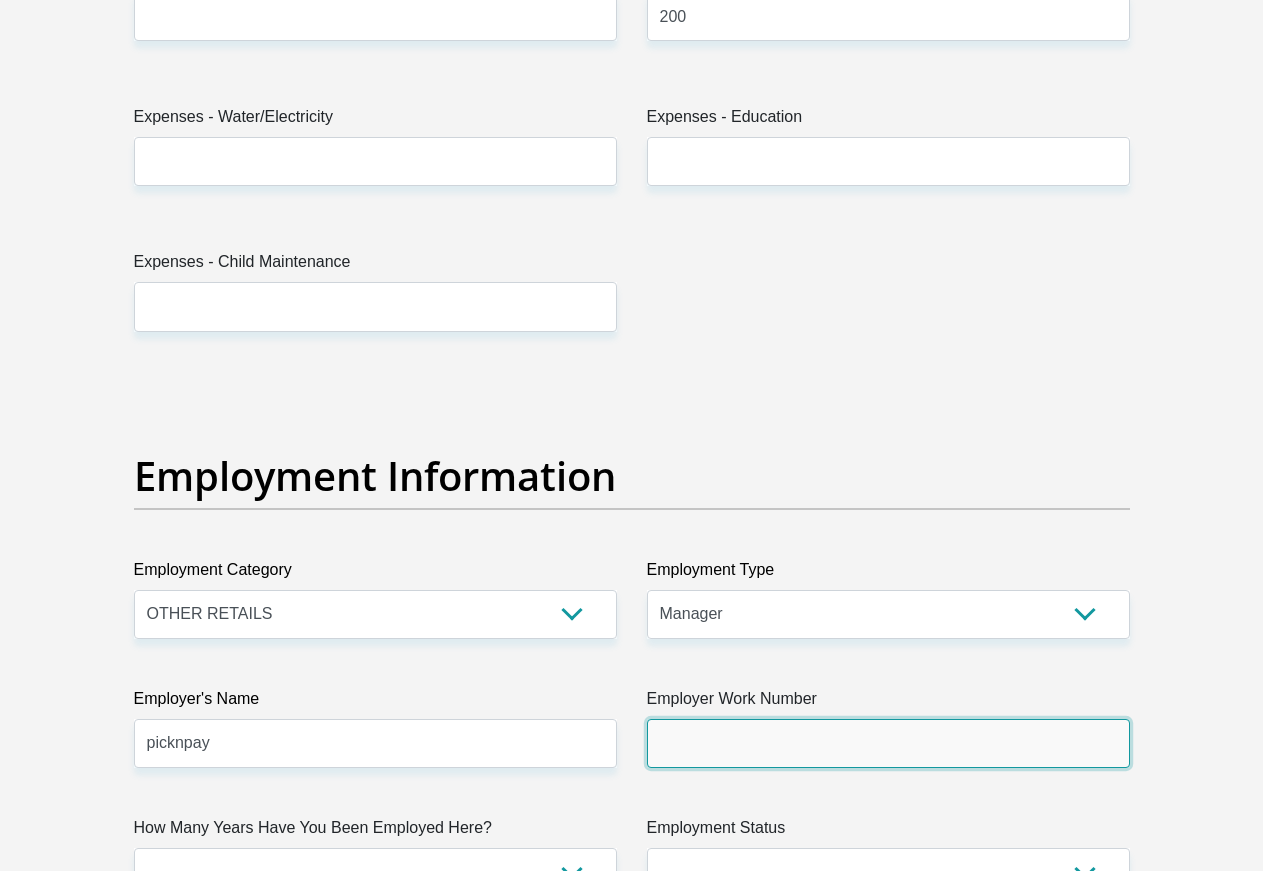 click on "Employer Work Number" at bounding box center [888, 743] 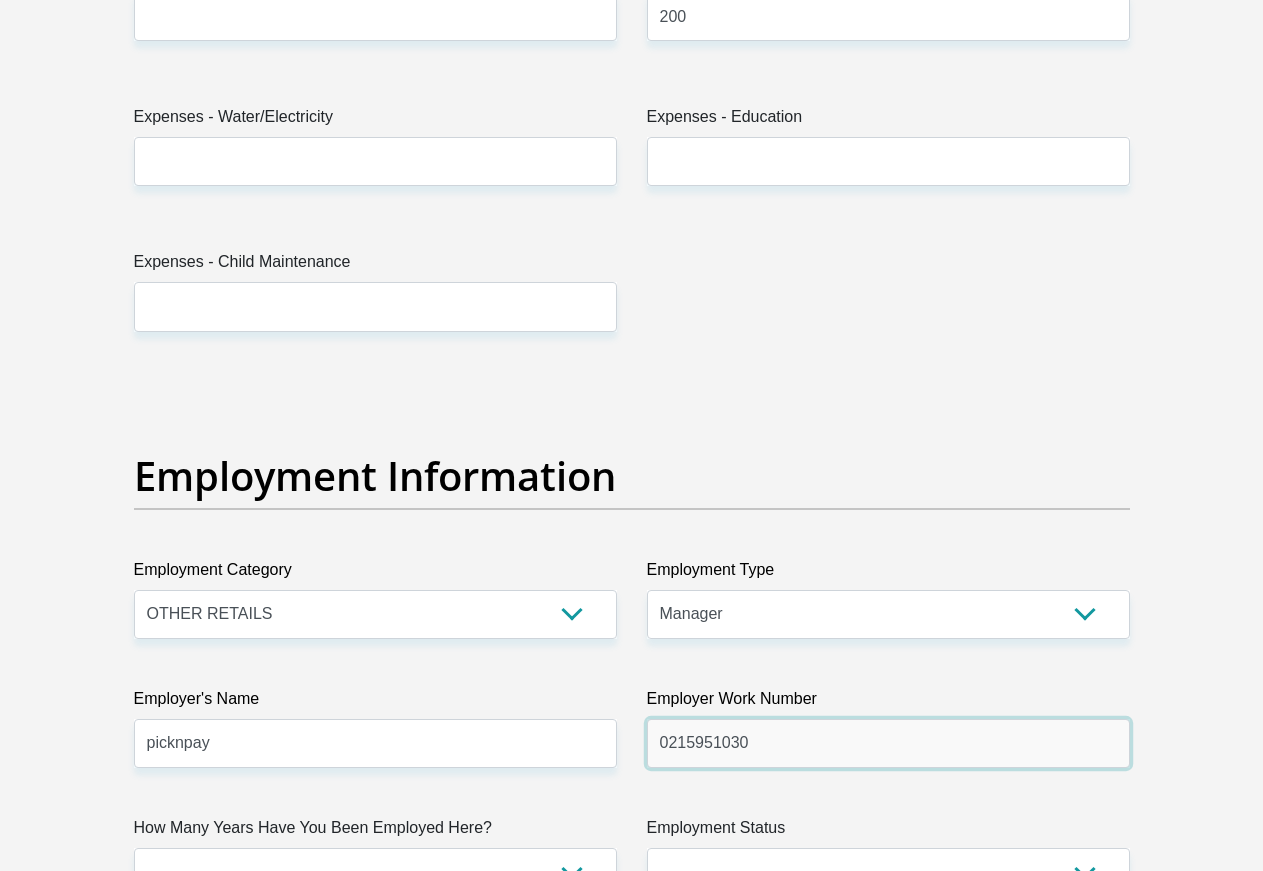 type on "0215951030" 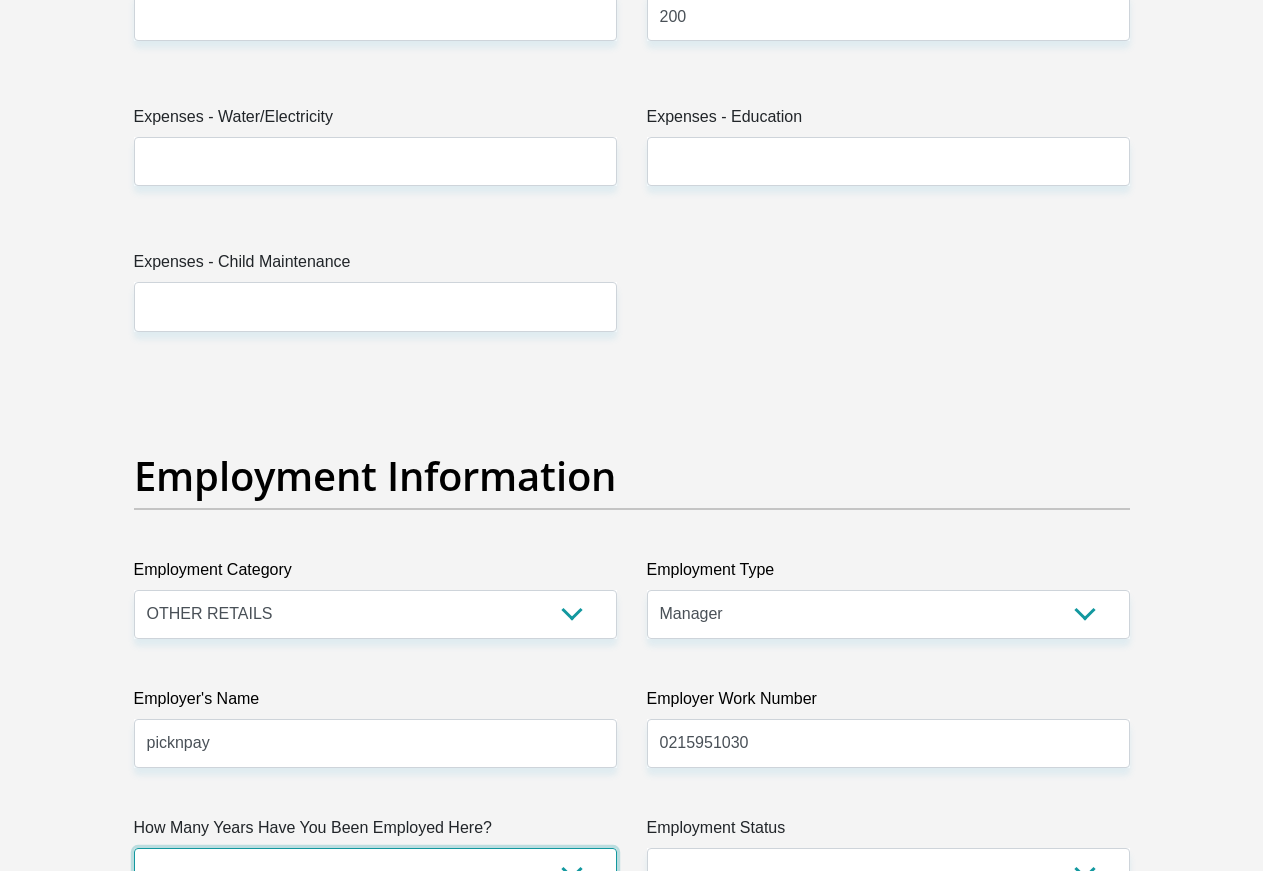 click on "less than 1 year
1-3 years
3-5 years
5+ years" at bounding box center [375, 872] 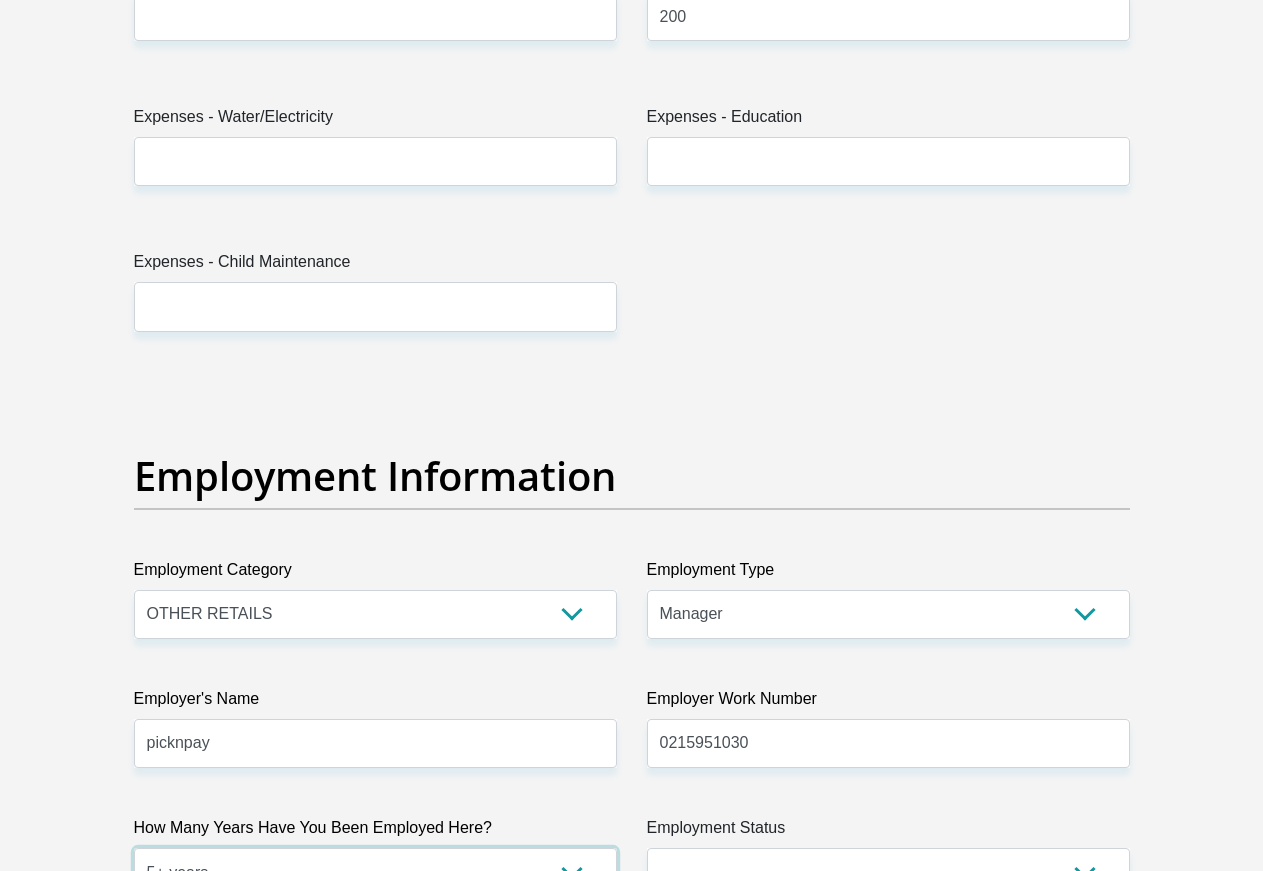 scroll, scrollTop: 0, scrollLeft: 0, axis: both 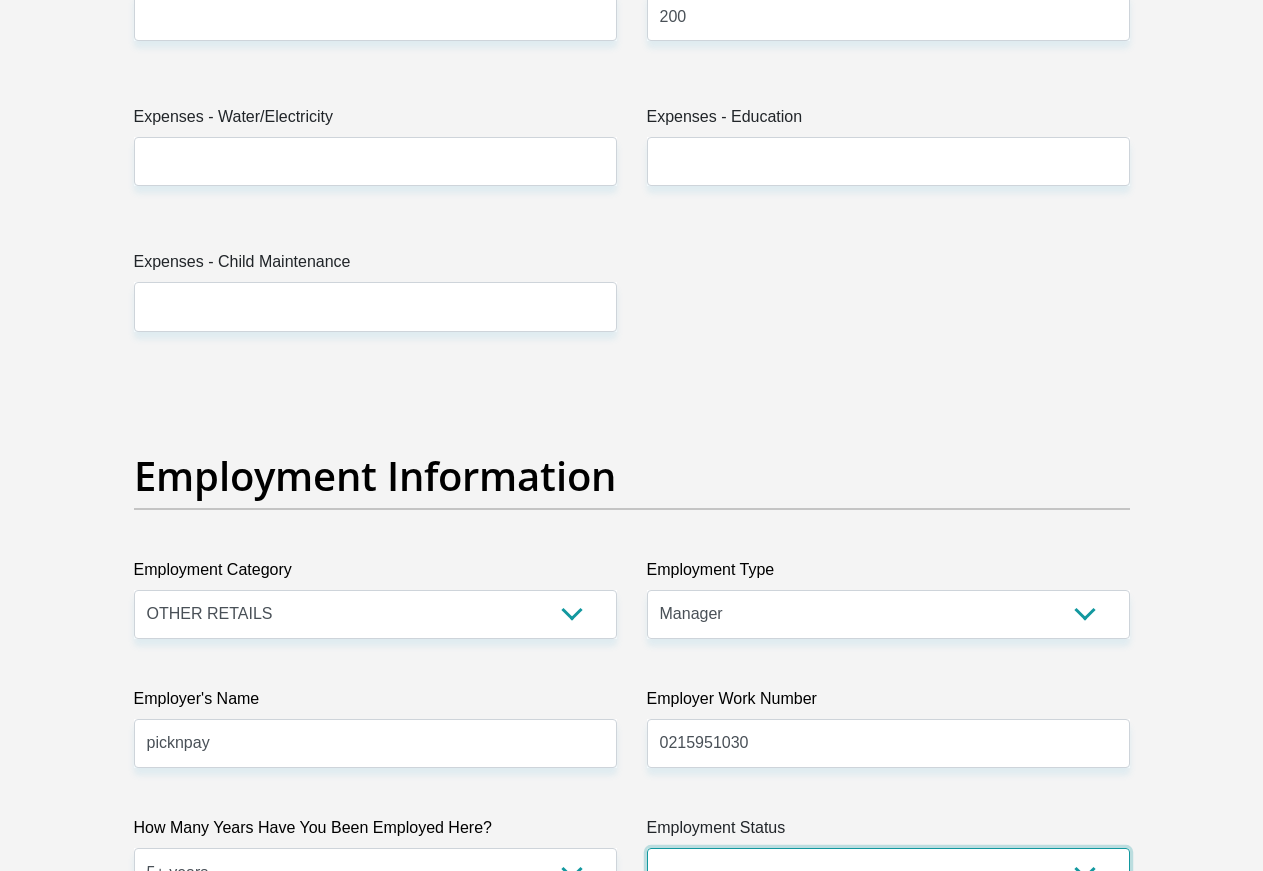 click on "Permanent/Full-time
Part-time/Casual
[DEMOGRAPHIC_DATA] Worker
Self-Employed
Housewife
Retired
Student
Medically Boarded
Disability
Unemployed" at bounding box center (888, 872) 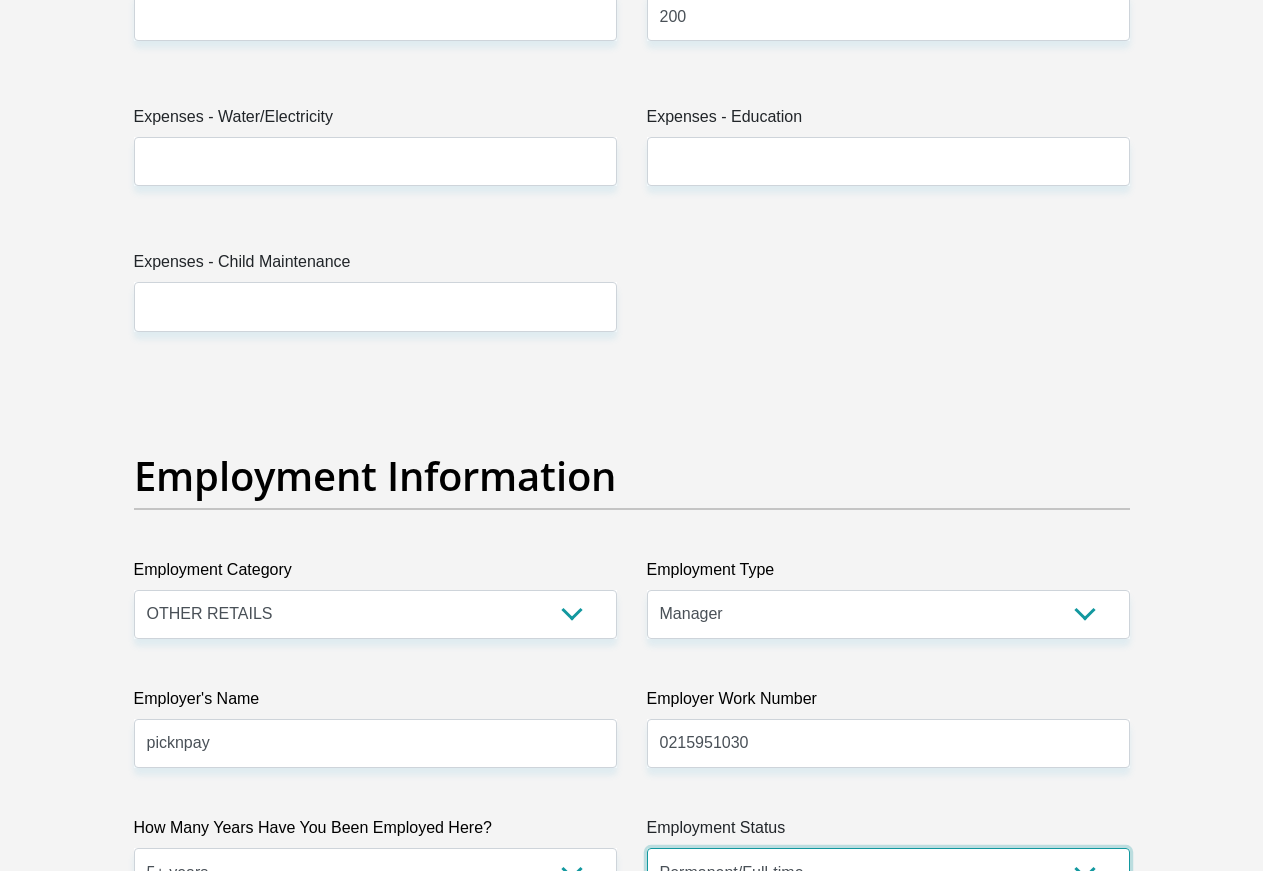 click on "Permanent/Full-time" at bounding box center [0, 0] 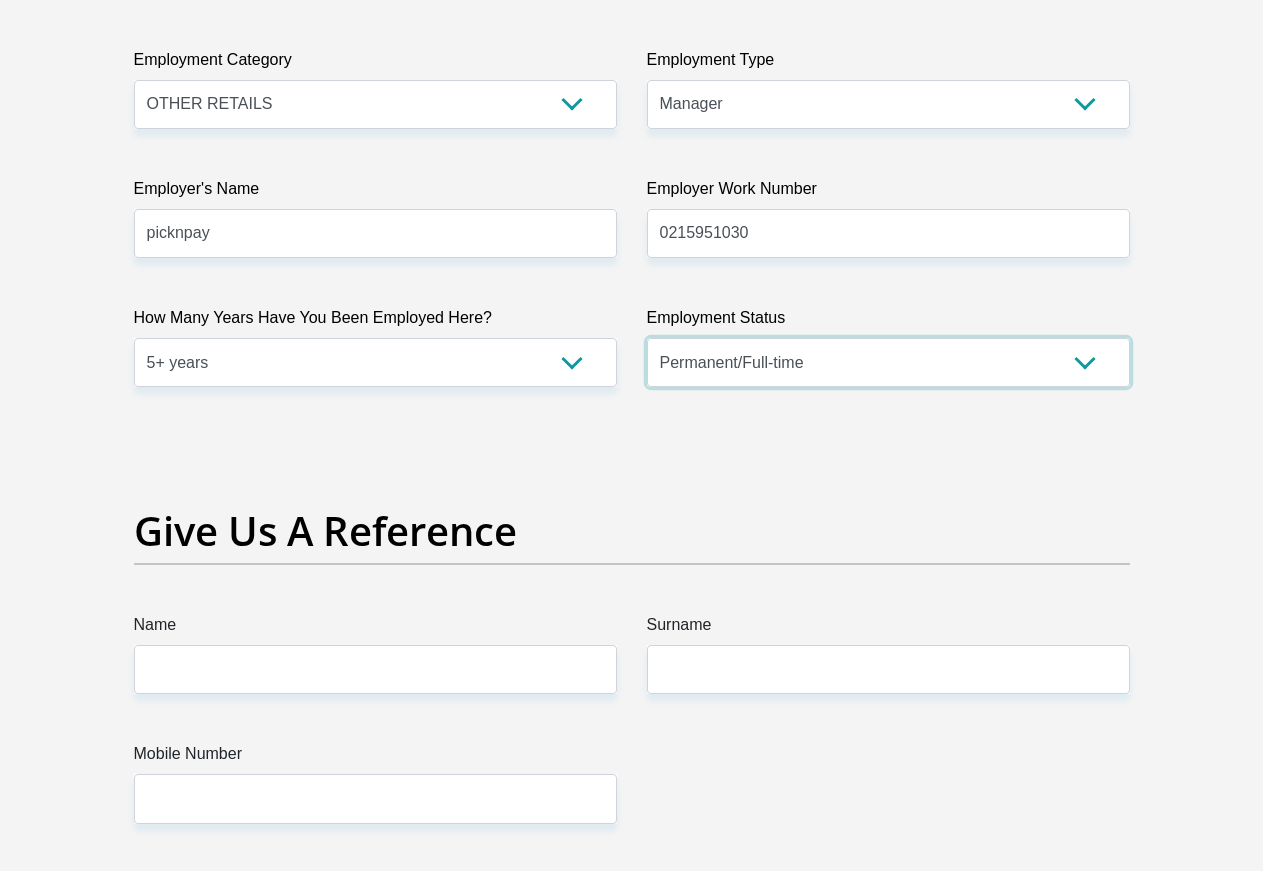 scroll, scrollTop: 3978, scrollLeft: 0, axis: vertical 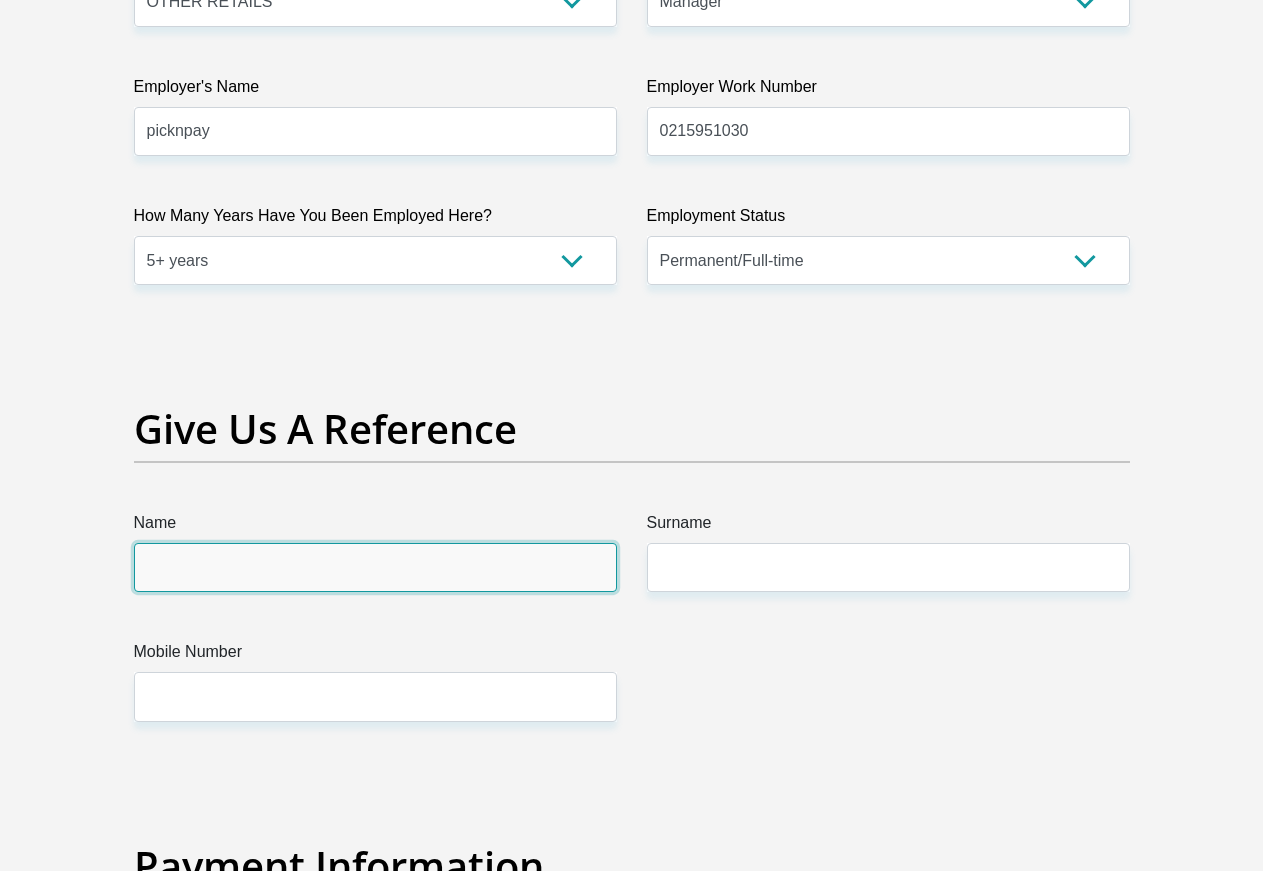 click on "Name" at bounding box center (375, 567) 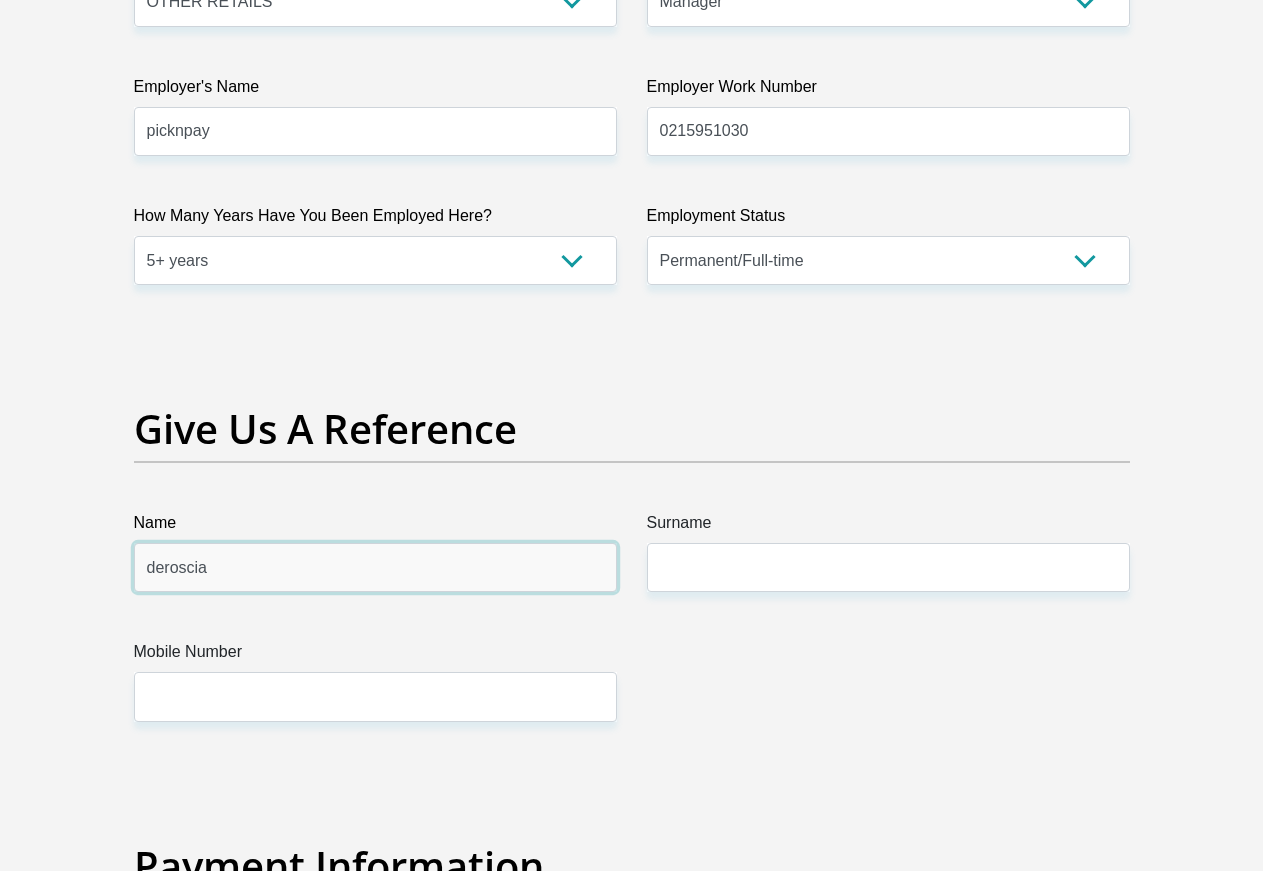 type on "deroscia" 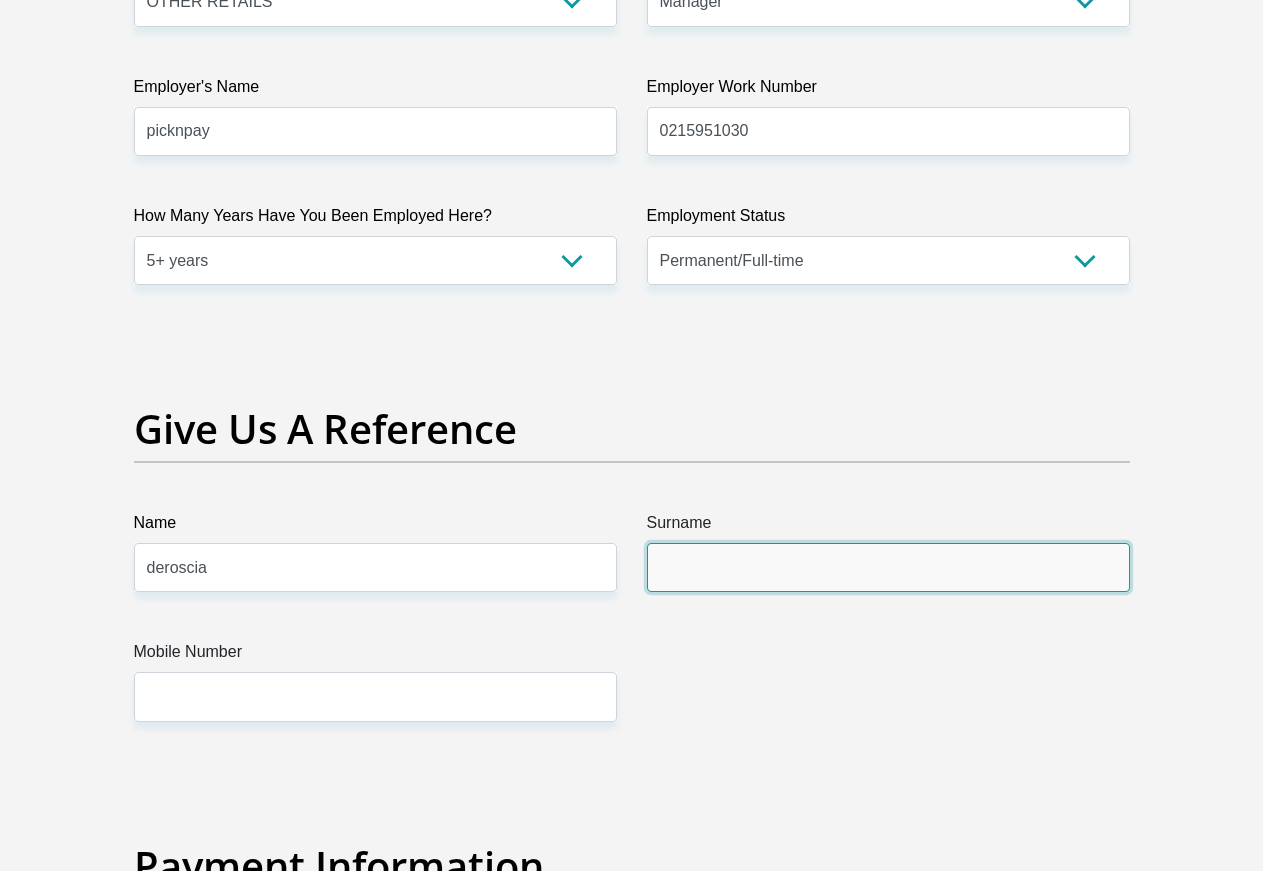 click on "Surname" at bounding box center [888, 567] 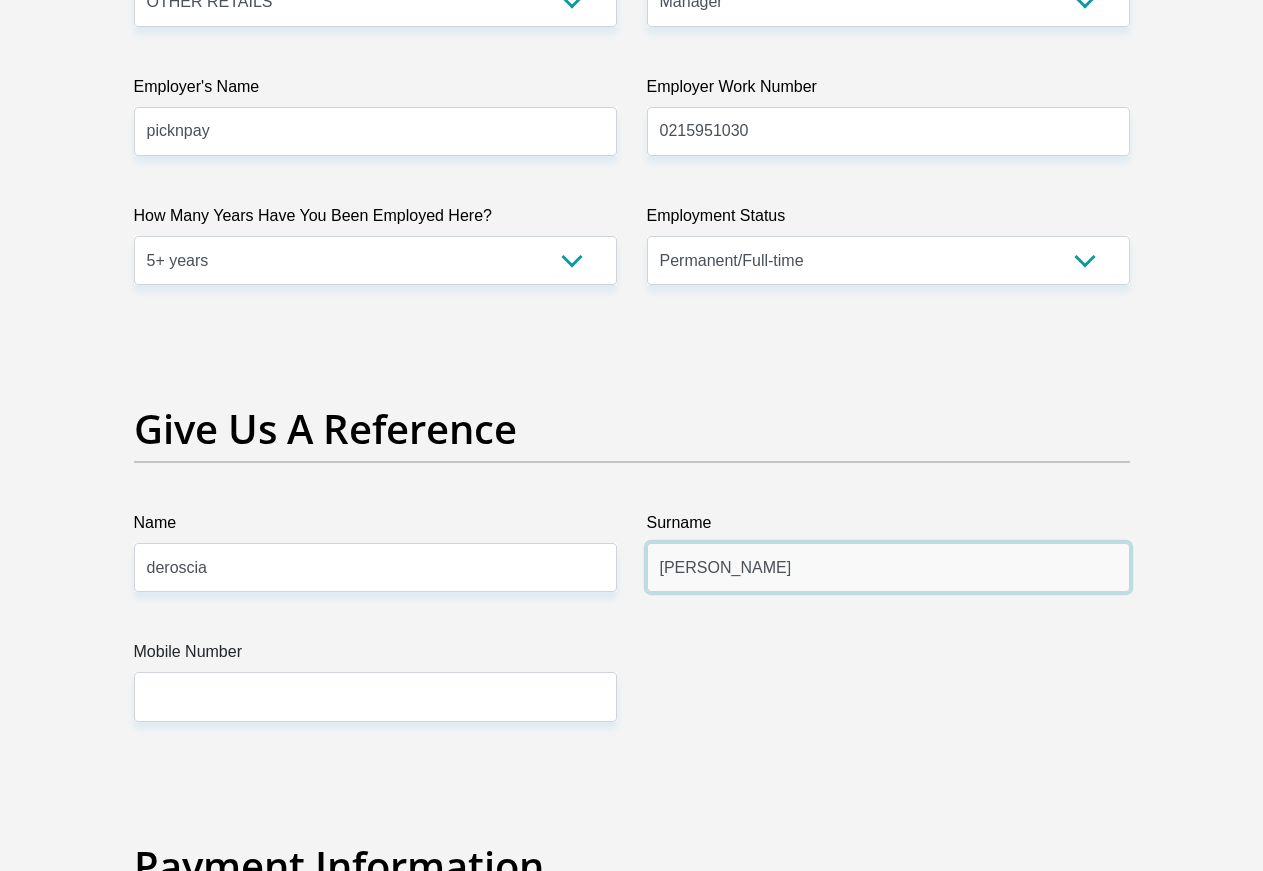 type on "[PERSON_NAME]" 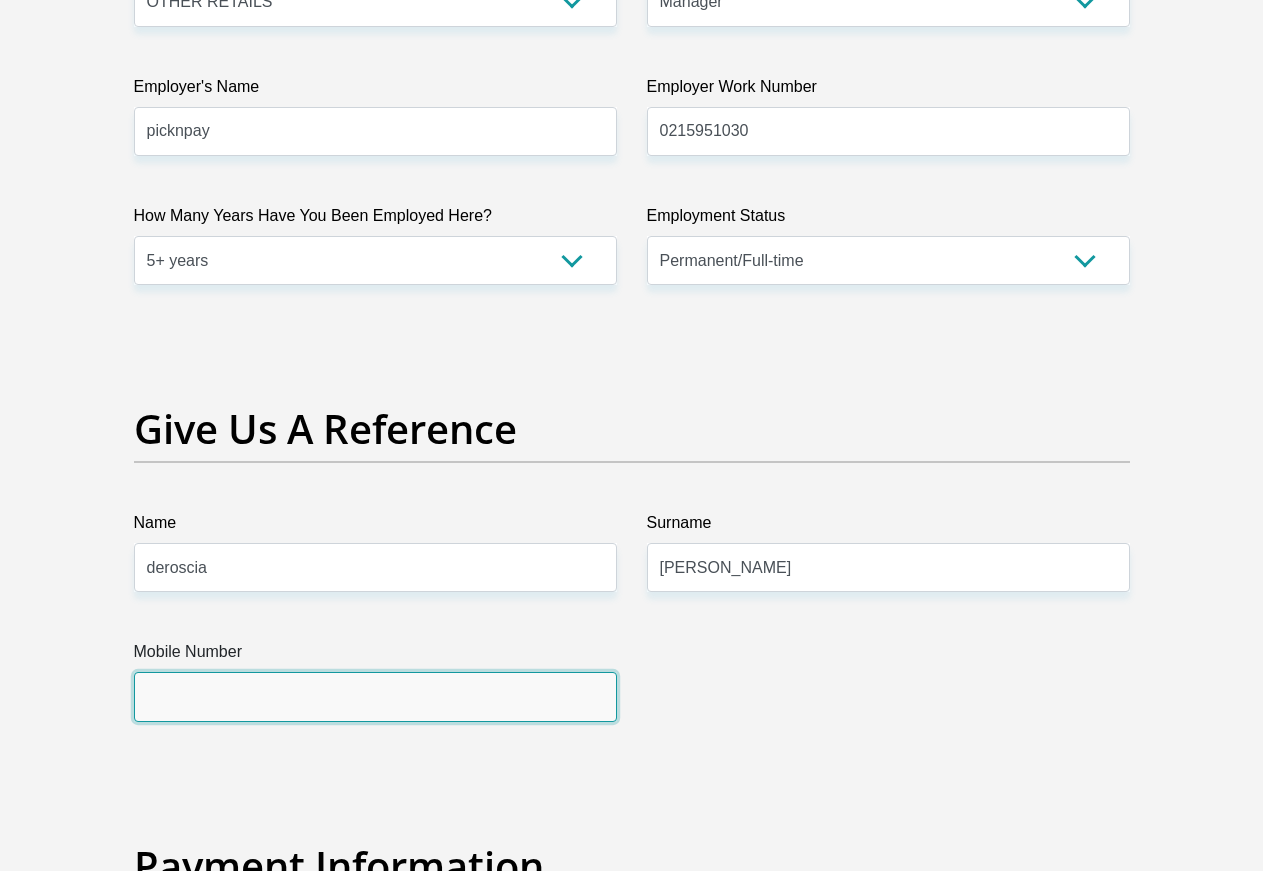 drag, startPoint x: 263, startPoint y: 639, endPoint x: 273, endPoint y: 650, distance: 14.866069 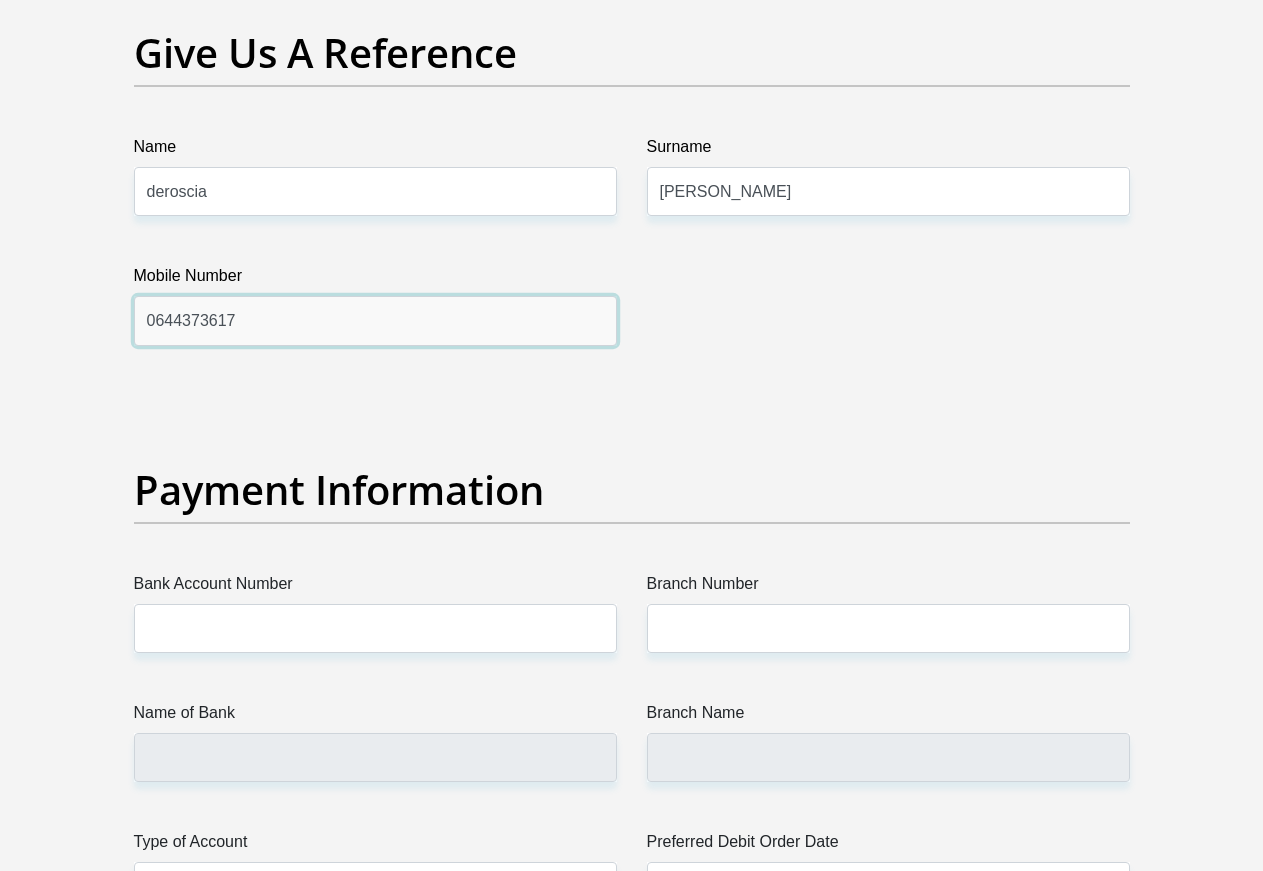 scroll, scrollTop: 4386, scrollLeft: 0, axis: vertical 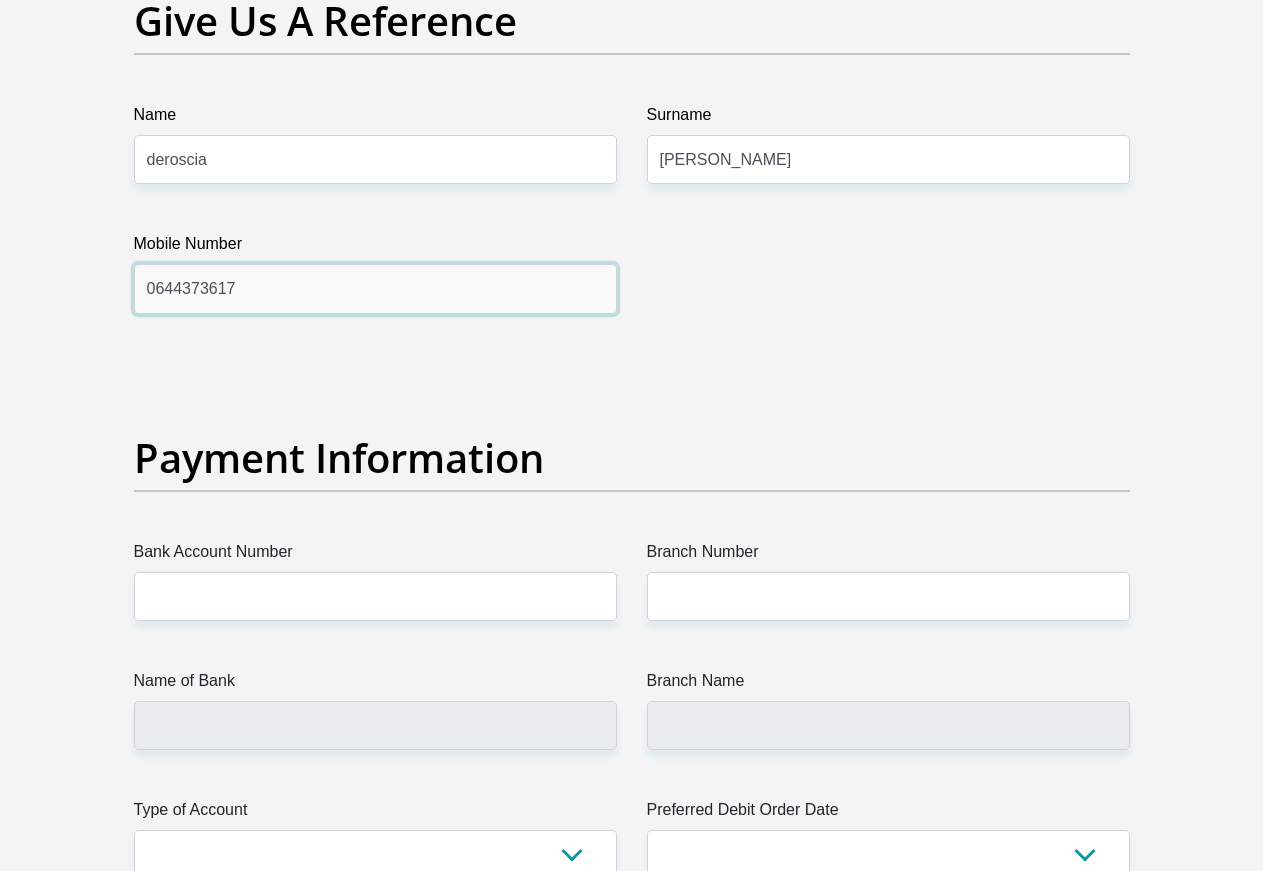 type on "0644373617" 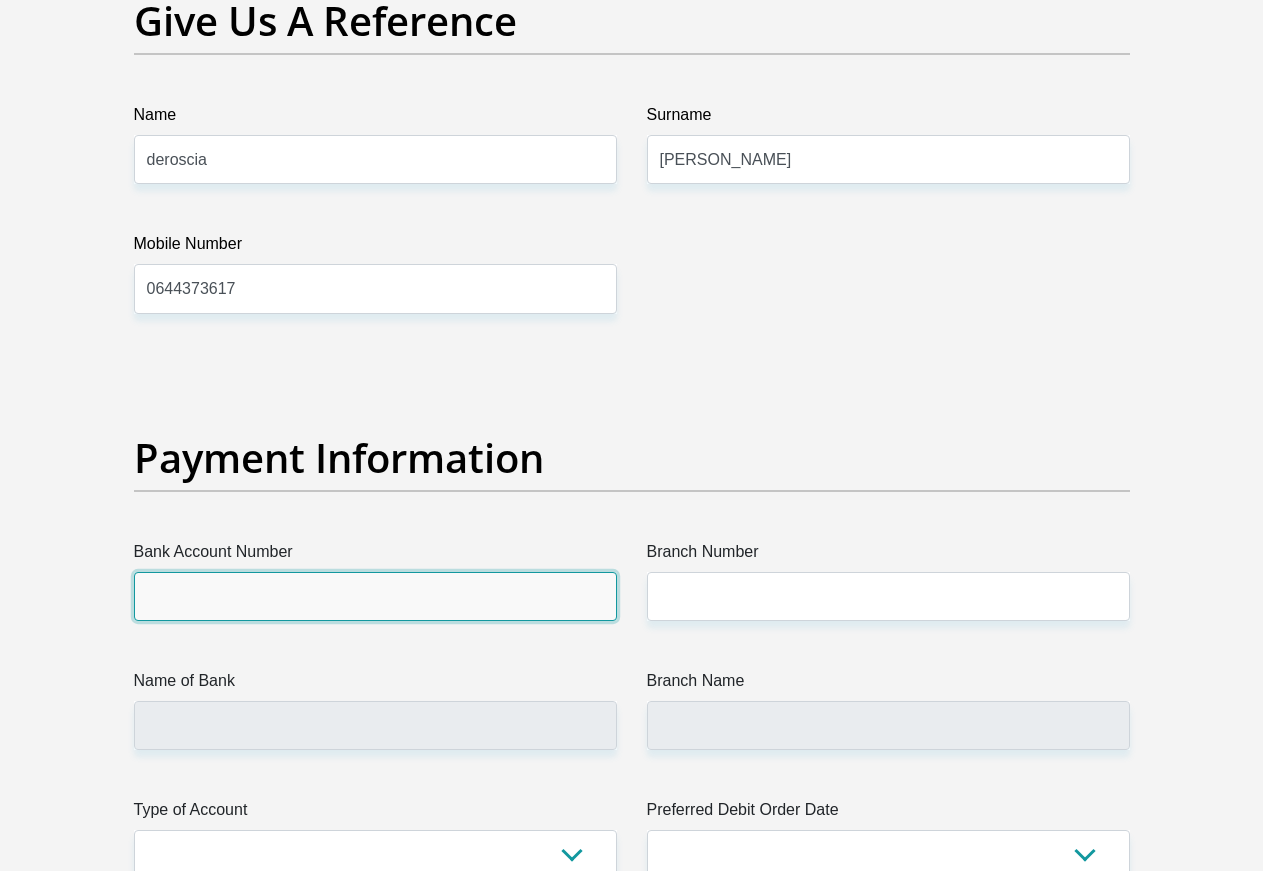 click on "Bank Account Number" at bounding box center [375, 596] 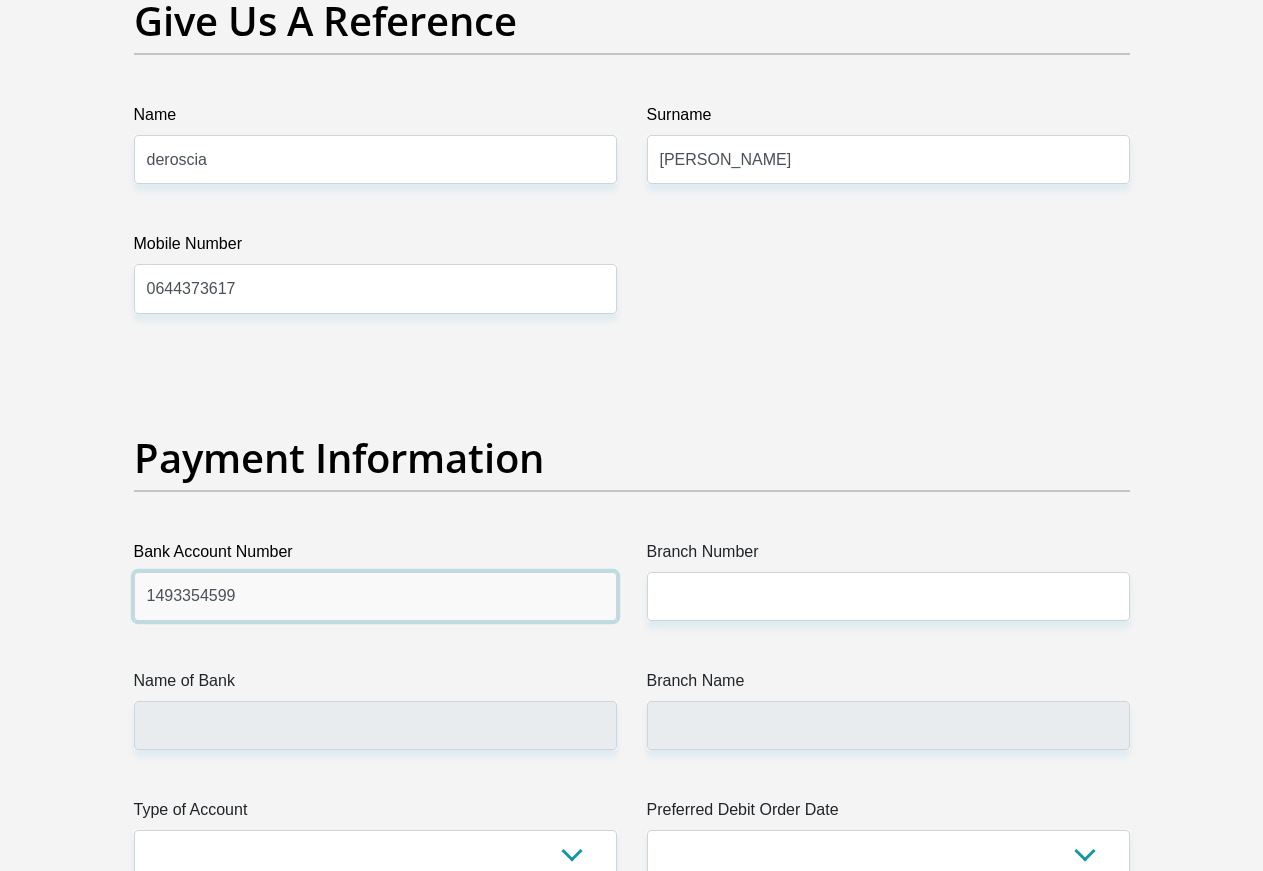 type on "1493354599" 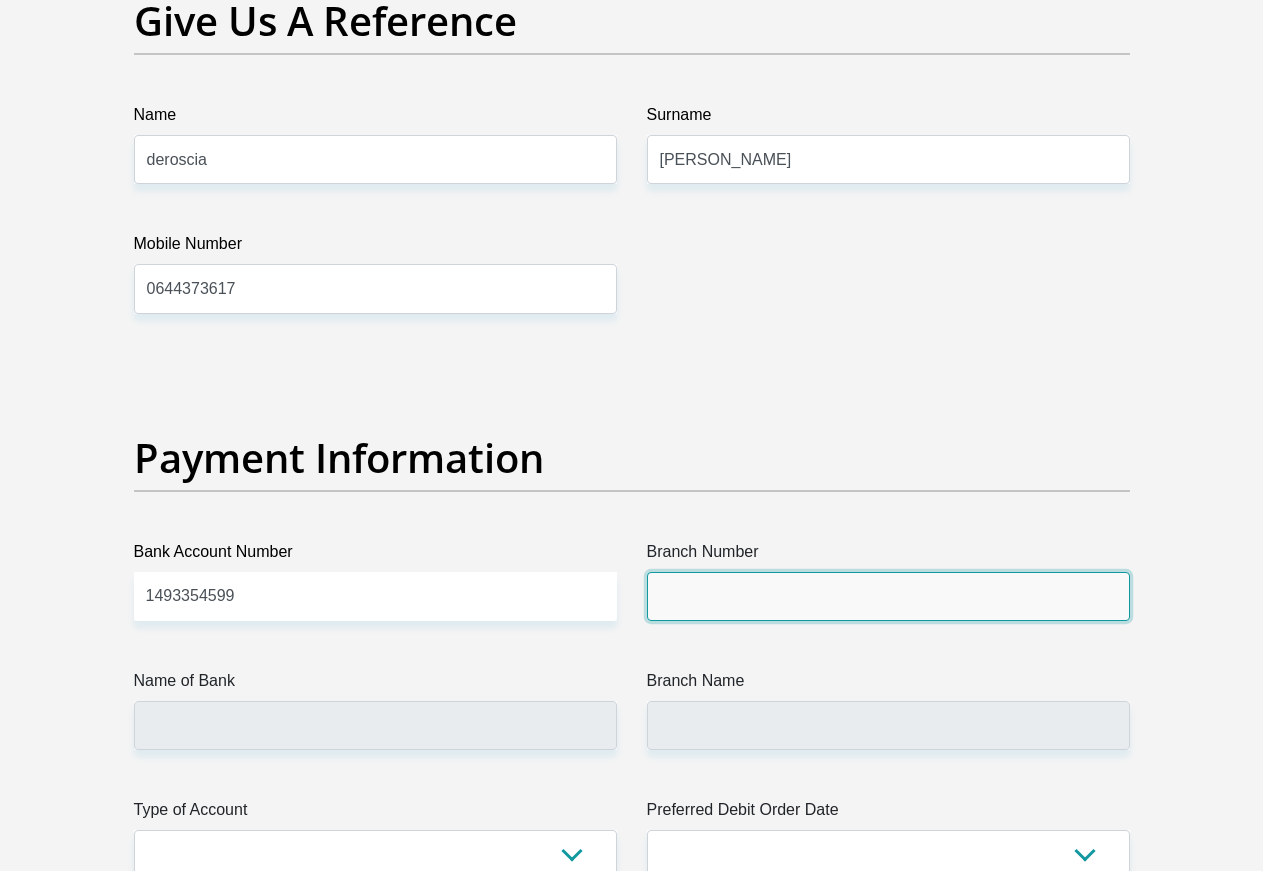 click on "Branch Number" at bounding box center (888, 596) 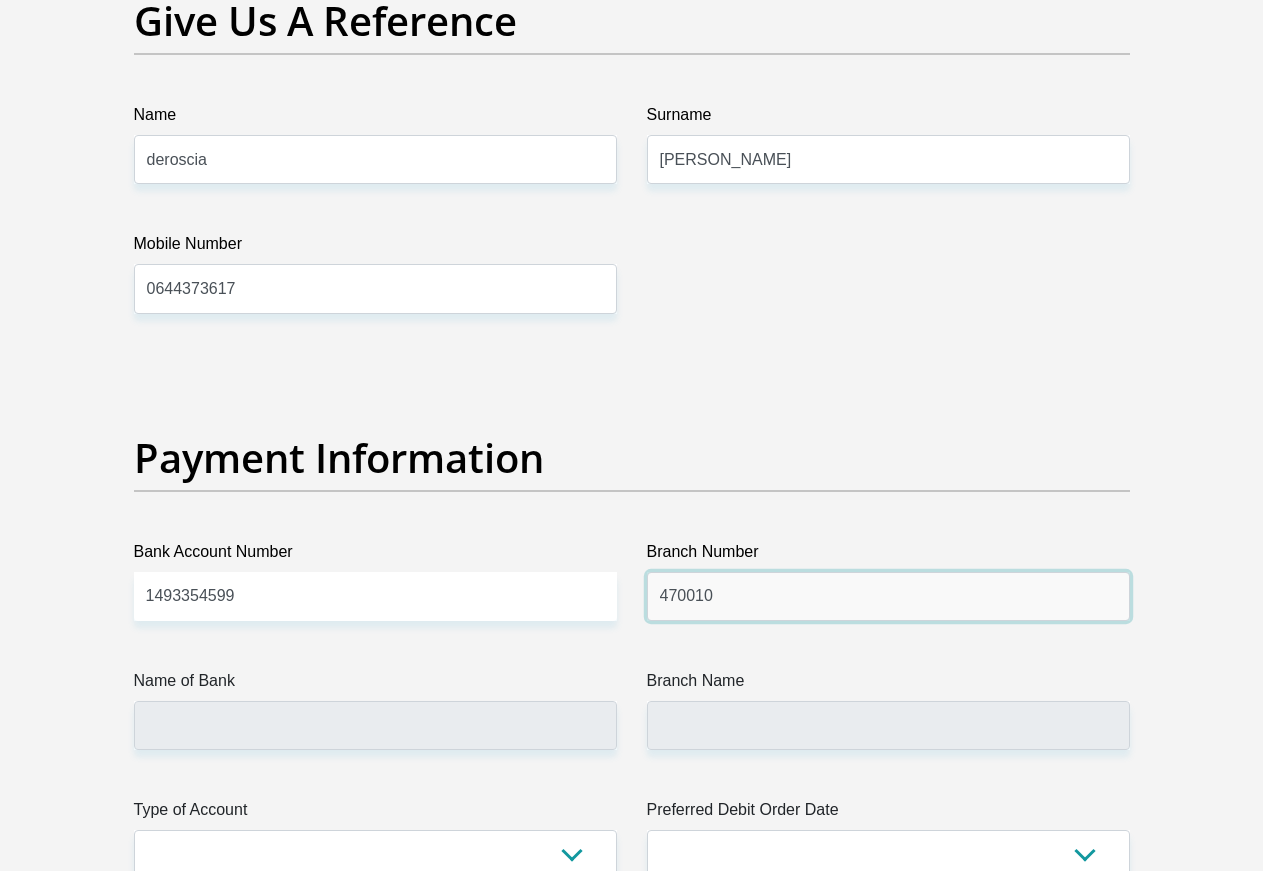 type on "470010" 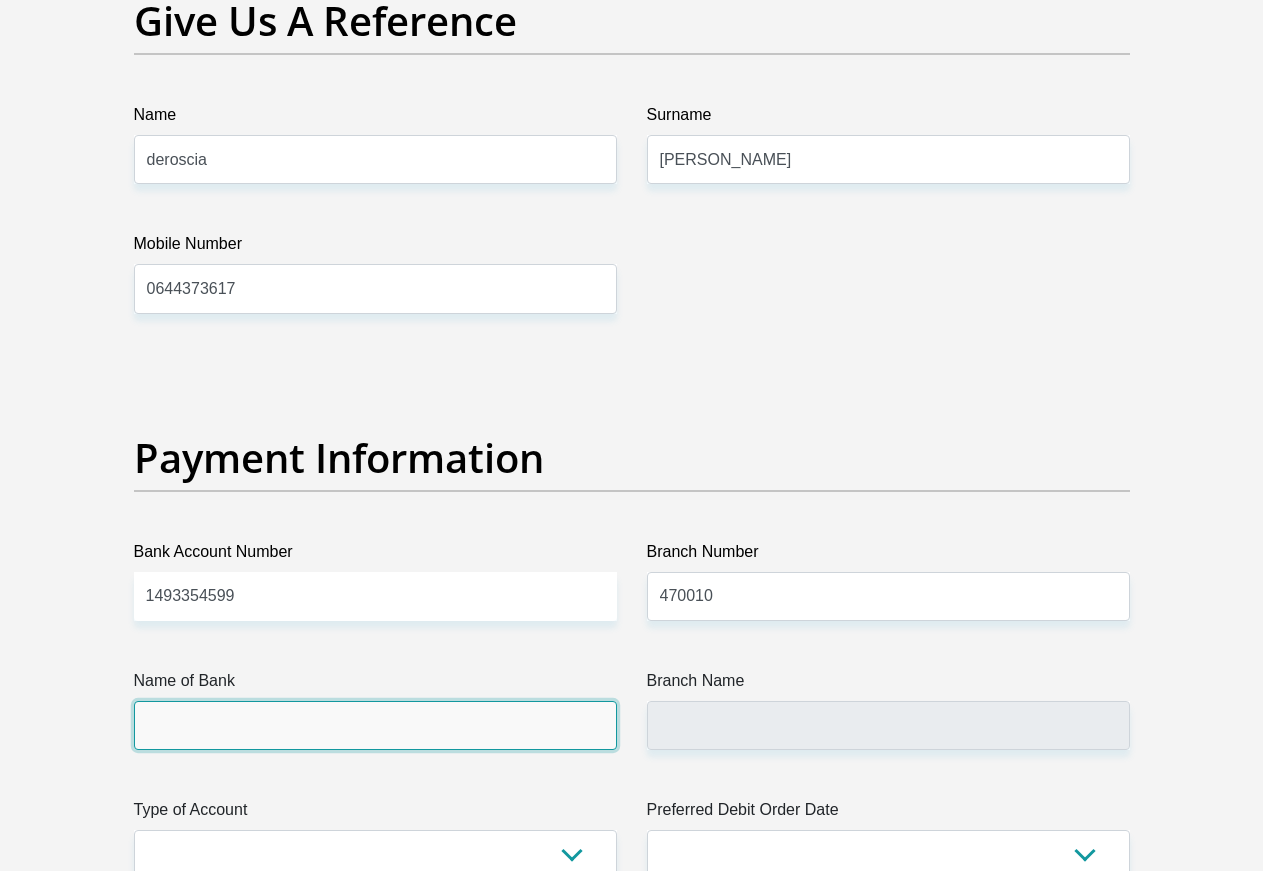 click on "Name of Bank" at bounding box center [375, 725] 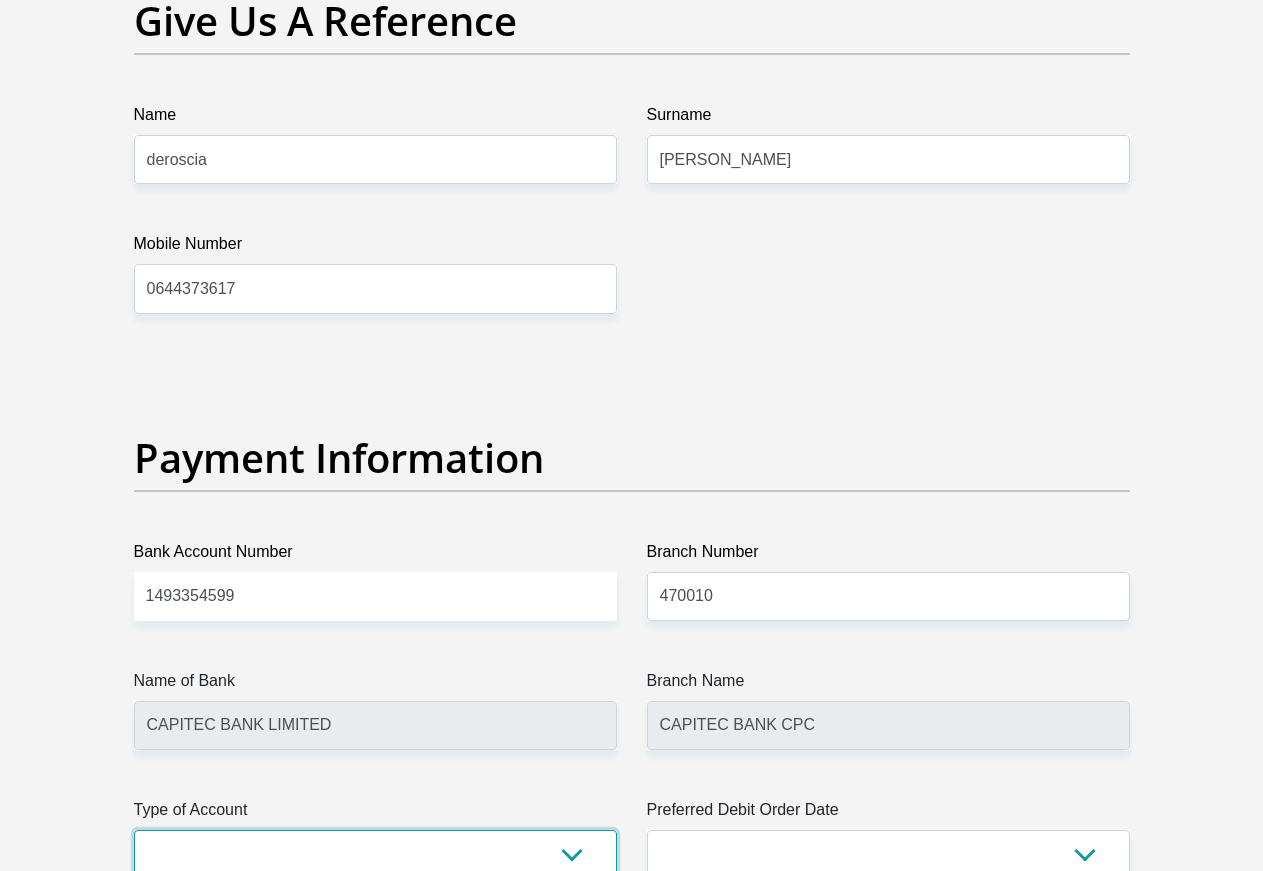 click on "Cheque
Savings" at bounding box center [375, 854] 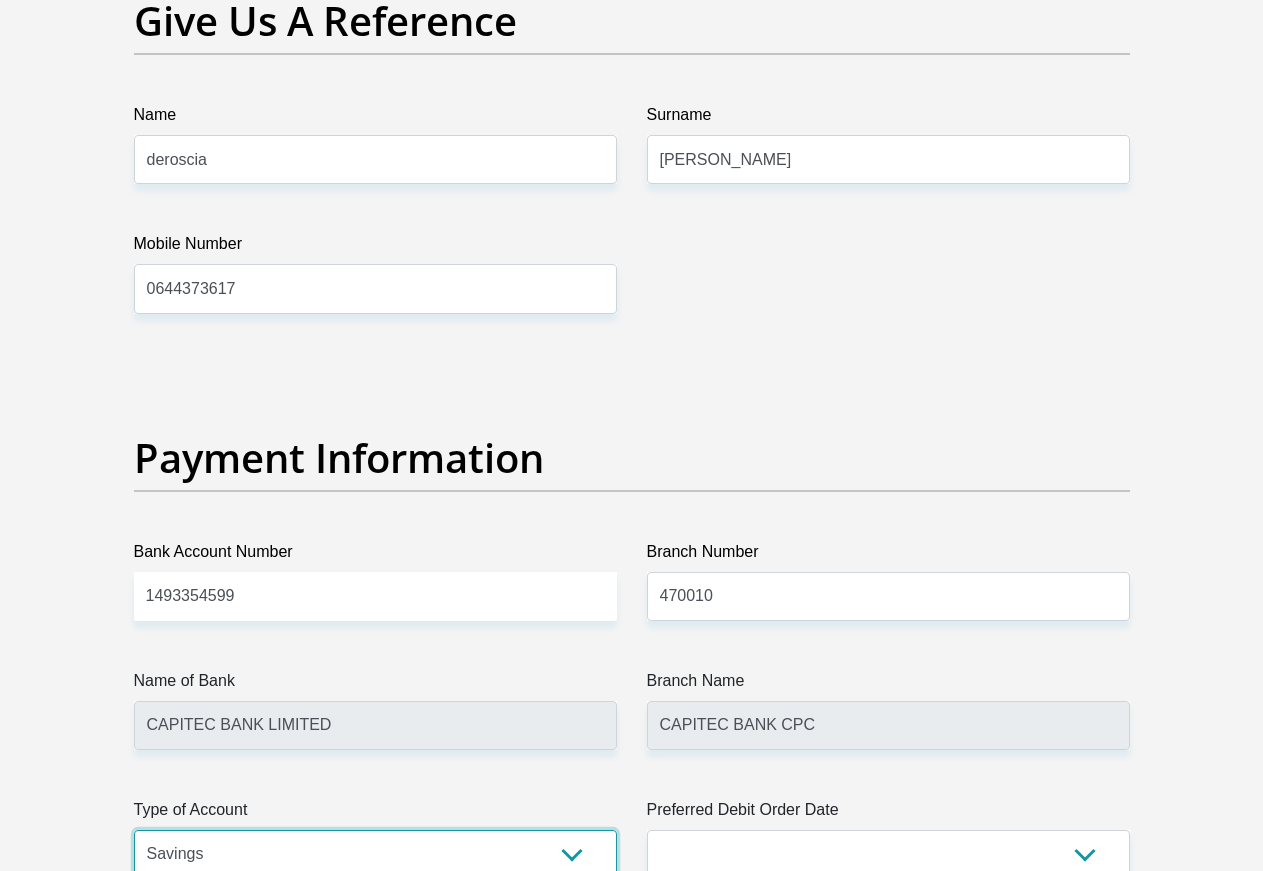 click on "Savings" at bounding box center [0, 0] 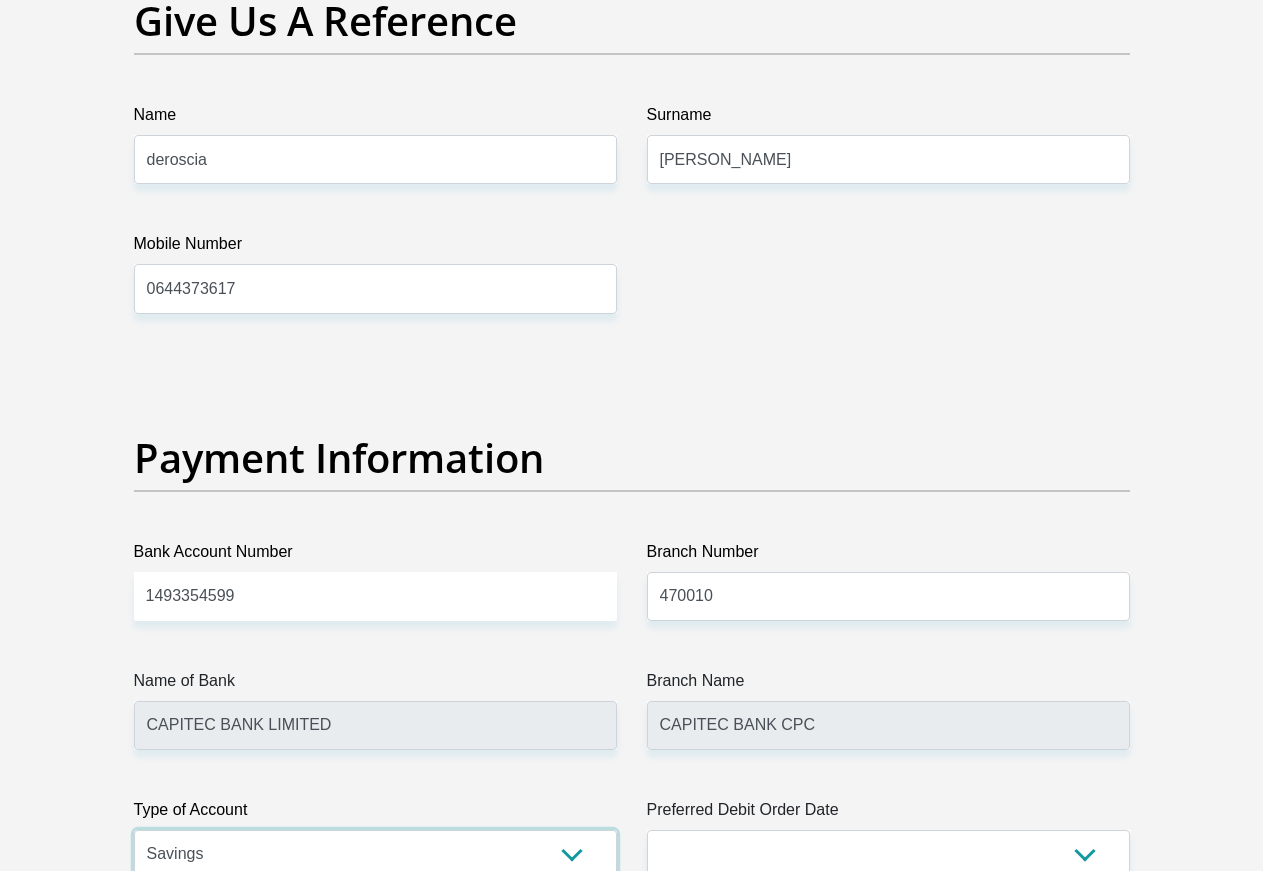 scroll, scrollTop: 0, scrollLeft: 0, axis: both 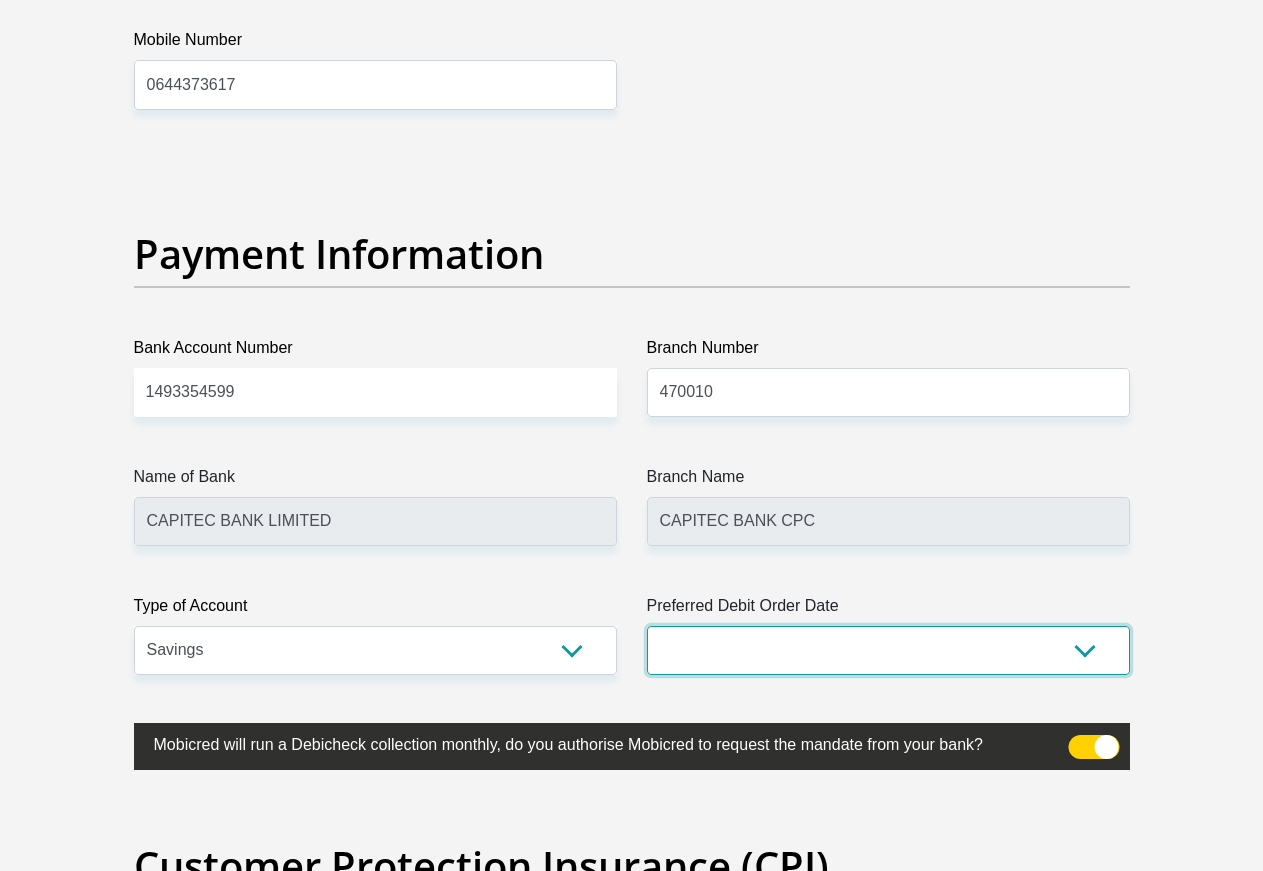 click on "1st
2nd
3rd
4th
5th
7th
18th
19th
20th
21st
22nd
23rd
24th
25th
26th
27th
28th
29th
30th" at bounding box center (888, 650) 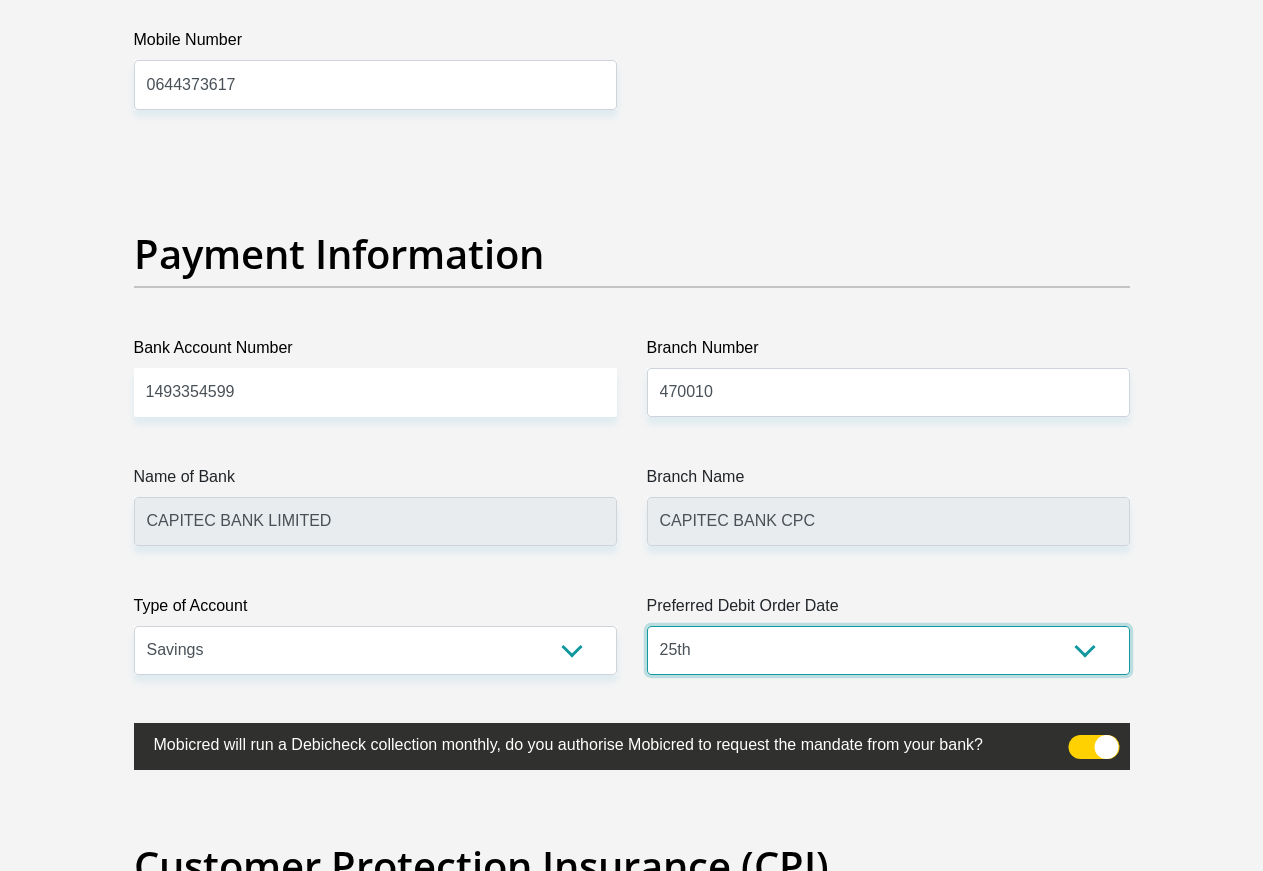 click on "25th" at bounding box center (0, 0) 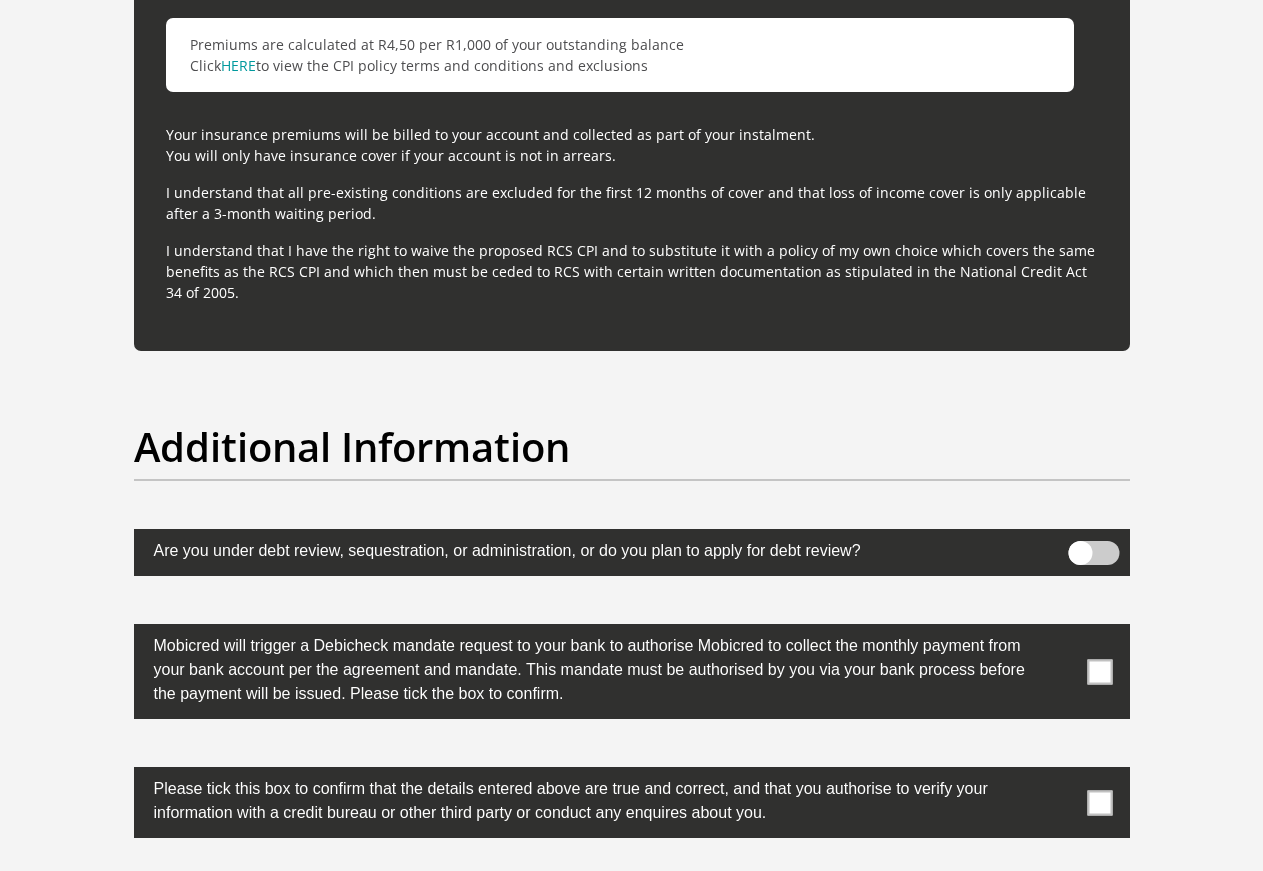 scroll, scrollTop: 6120, scrollLeft: 0, axis: vertical 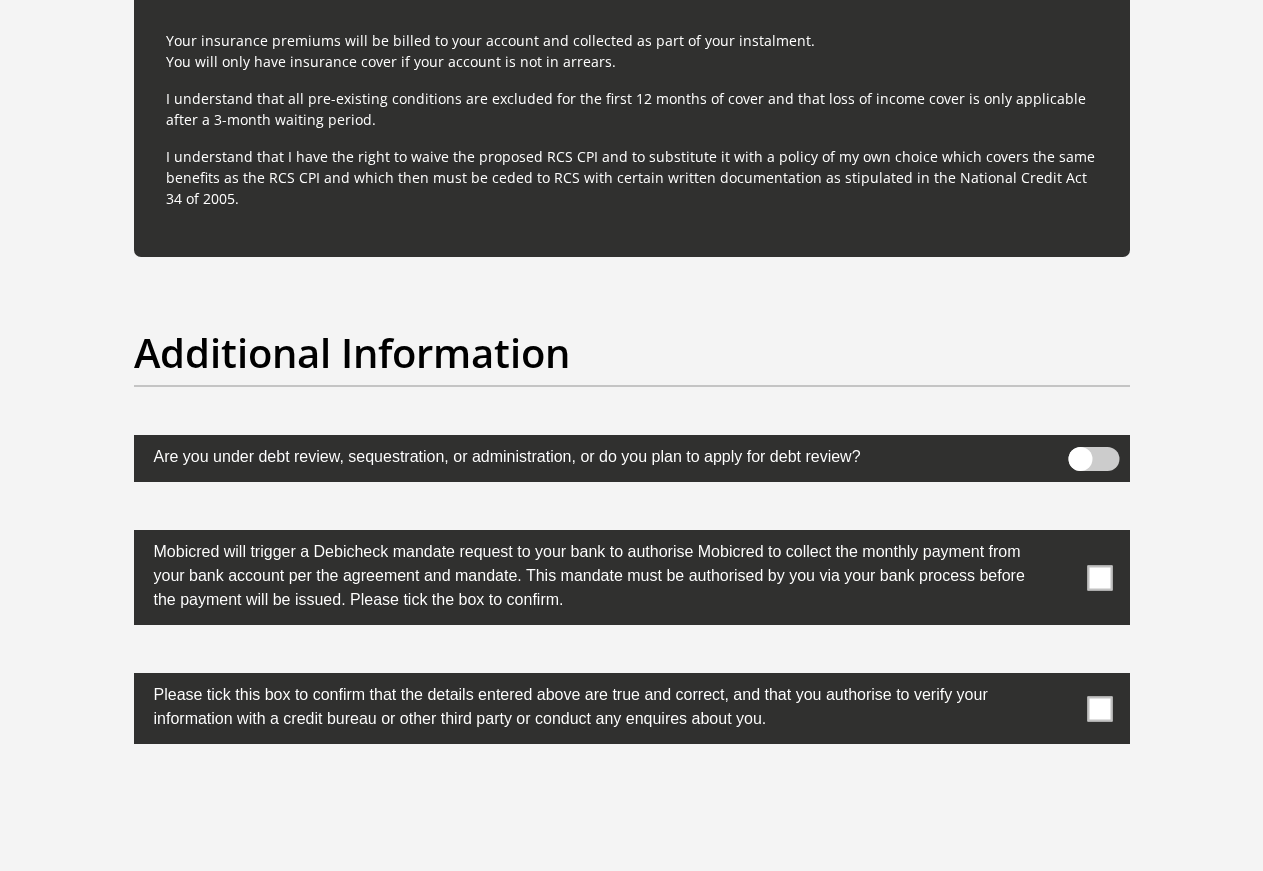click at bounding box center [1099, 577] 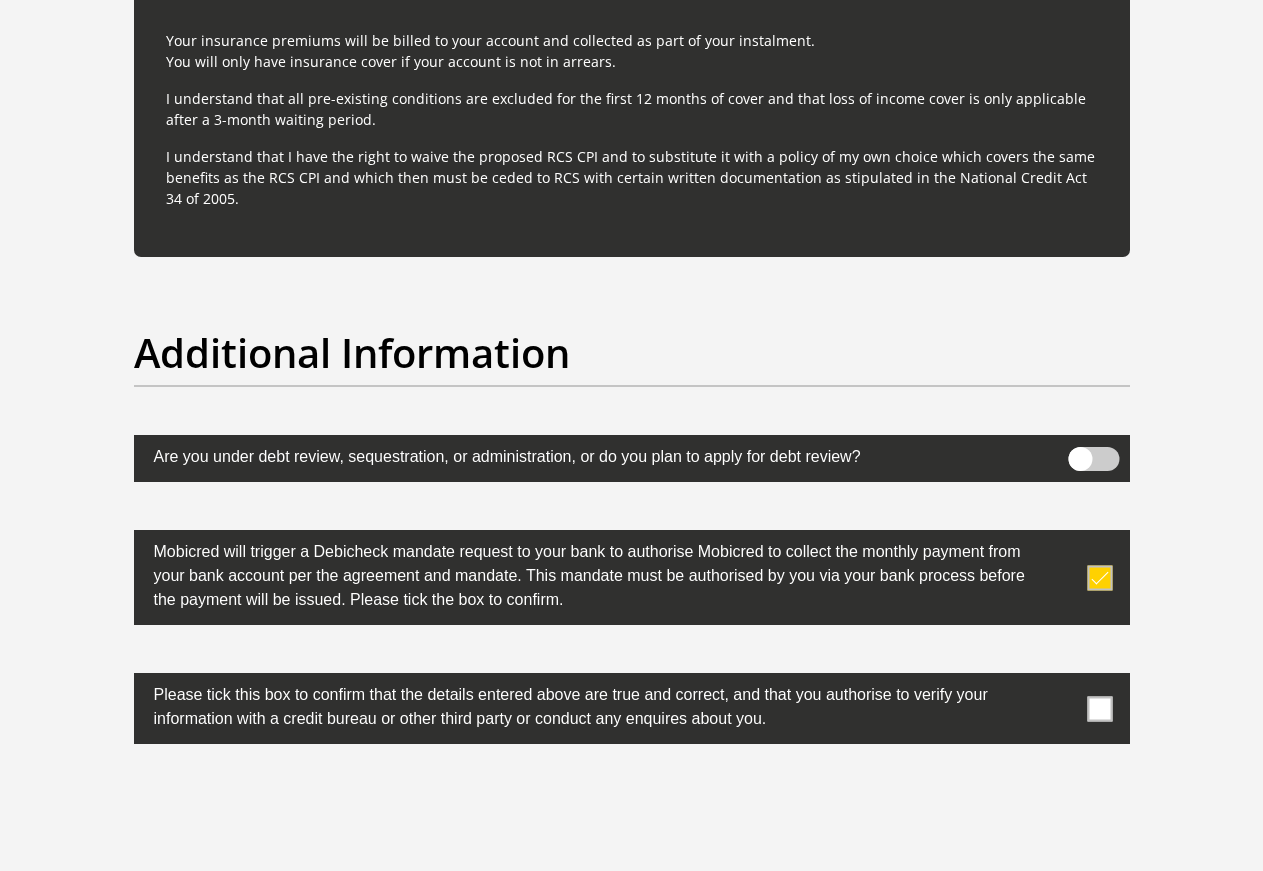 click at bounding box center (1099, 708) 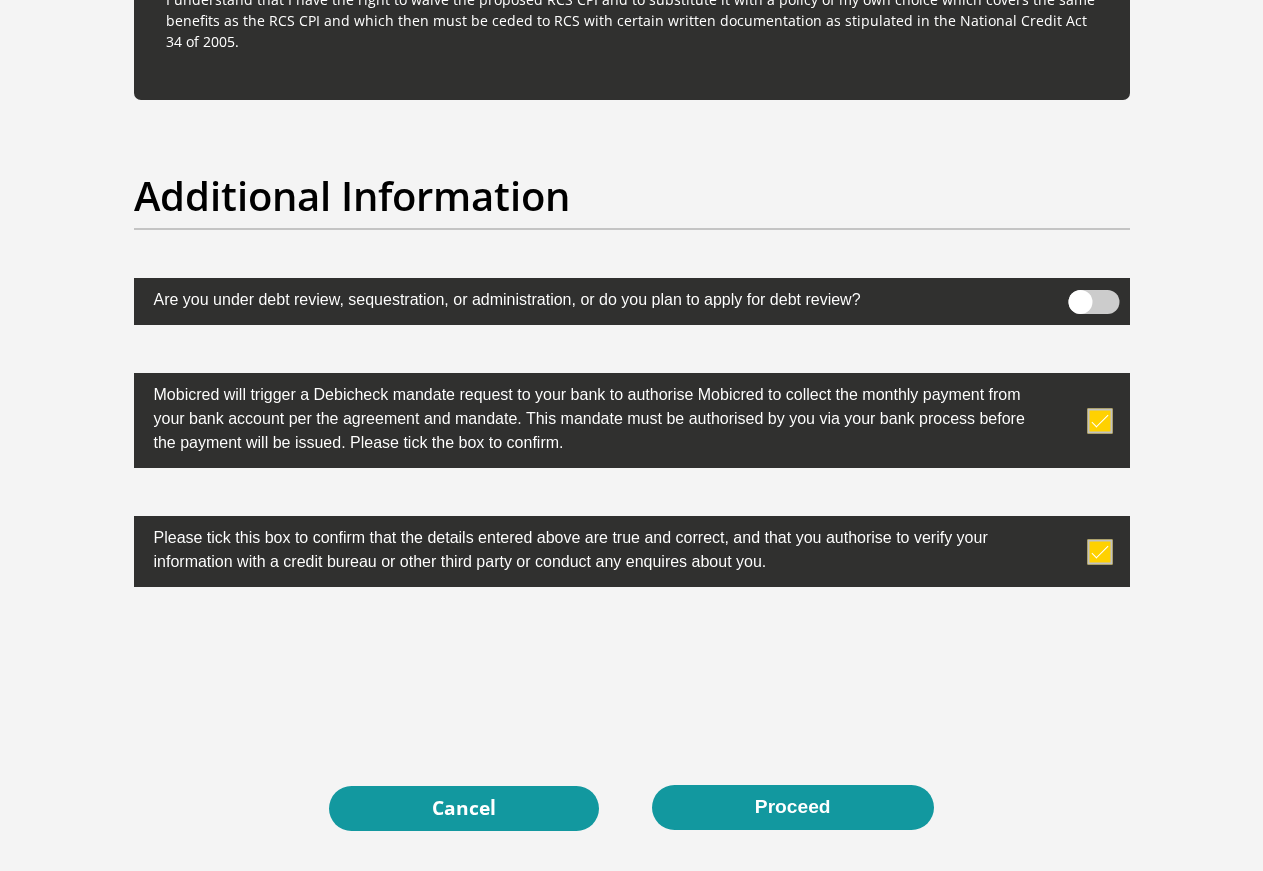scroll, scrollTop: 6400, scrollLeft: 0, axis: vertical 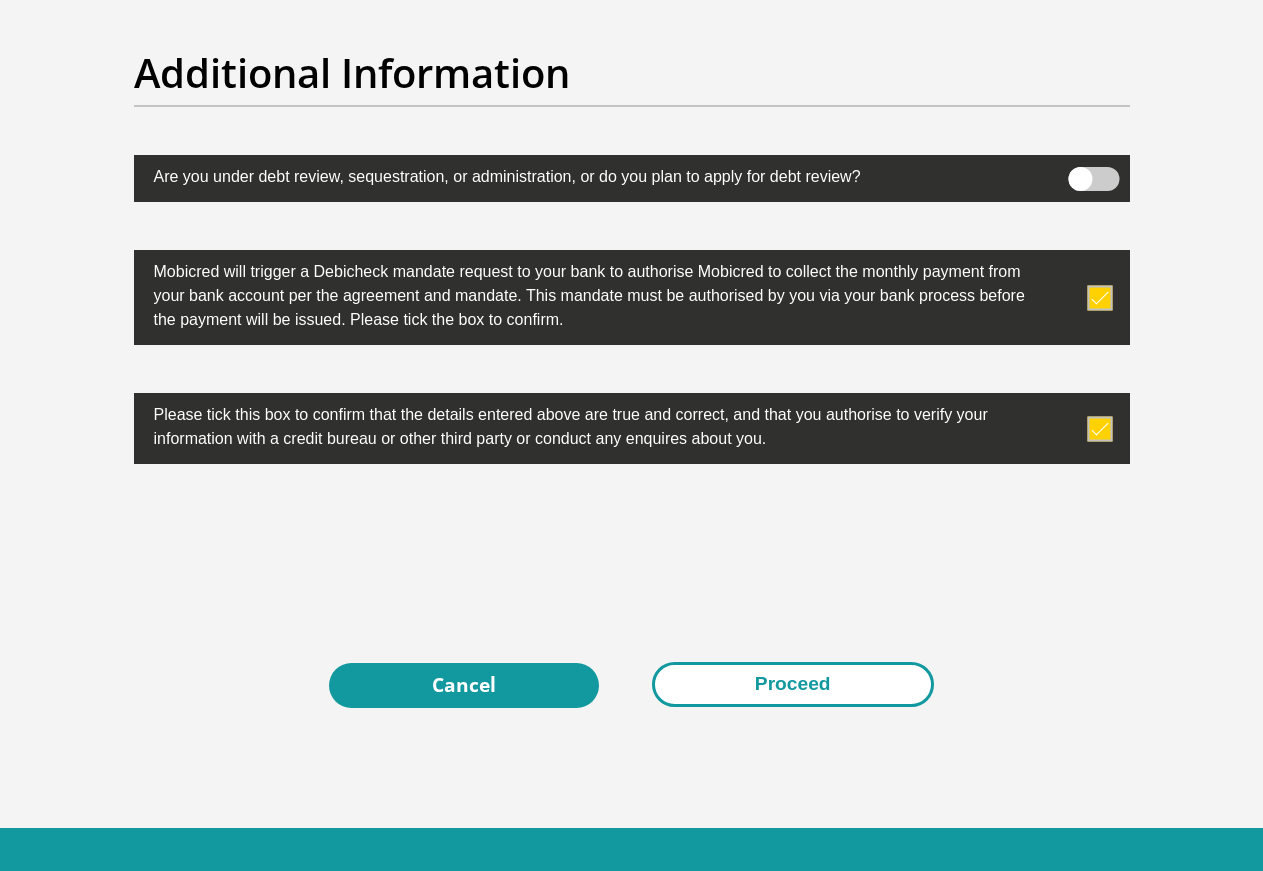 click on "Proceed" at bounding box center [793, 684] 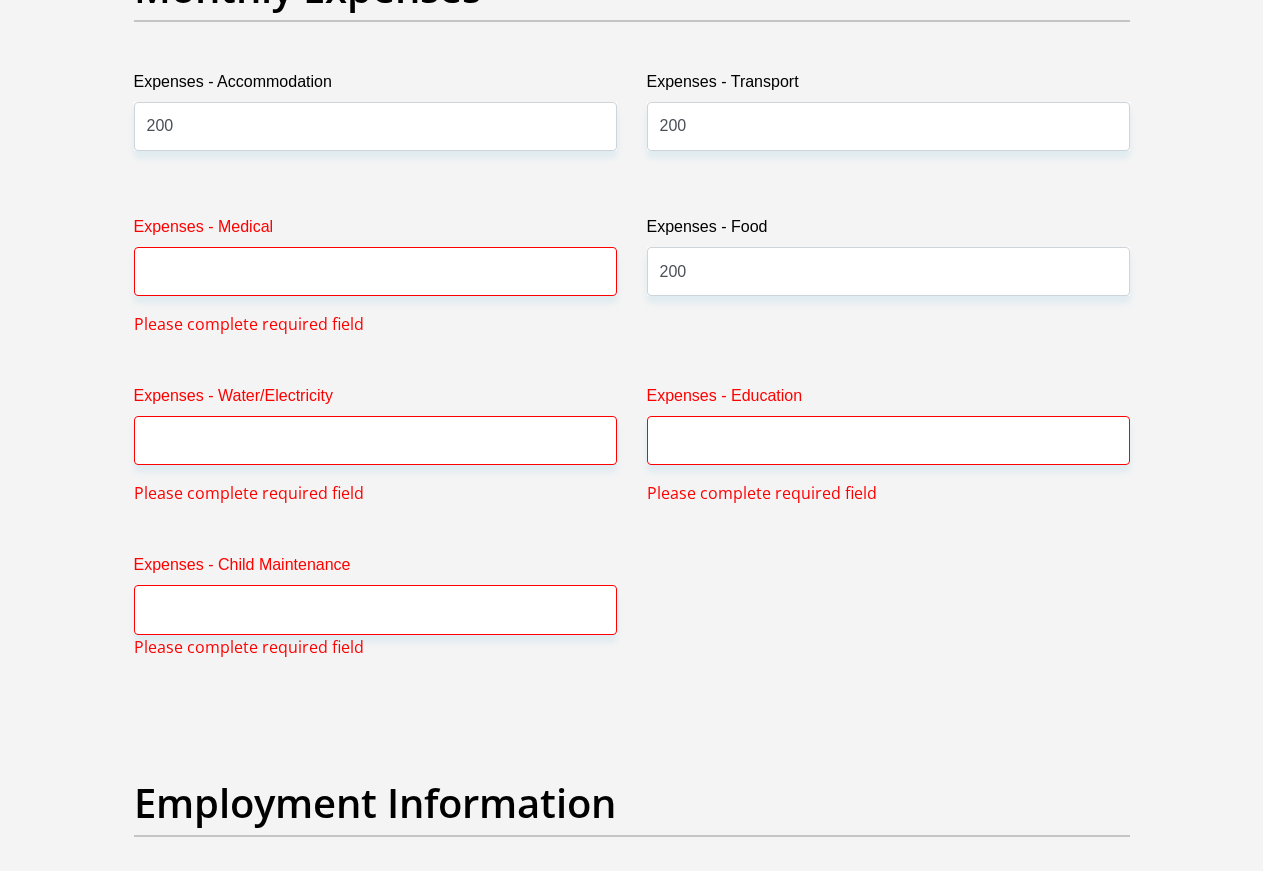 scroll, scrollTop: 3049, scrollLeft: 0, axis: vertical 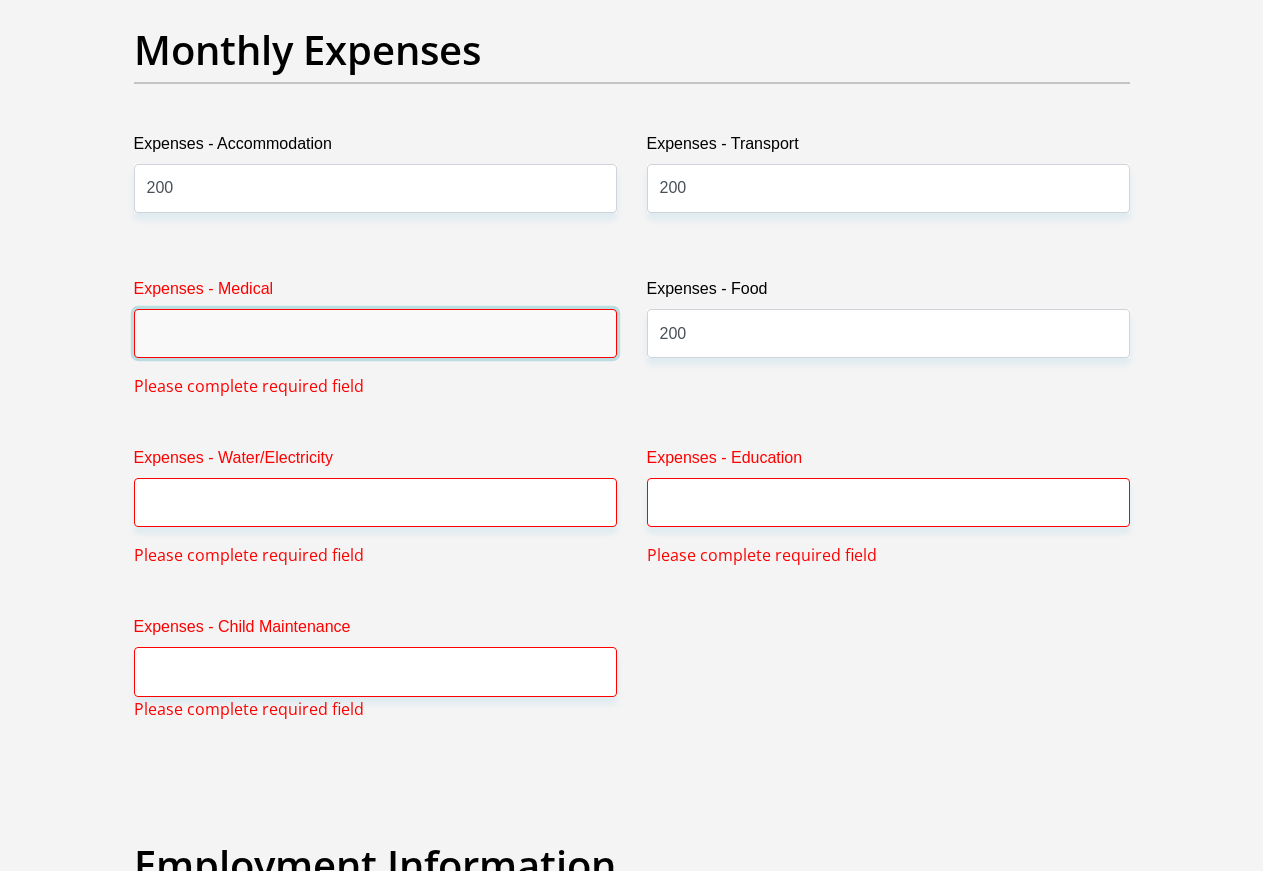 click on "Expenses - Medical" at bounding box center (375, 333) 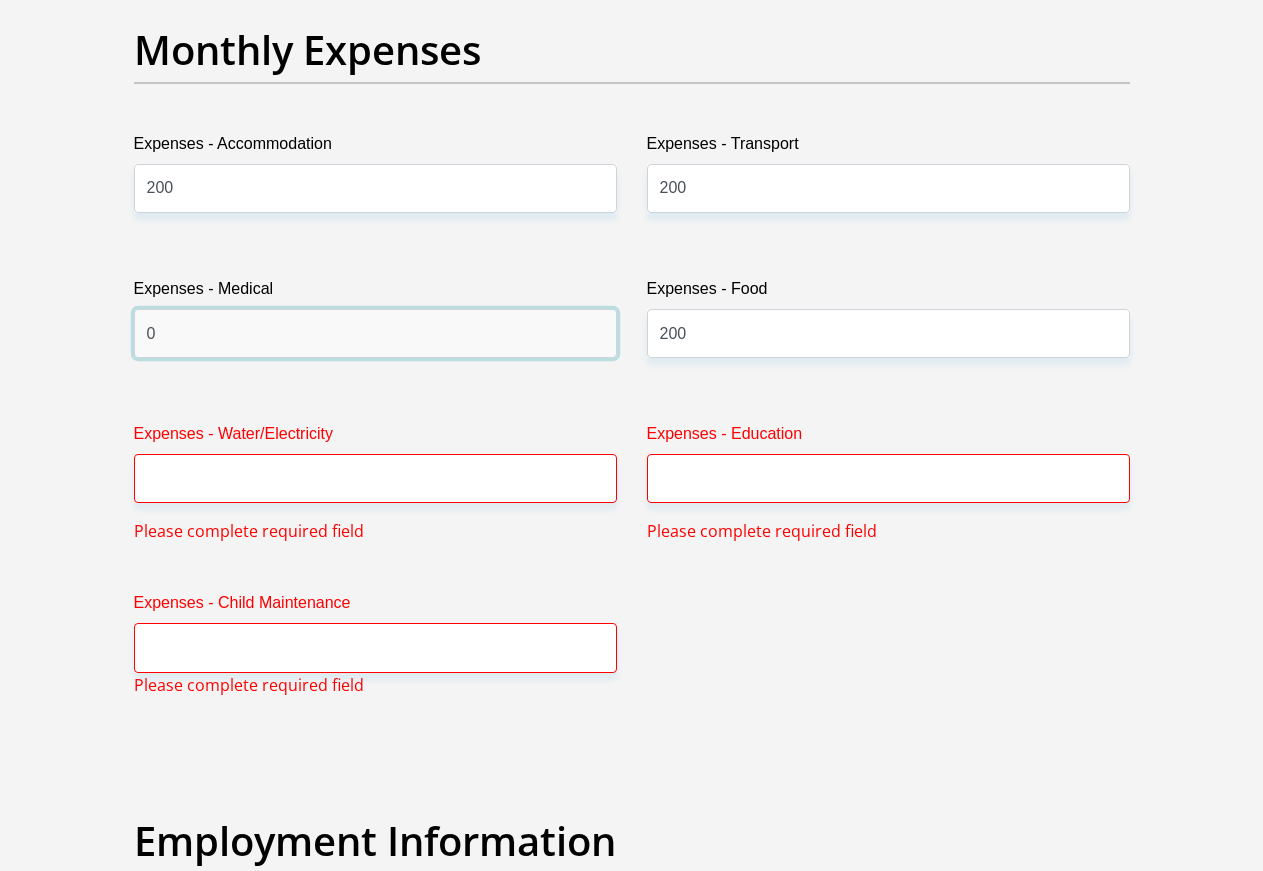 type on "0" 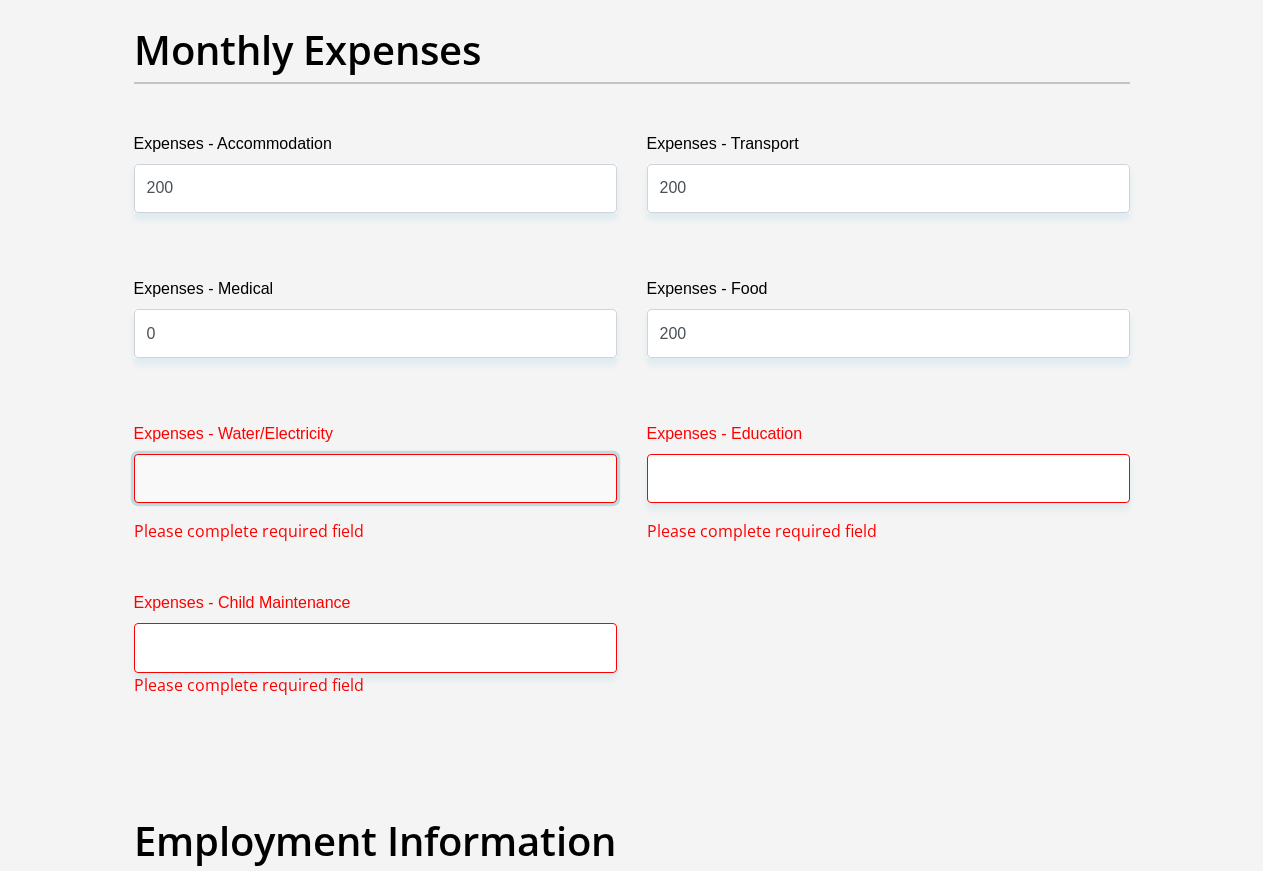 click on "Expenses - Water/Electricity" at bounding box center [375, 478] 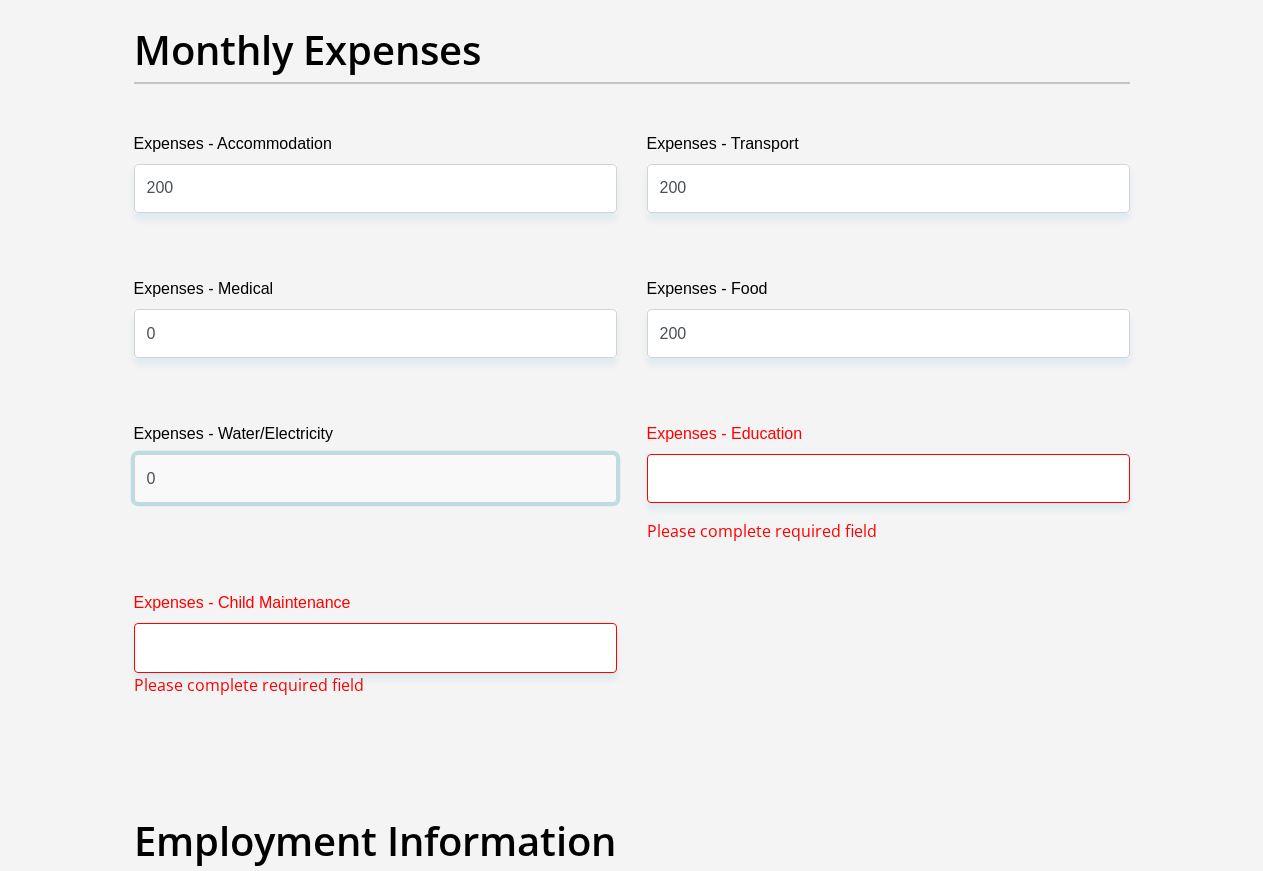type on "0" 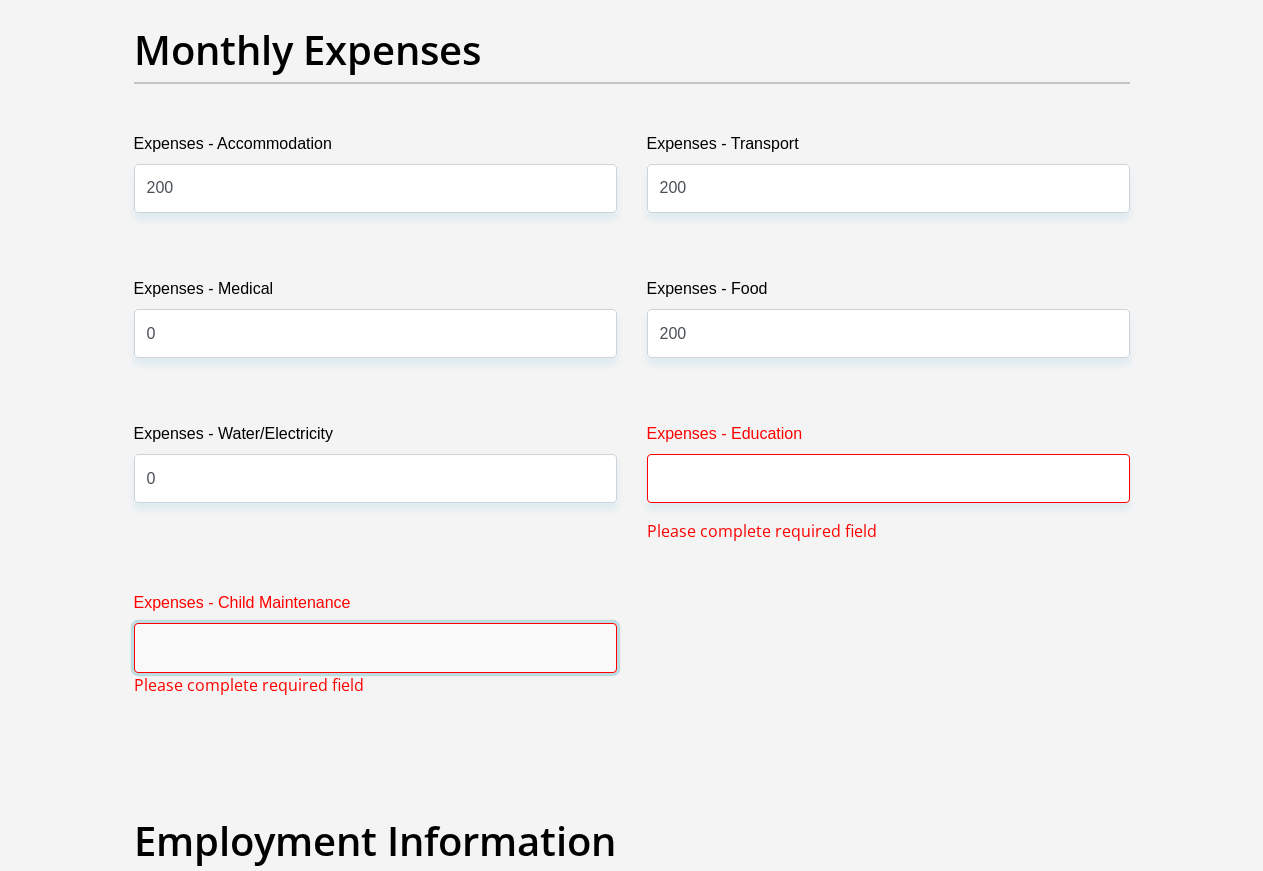 click on "Expenses - Child Maintenance" at bounding box center [375, 647] 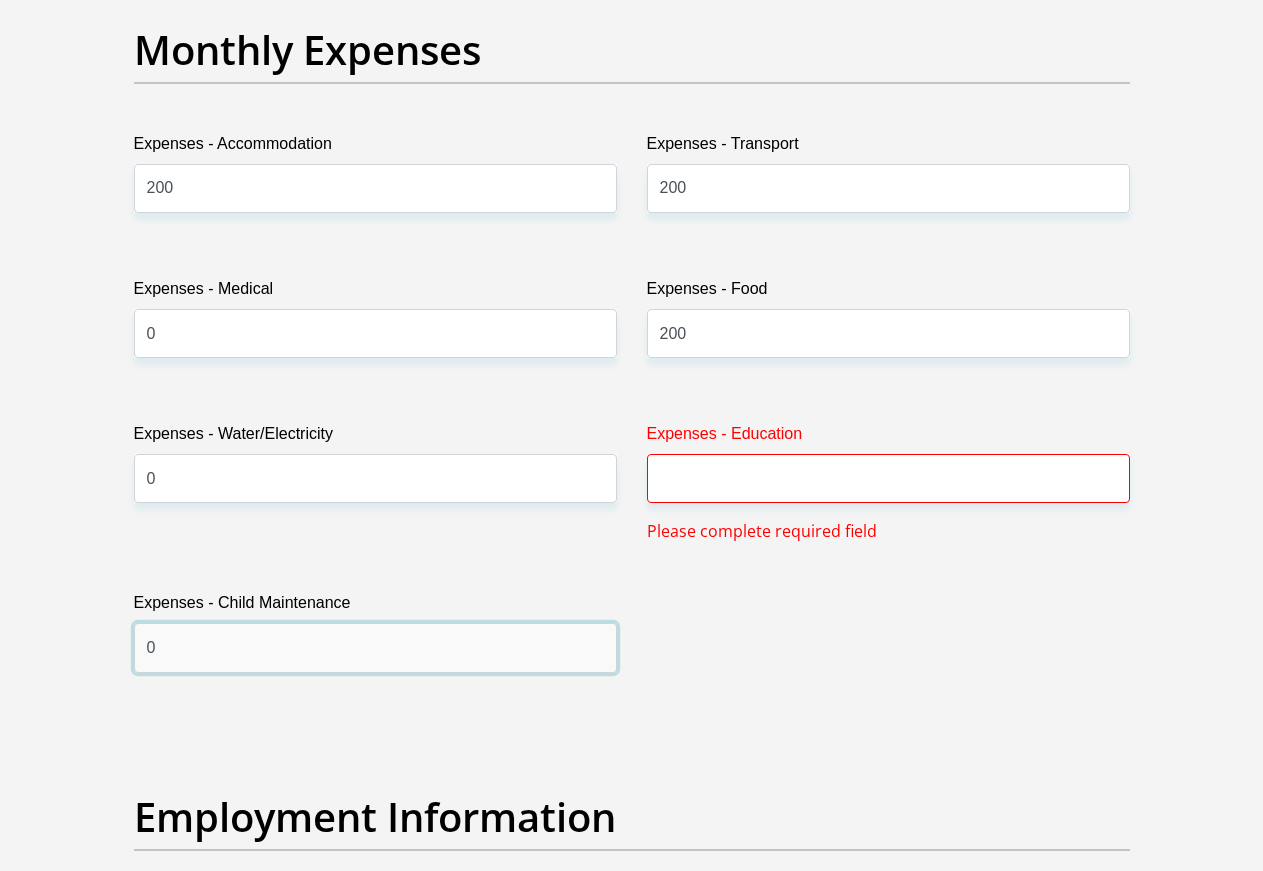 type on "0" 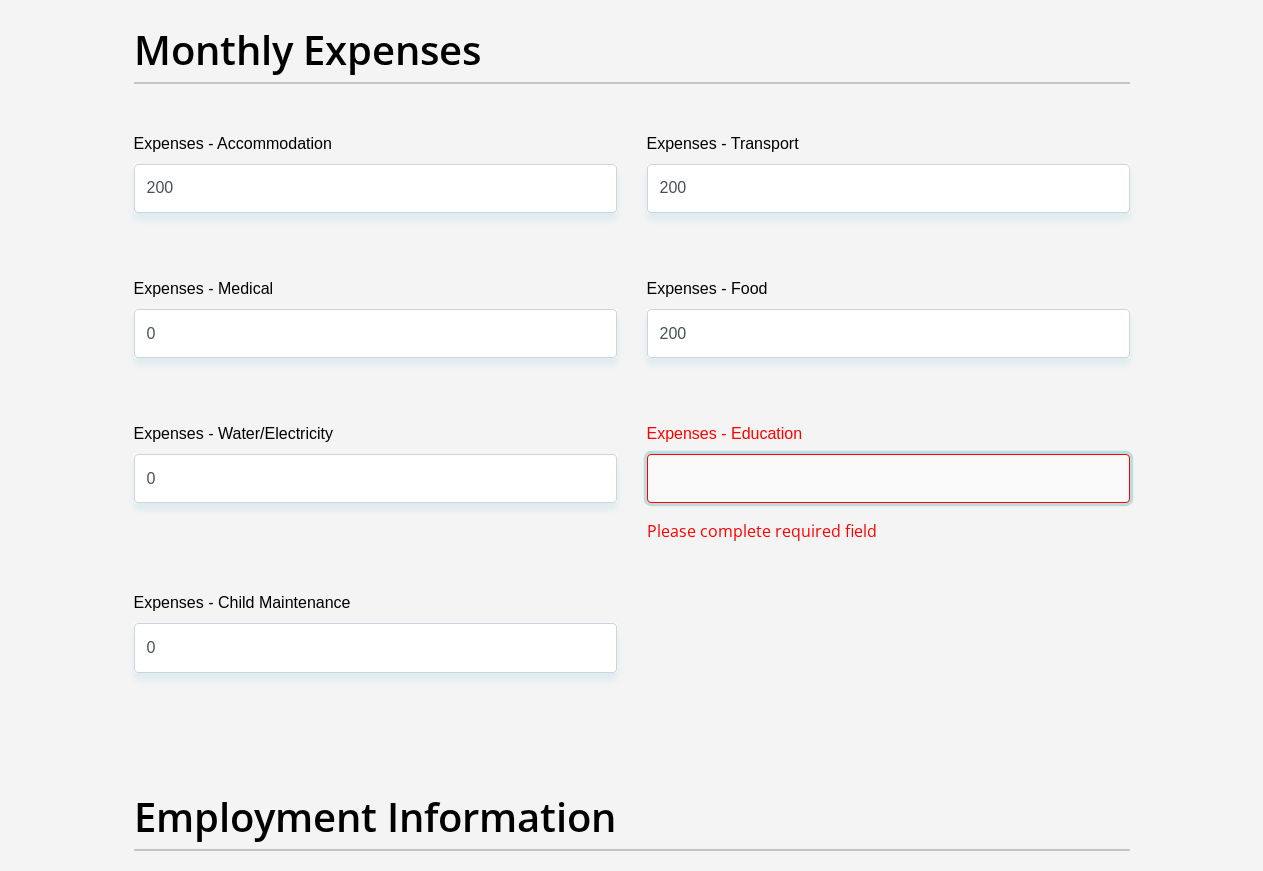click on "Expenses - Education" at bounding box center (888, 478) 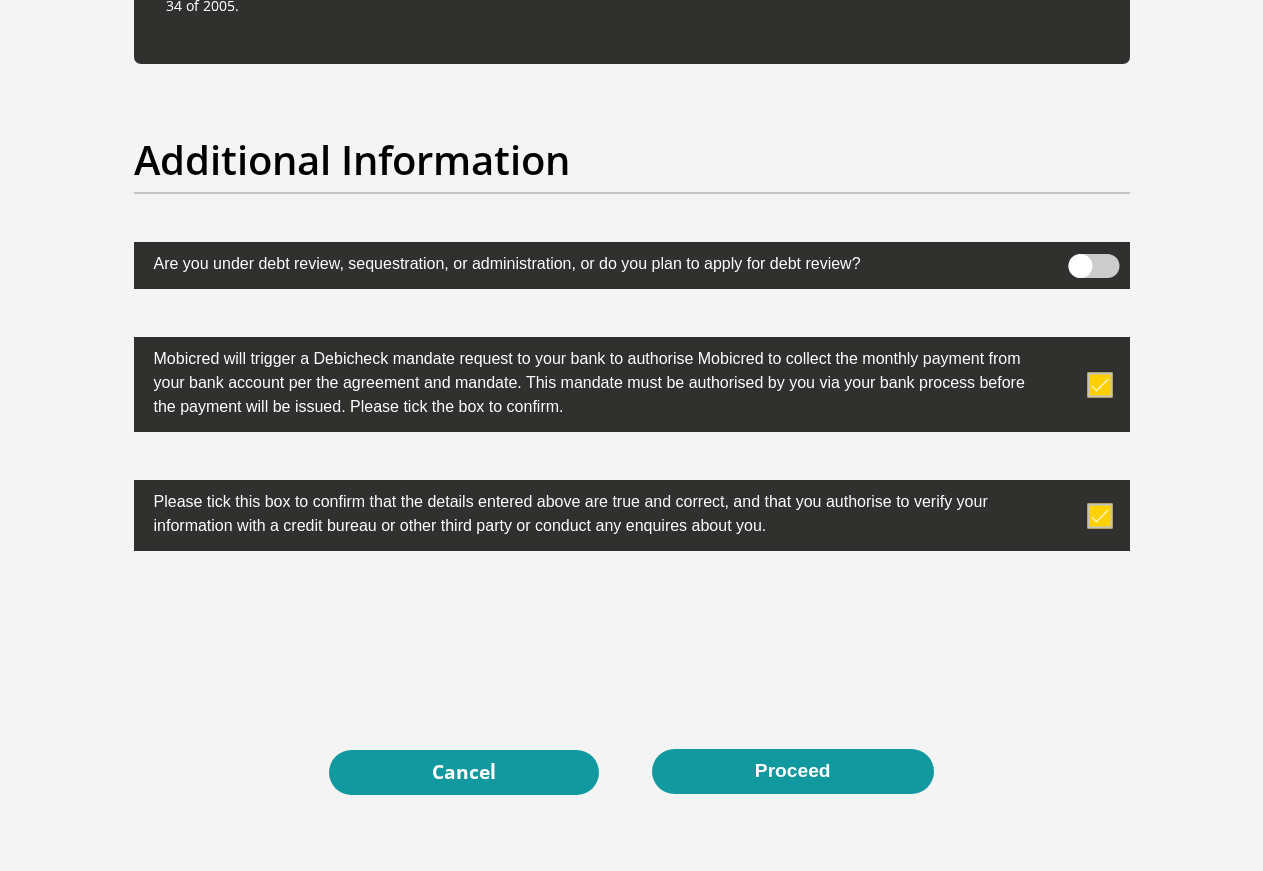 scroll, scrollTop: 6400, scrollLeft: 0, axis: vertical 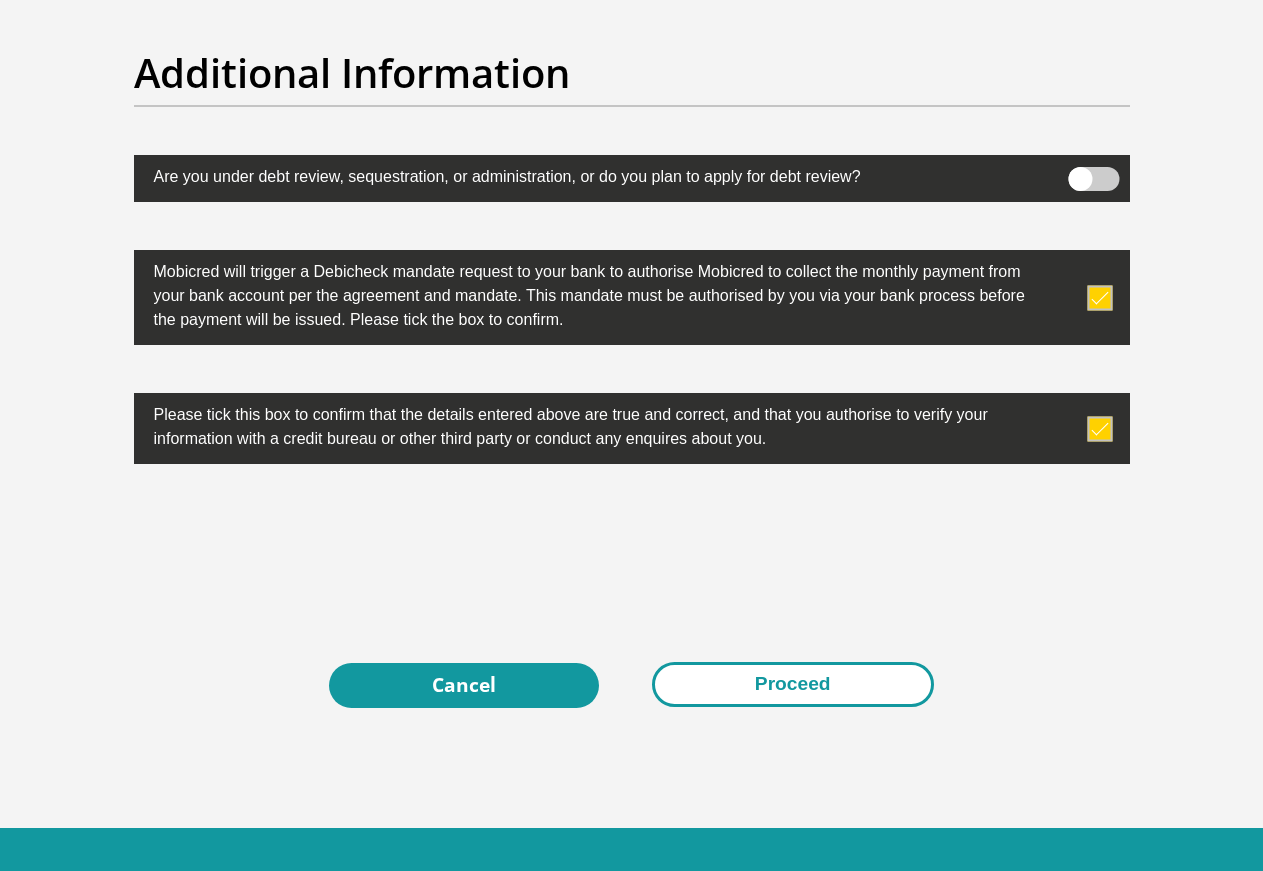 type on "0" 